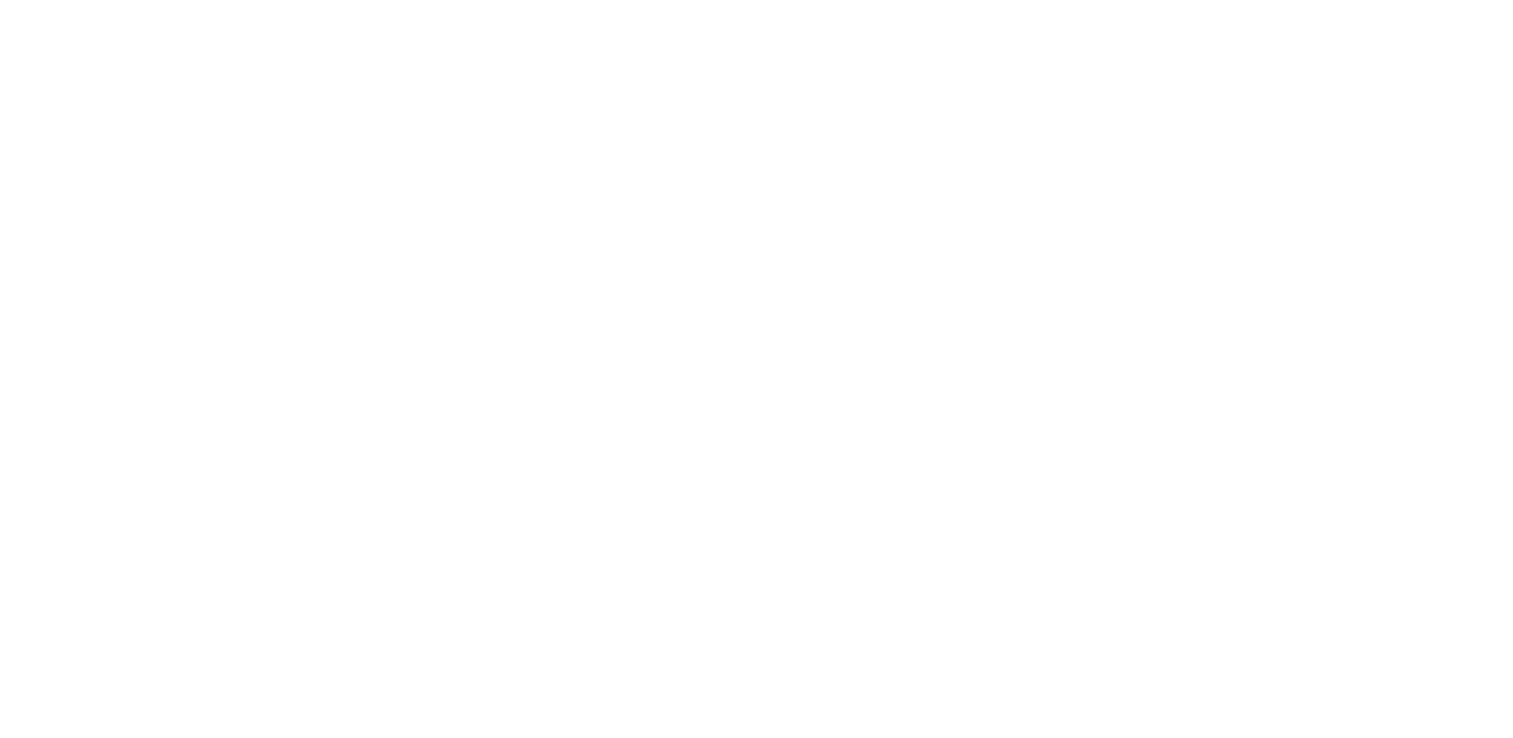 scroll, scrollTop: 0, scrollLeft: 0, axis: both 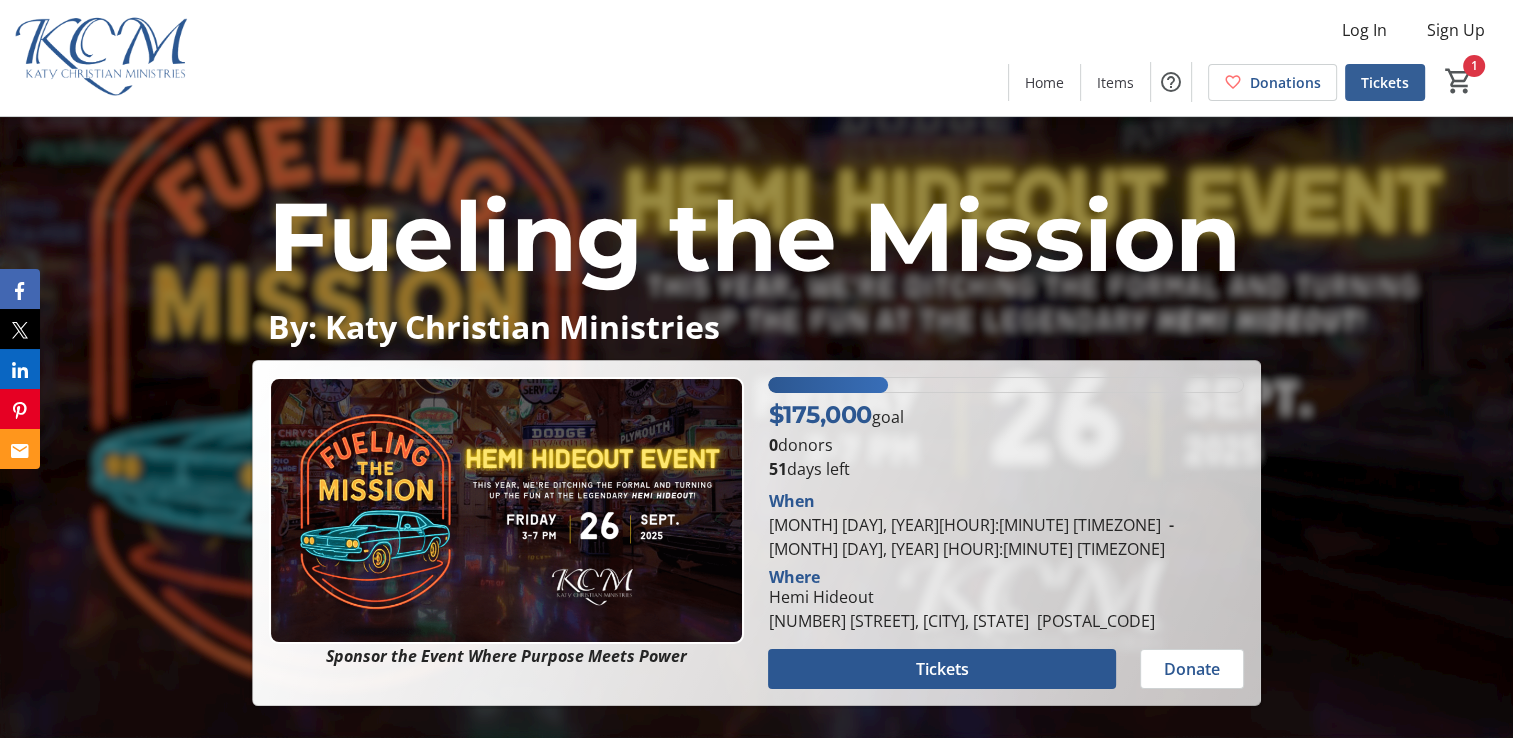 click on "Tickets" 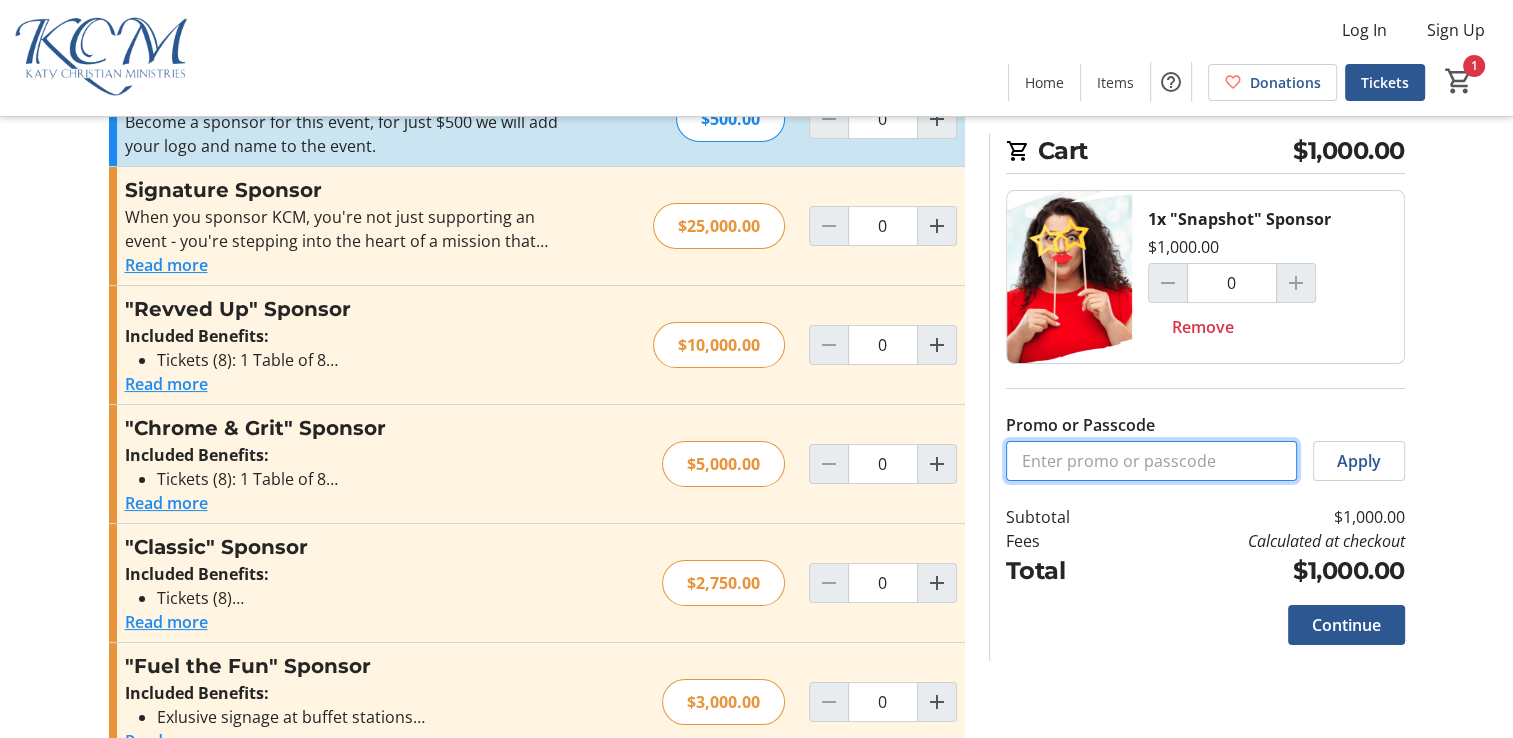 scroll, scrollTop: 200, scrollLeft: 0, axis: vertical 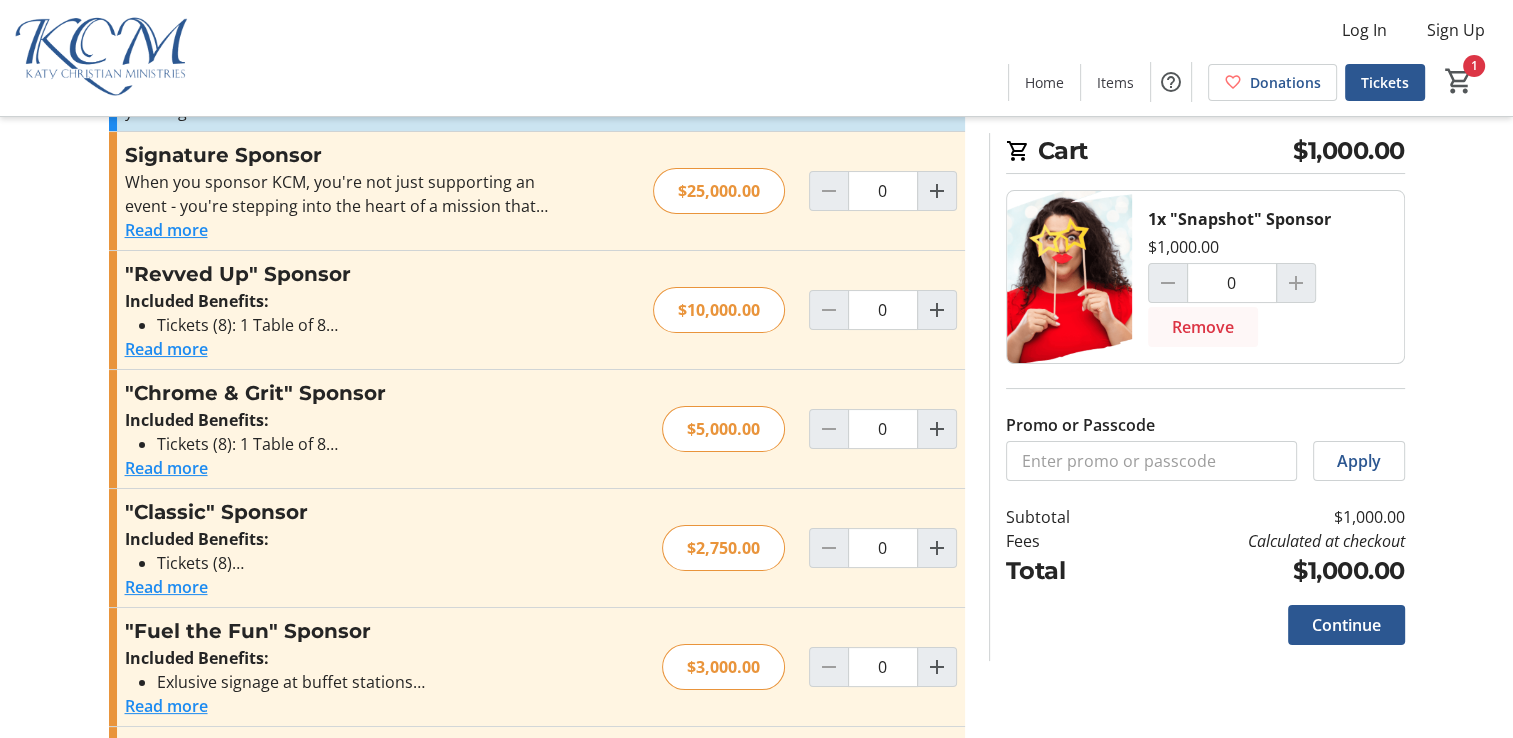 click on "Remove" 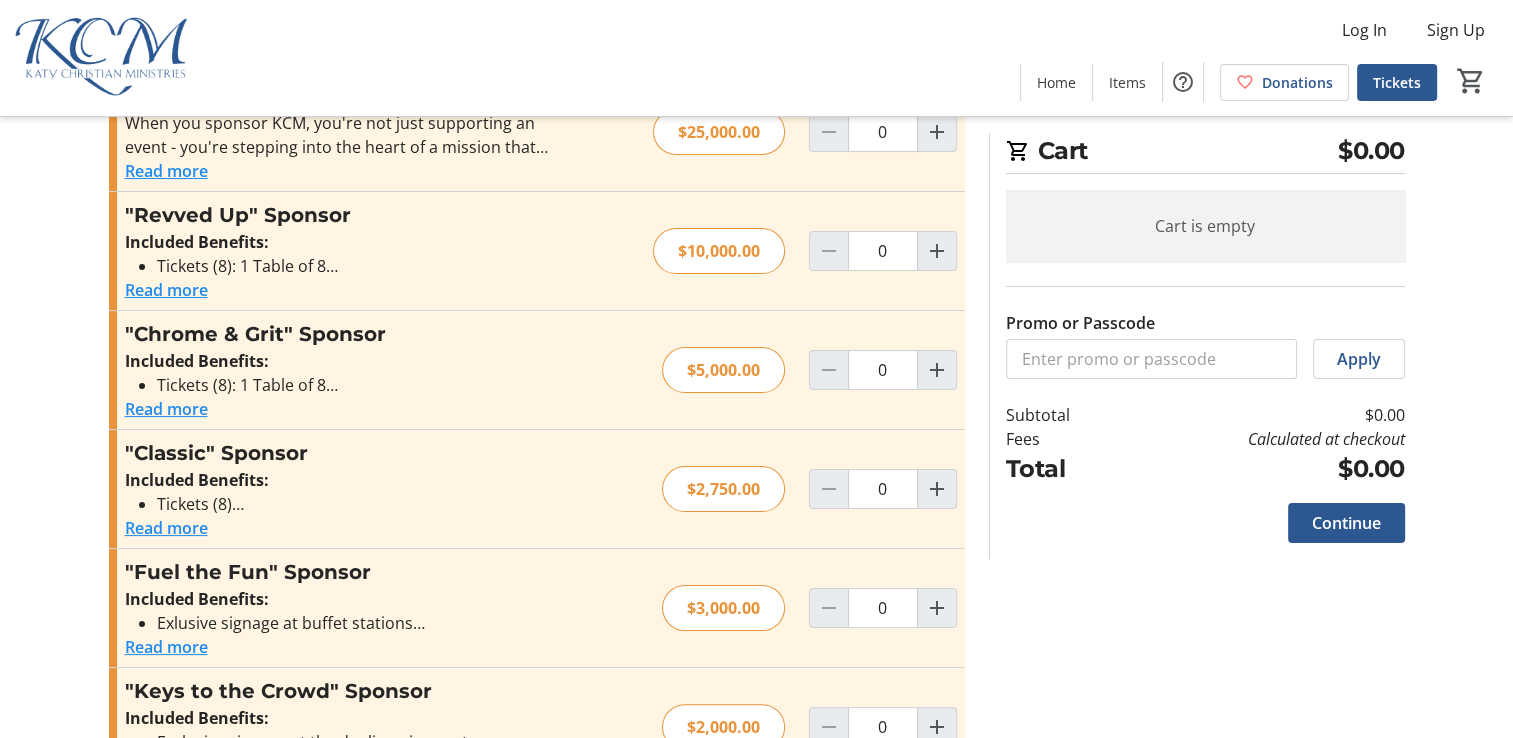 scroll, scrollTop: 0, scrollLeft: 0, axis: both 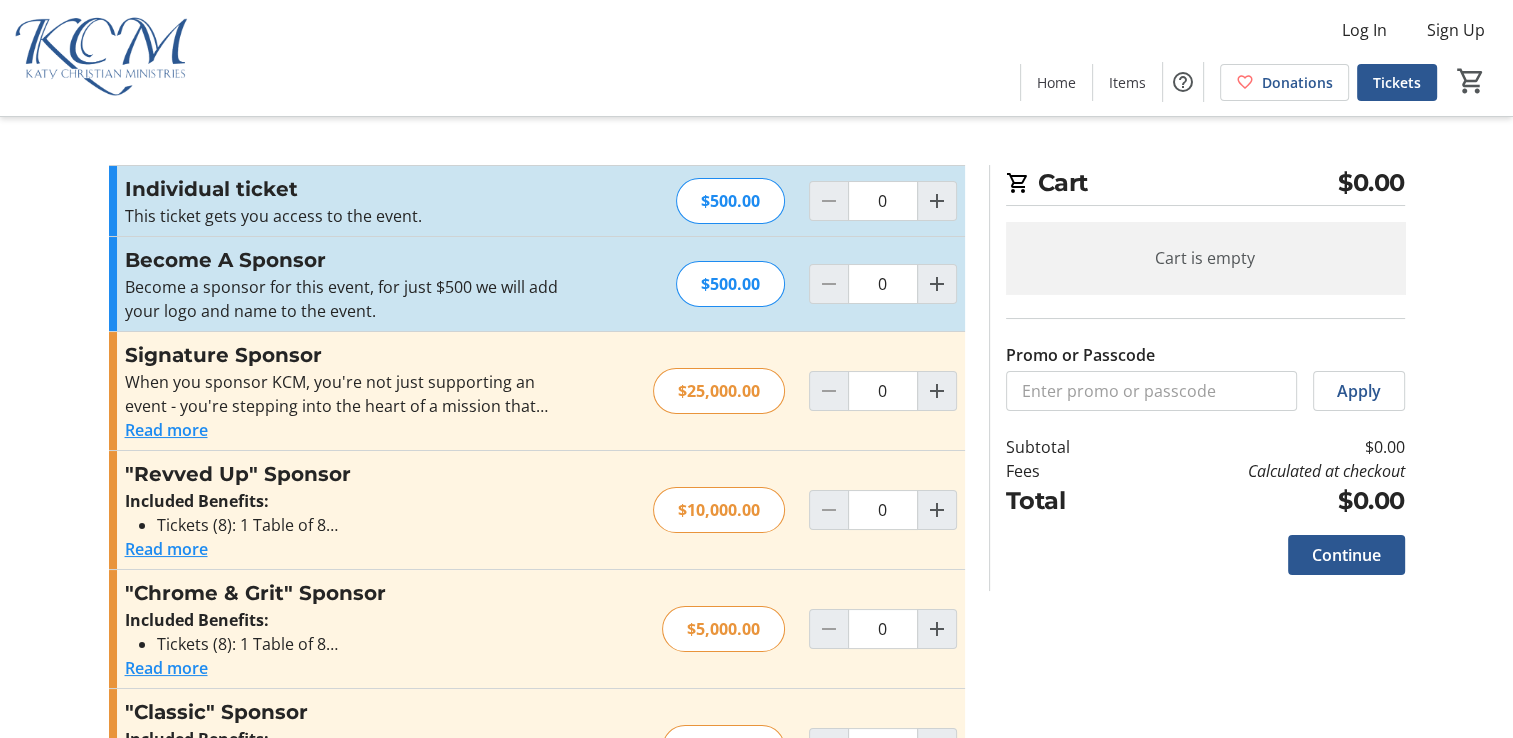 click 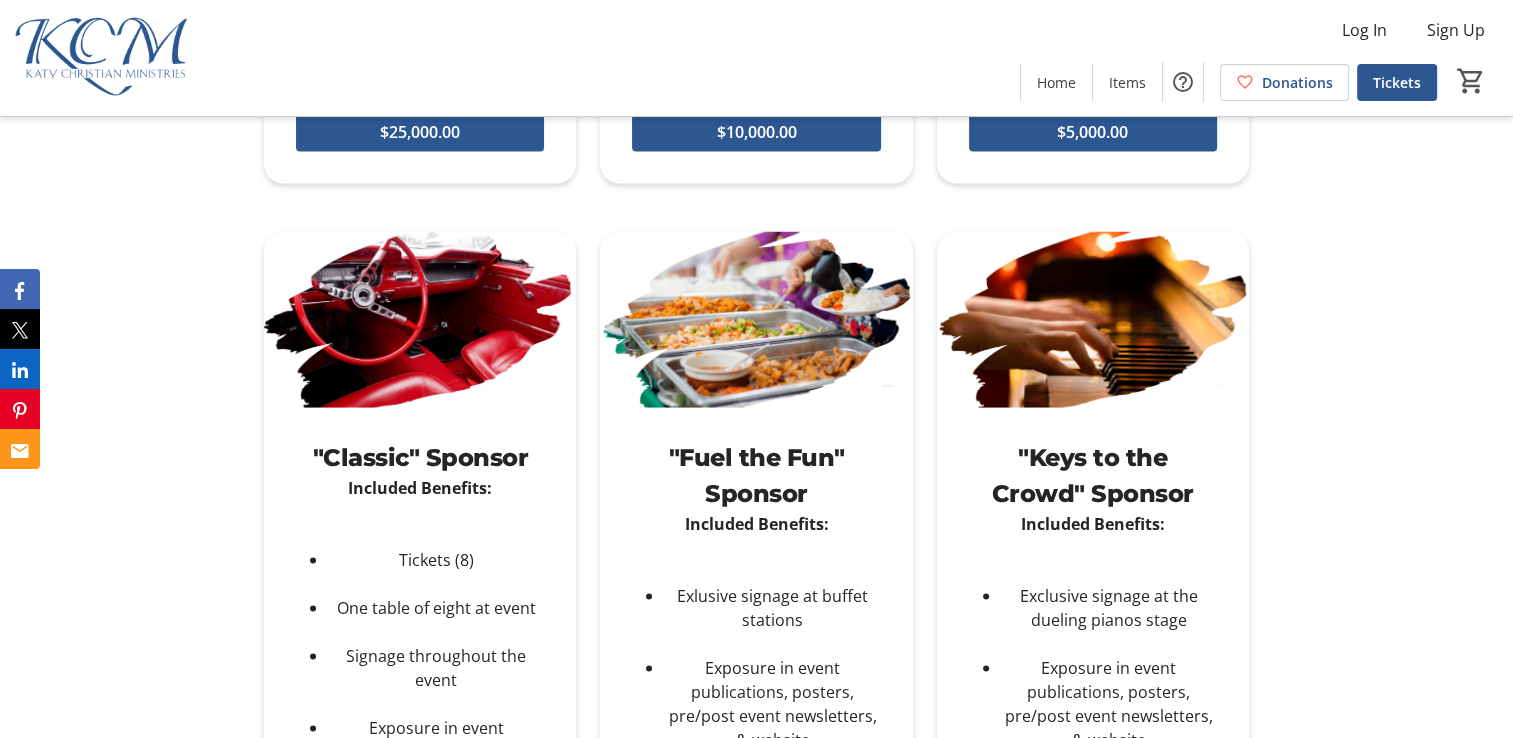 scroll, scrollTop: 4200, scrollLeft: 0, axis: vertical 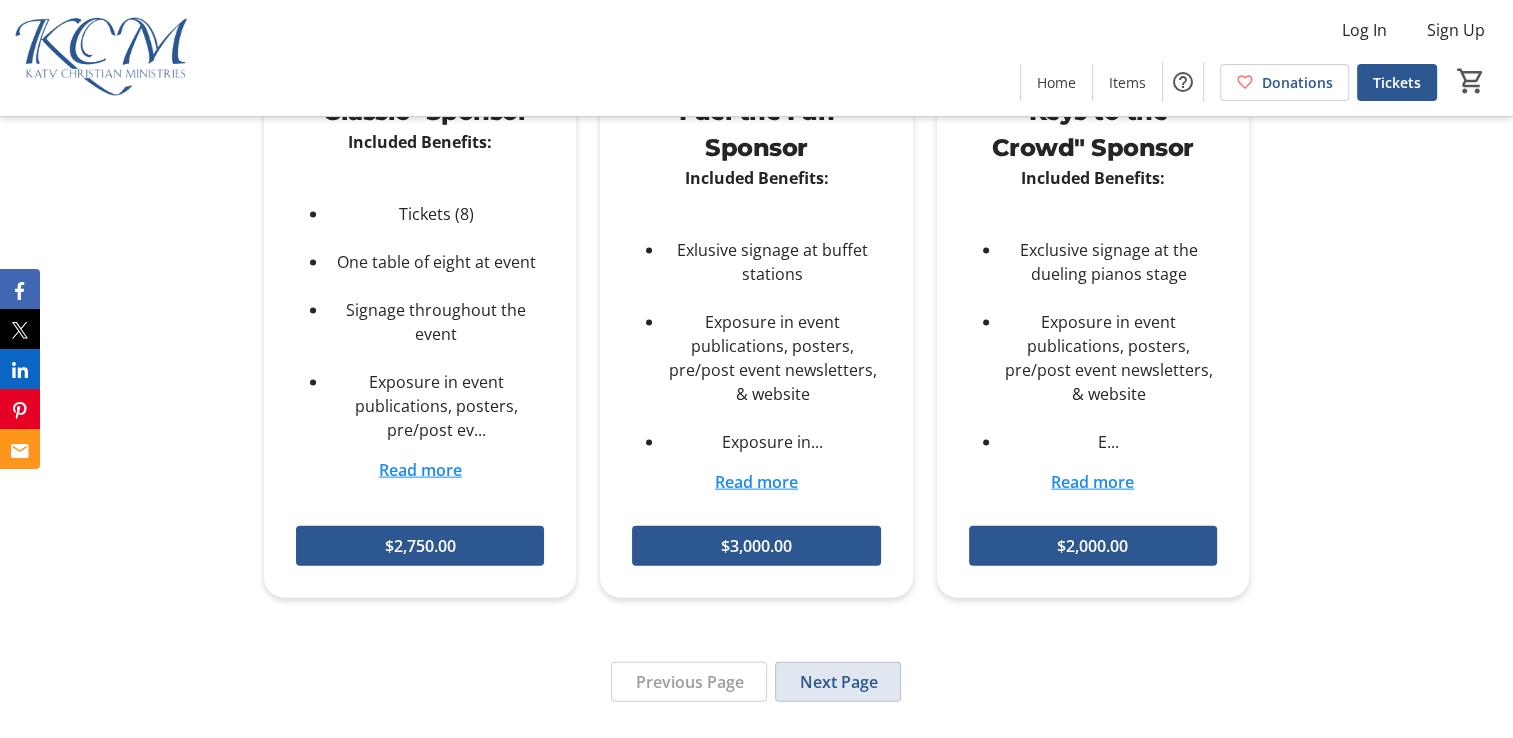 click on "Next Page" at bounding box center (838, 682) 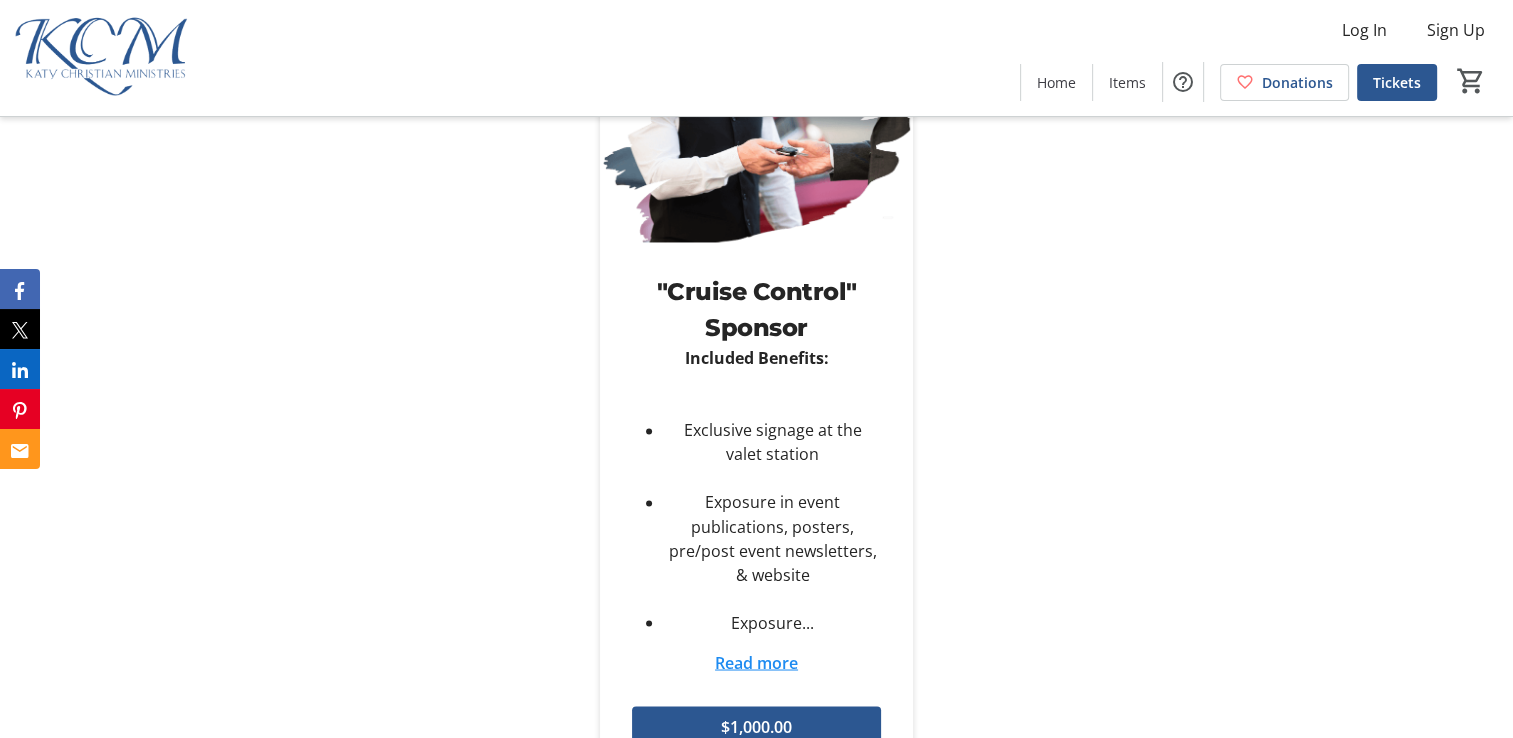 scroll, scrollTop: 3659, scrollLeft: 0, axis: vertical 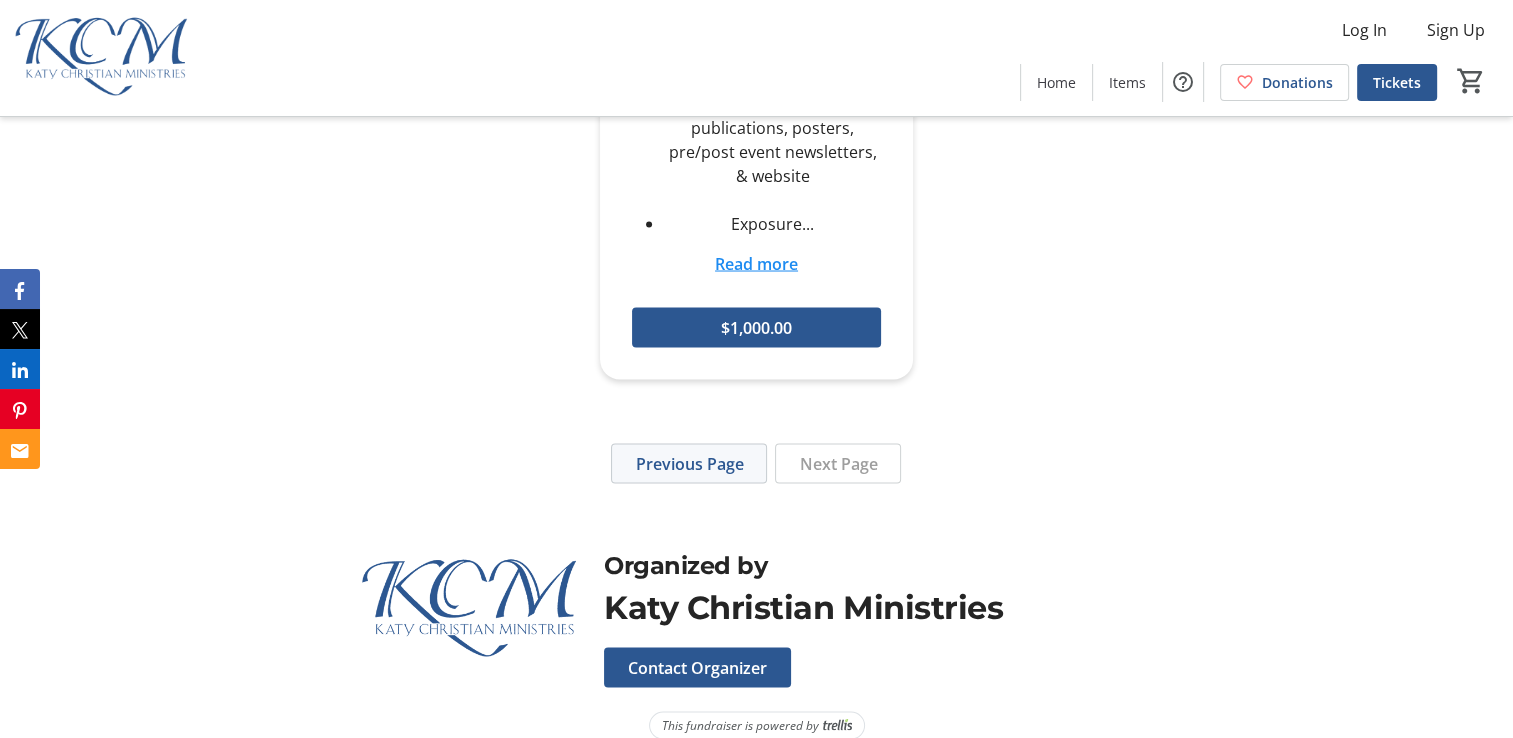 click on "Previous Page" at bounding box center (689, 463) 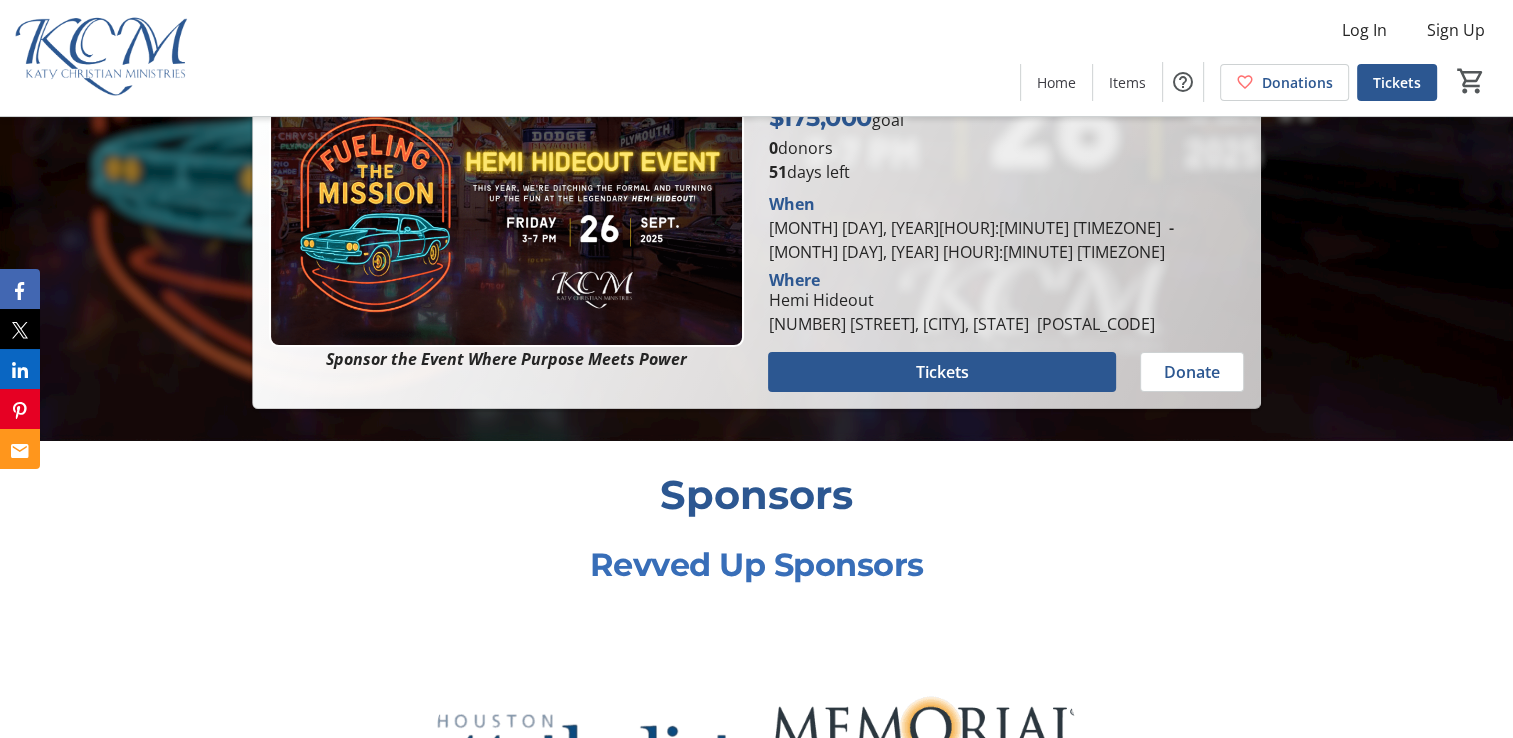 scroll, scrollTop: 0, scrollLeft: 0, axis: both 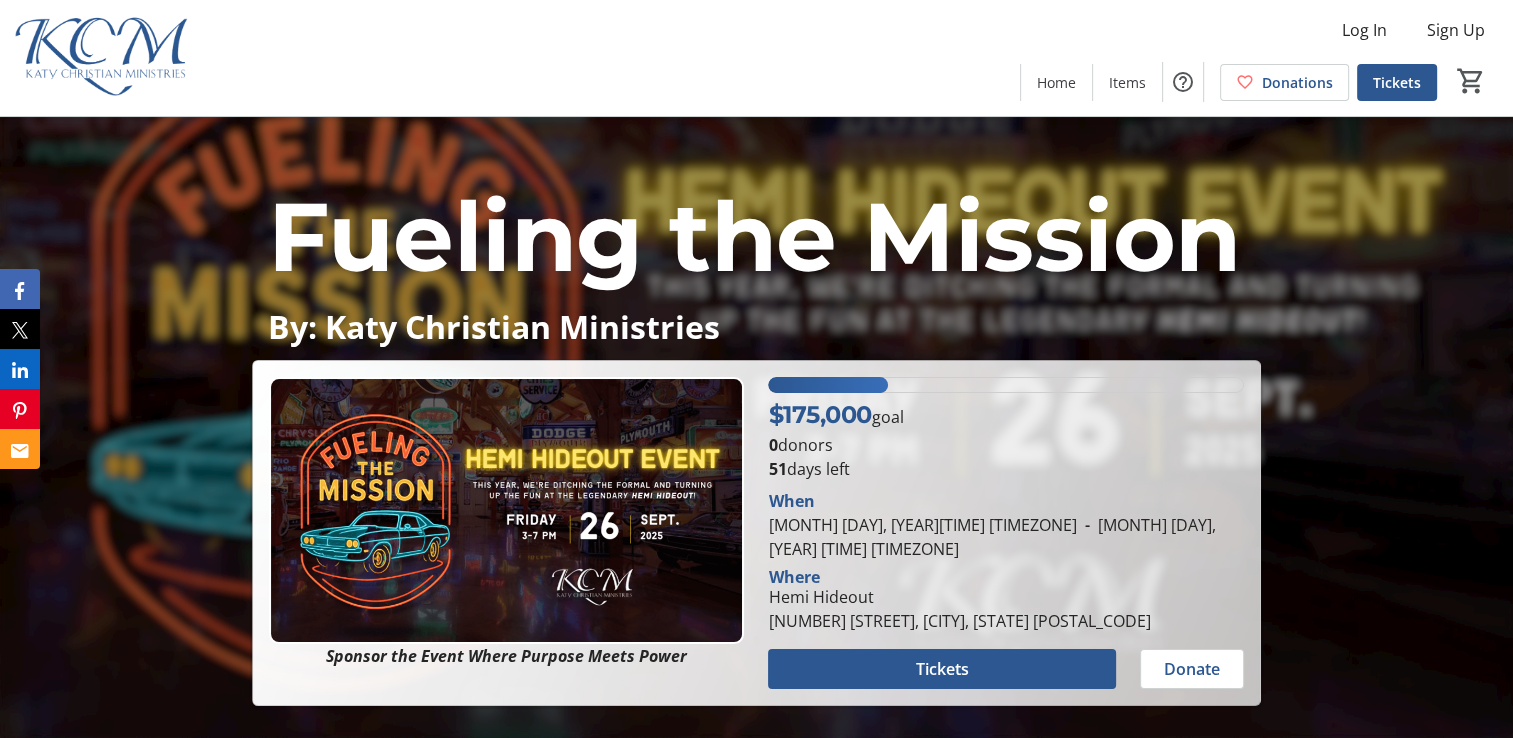 click on "Fueling the Mission" at bounding box center [754, 236] 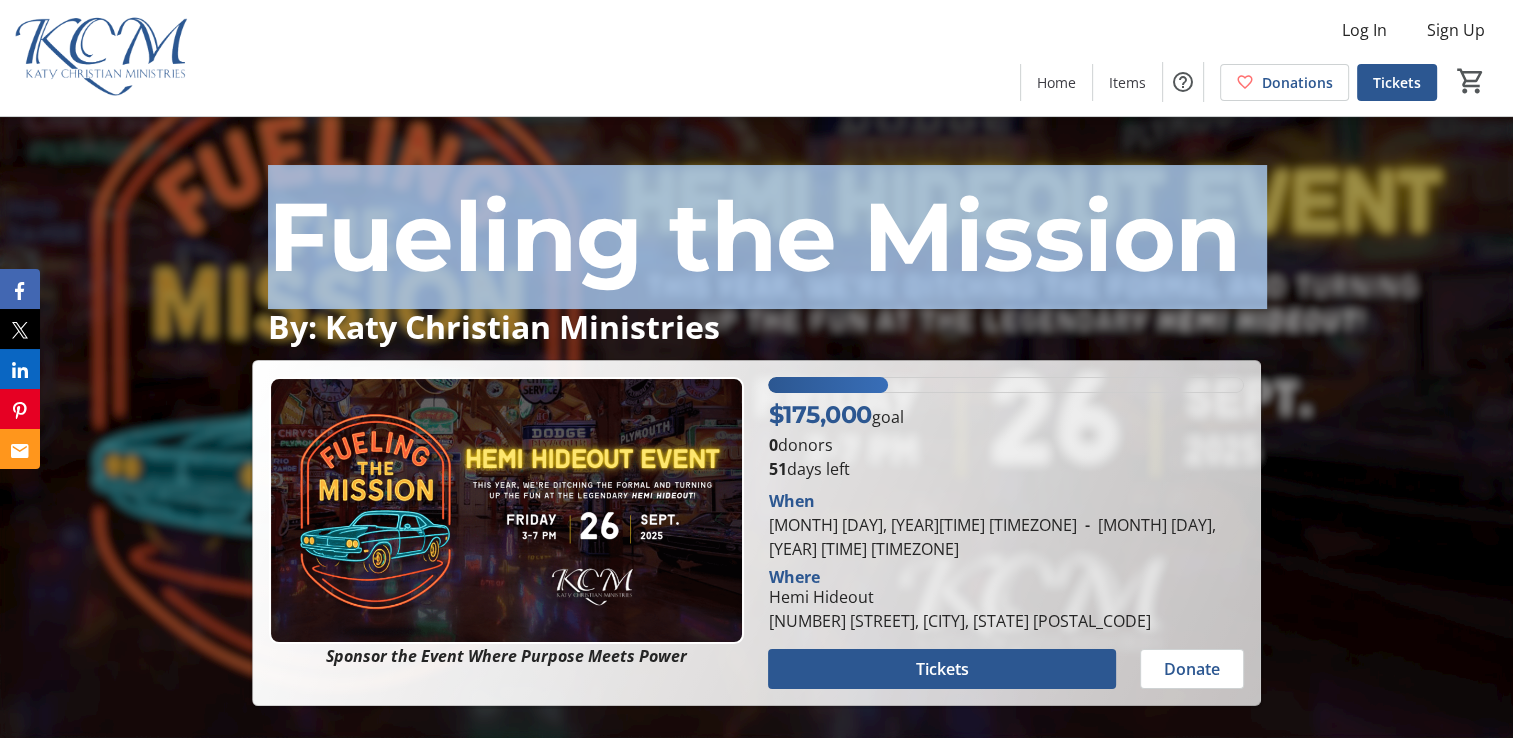 click on "Fueling the Mission" at bounding box center [754, 236] 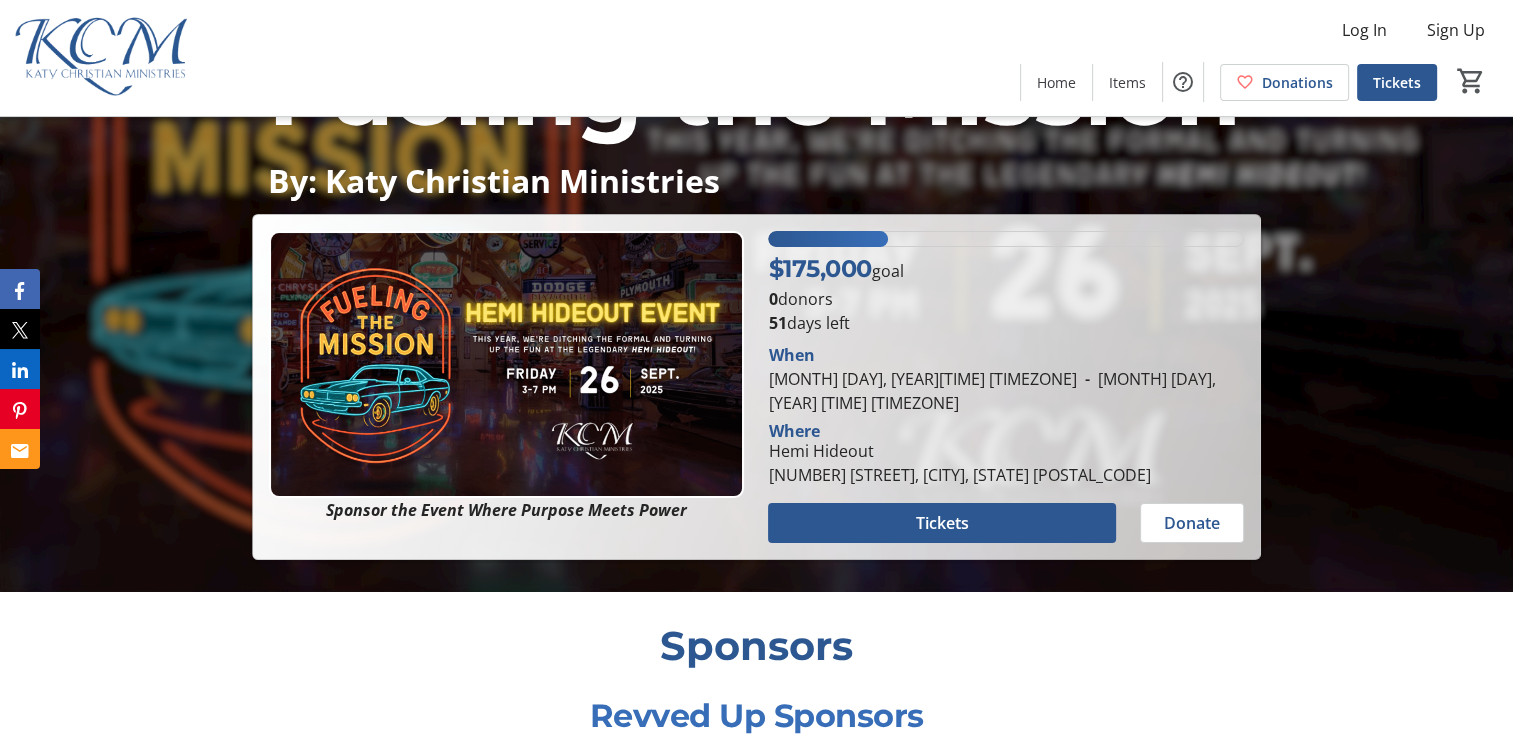 scroll, scrollTop: 200, scrollLeft: 0, axis: vertical 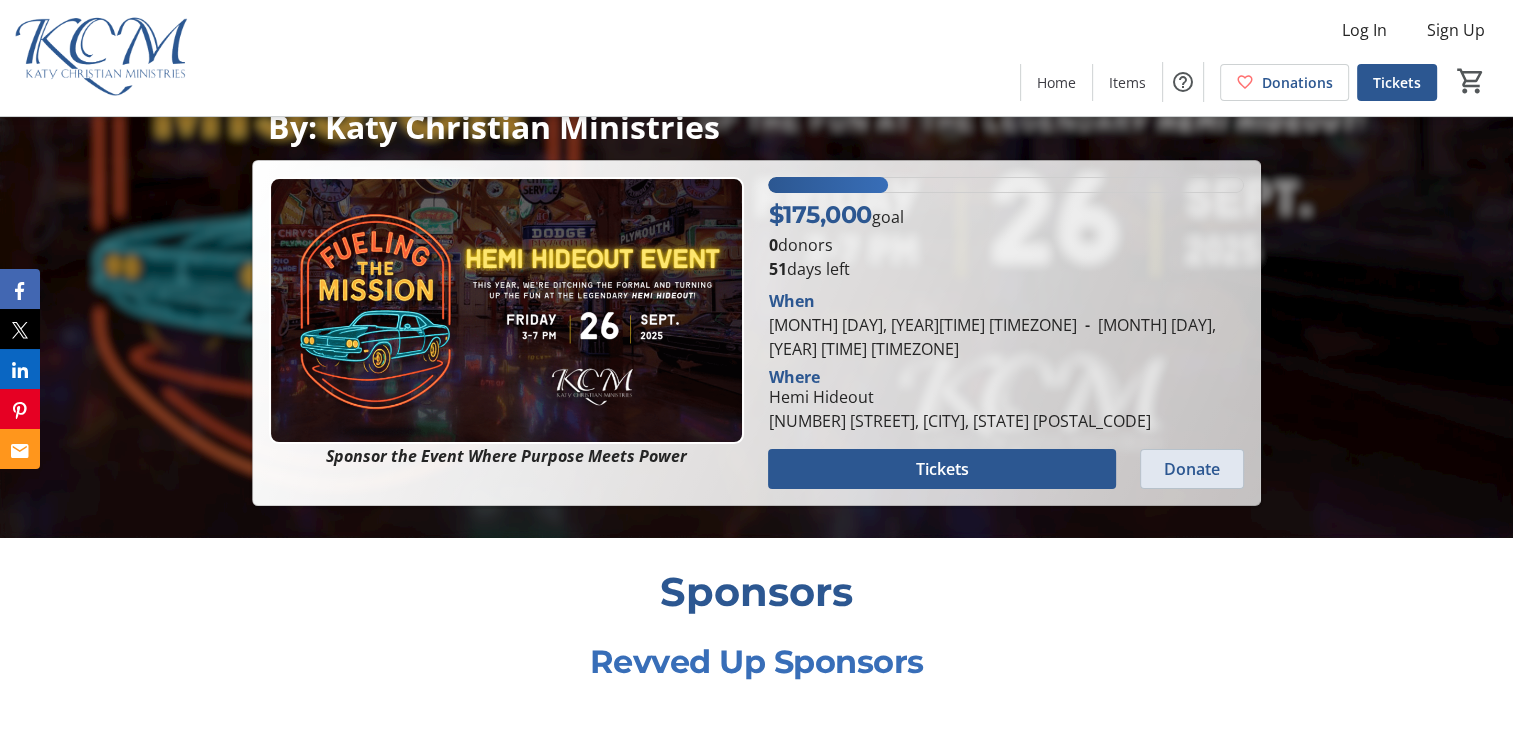 click on "Donate" at bounding box center (1192, 469) 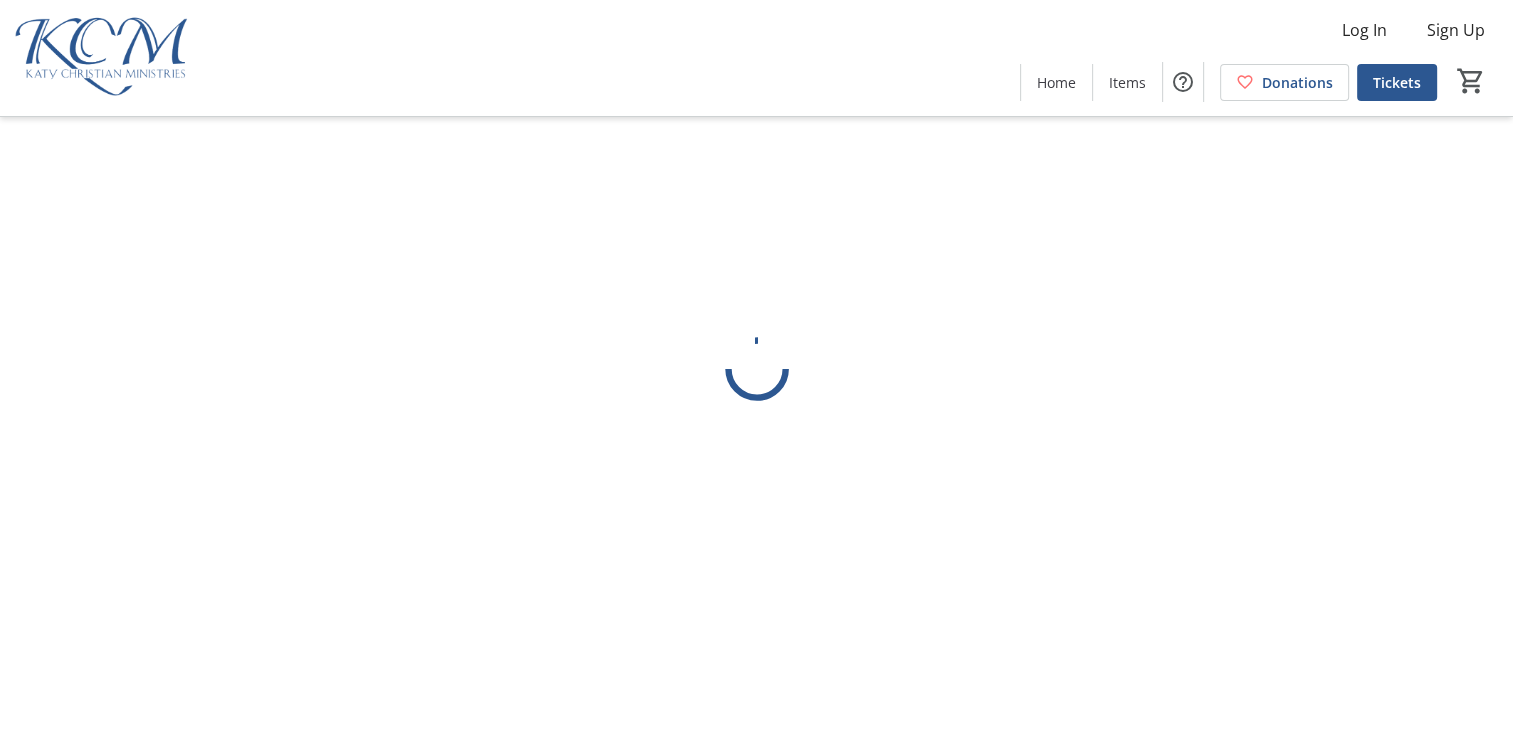 scroll, scrollTop: 0, scrollLeft: 0, axis: both 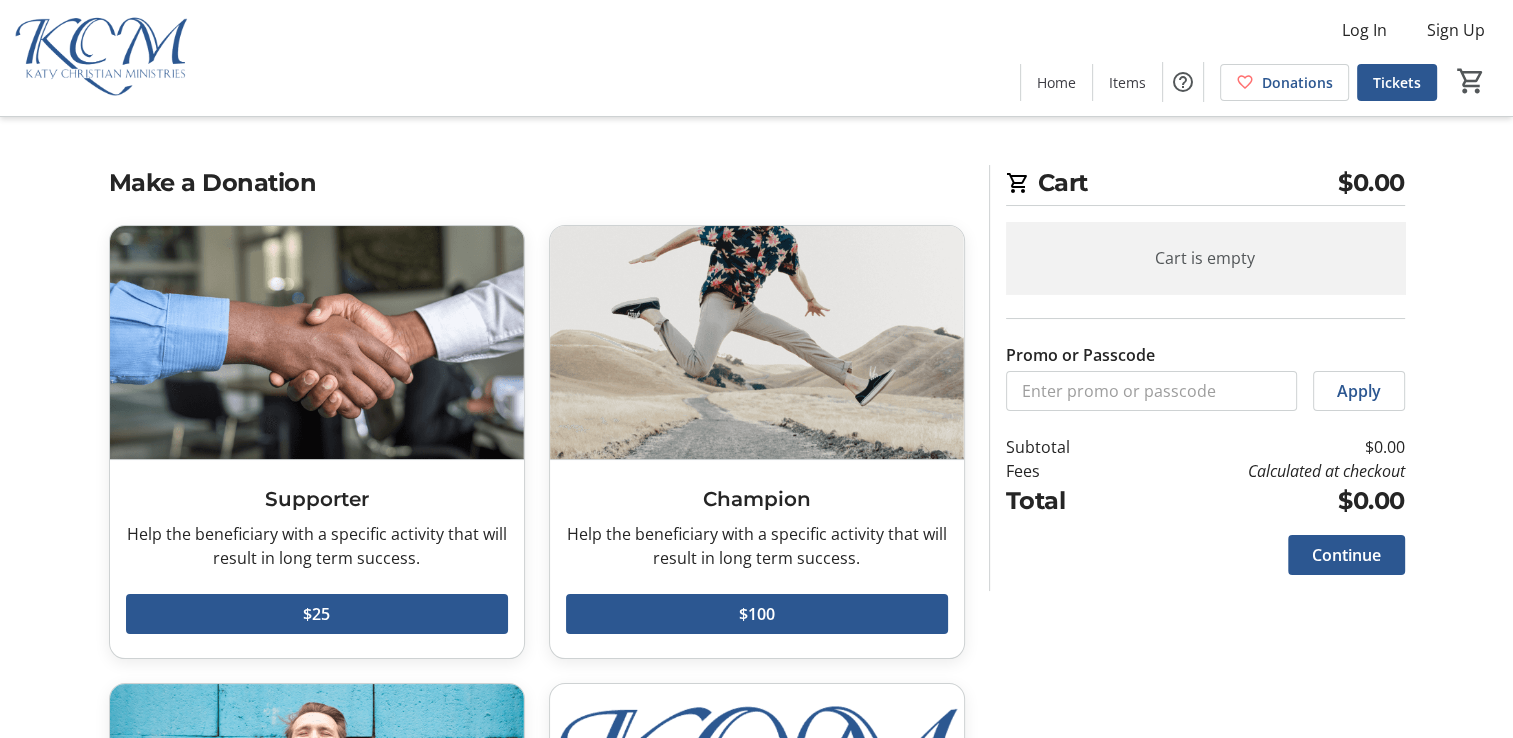 click 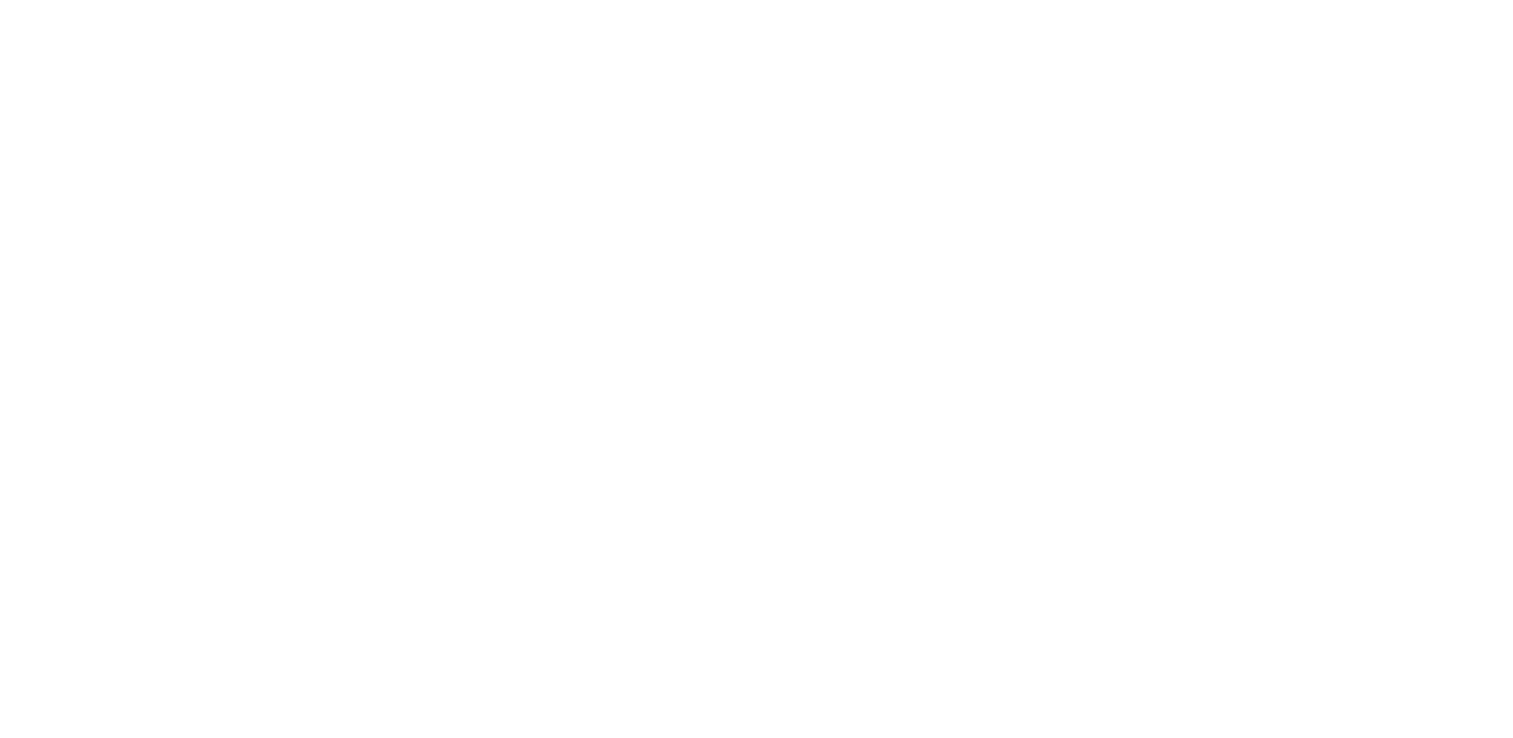 scroll, scrollTop: 0, scrollLeft: 0, axis: both 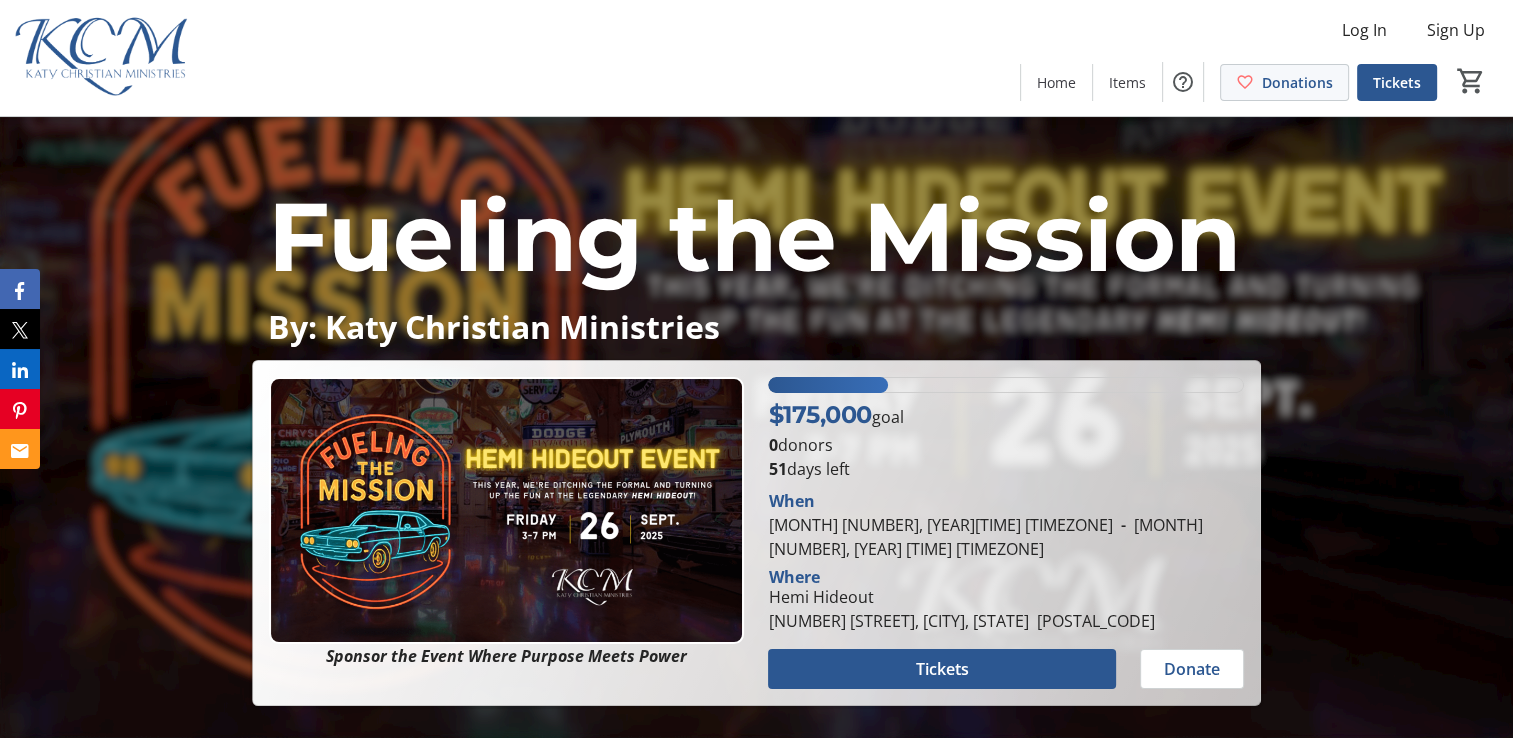 click 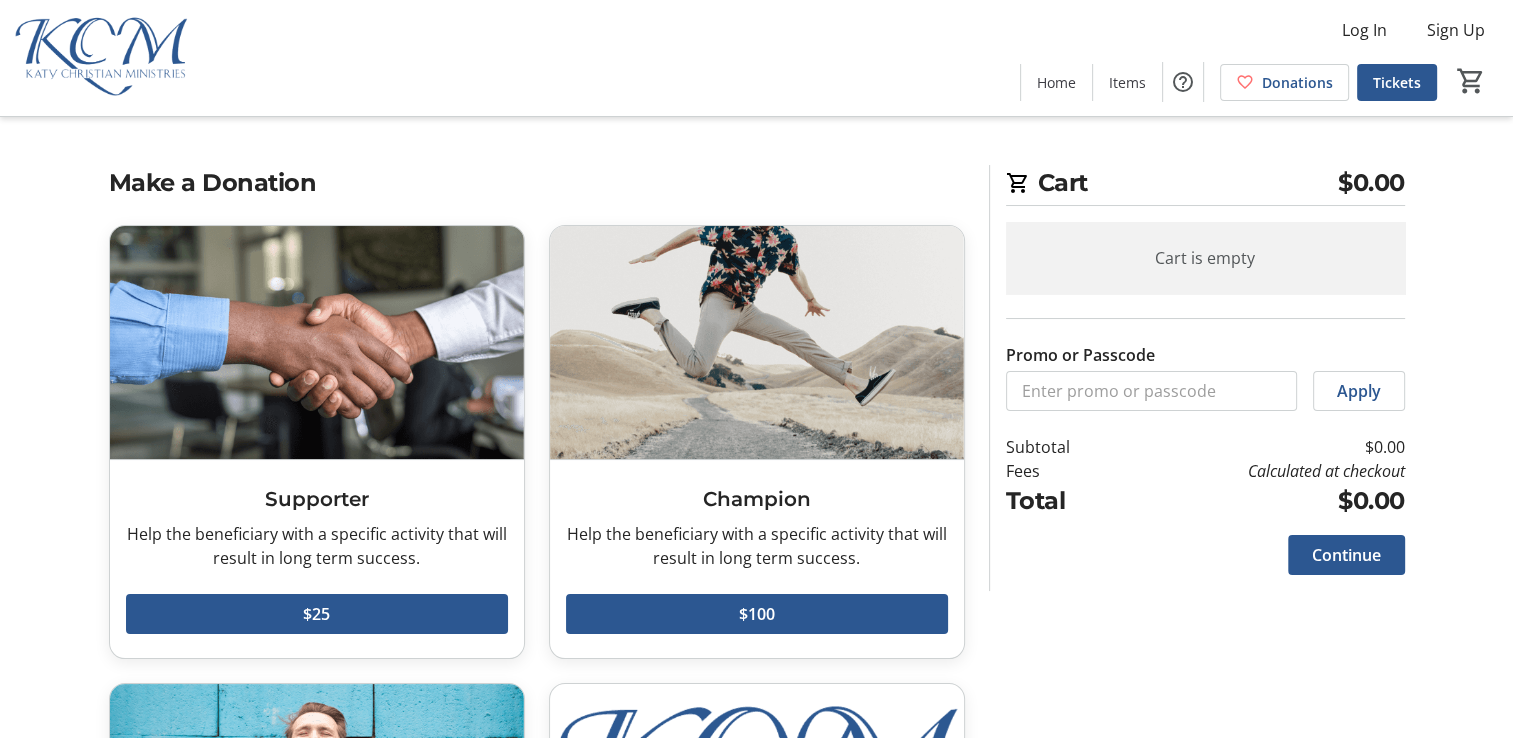 scroll, scrollTop: 100, scrollLeft: 0, axis: vertical 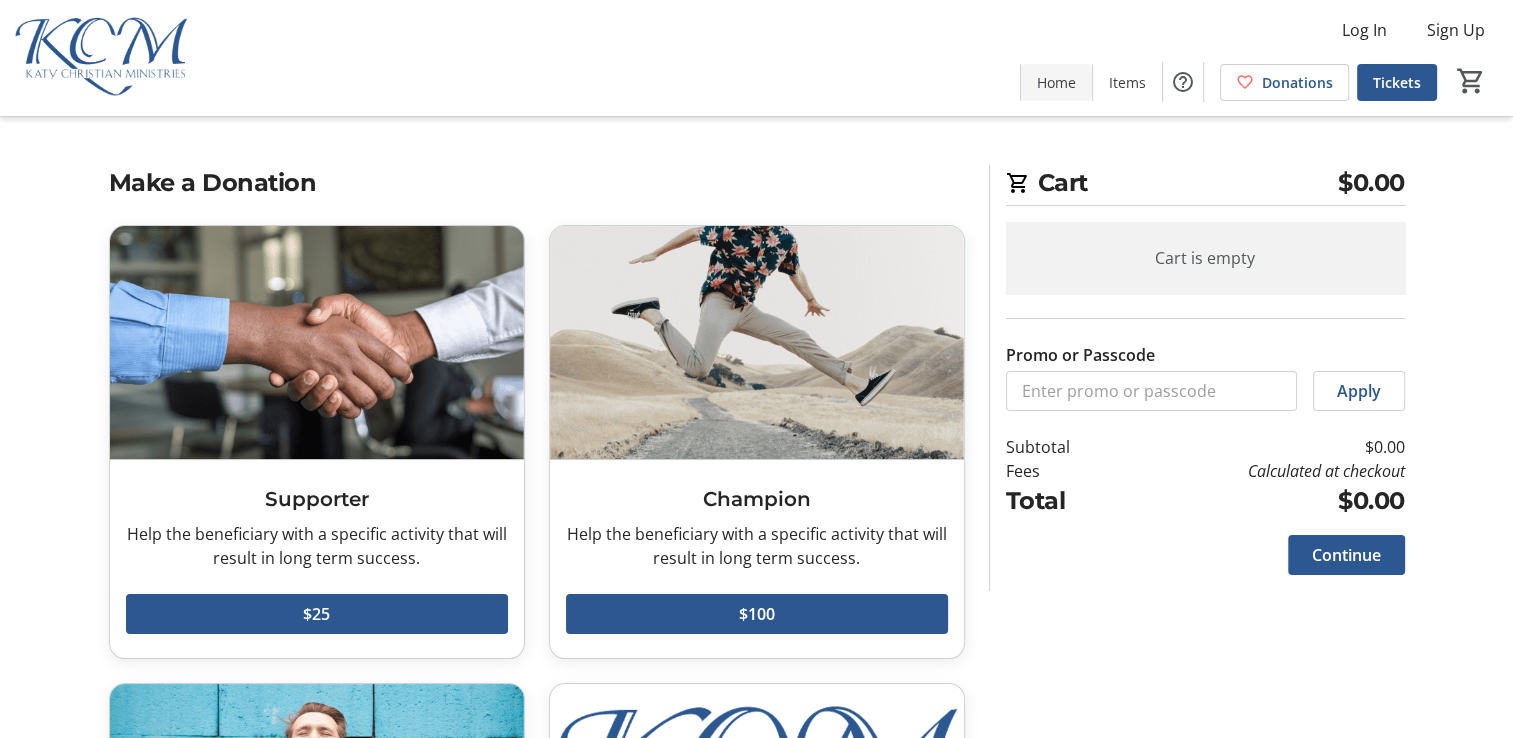 click on "Home" 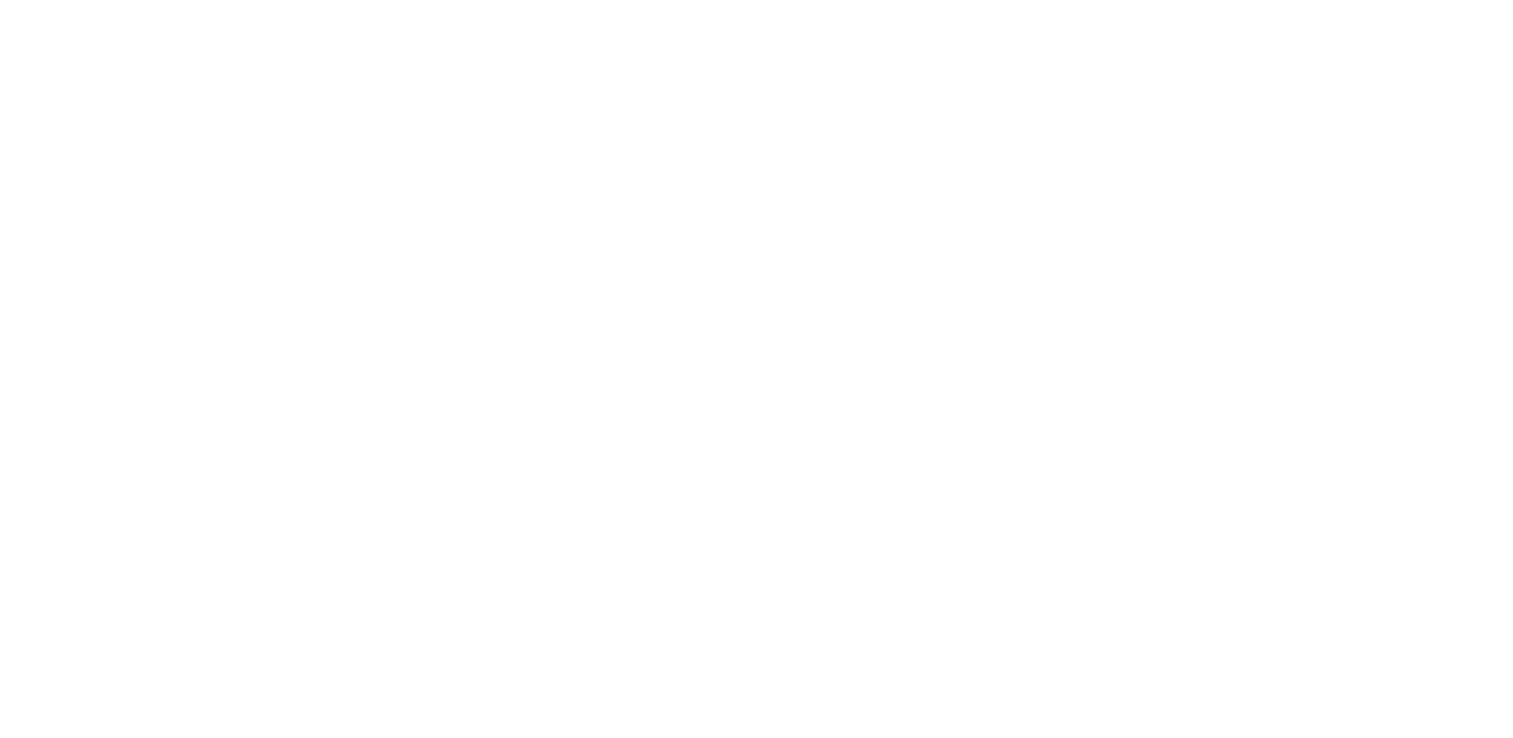 scroll, scrollTop: 0, scrollLeft: 0, axis: both 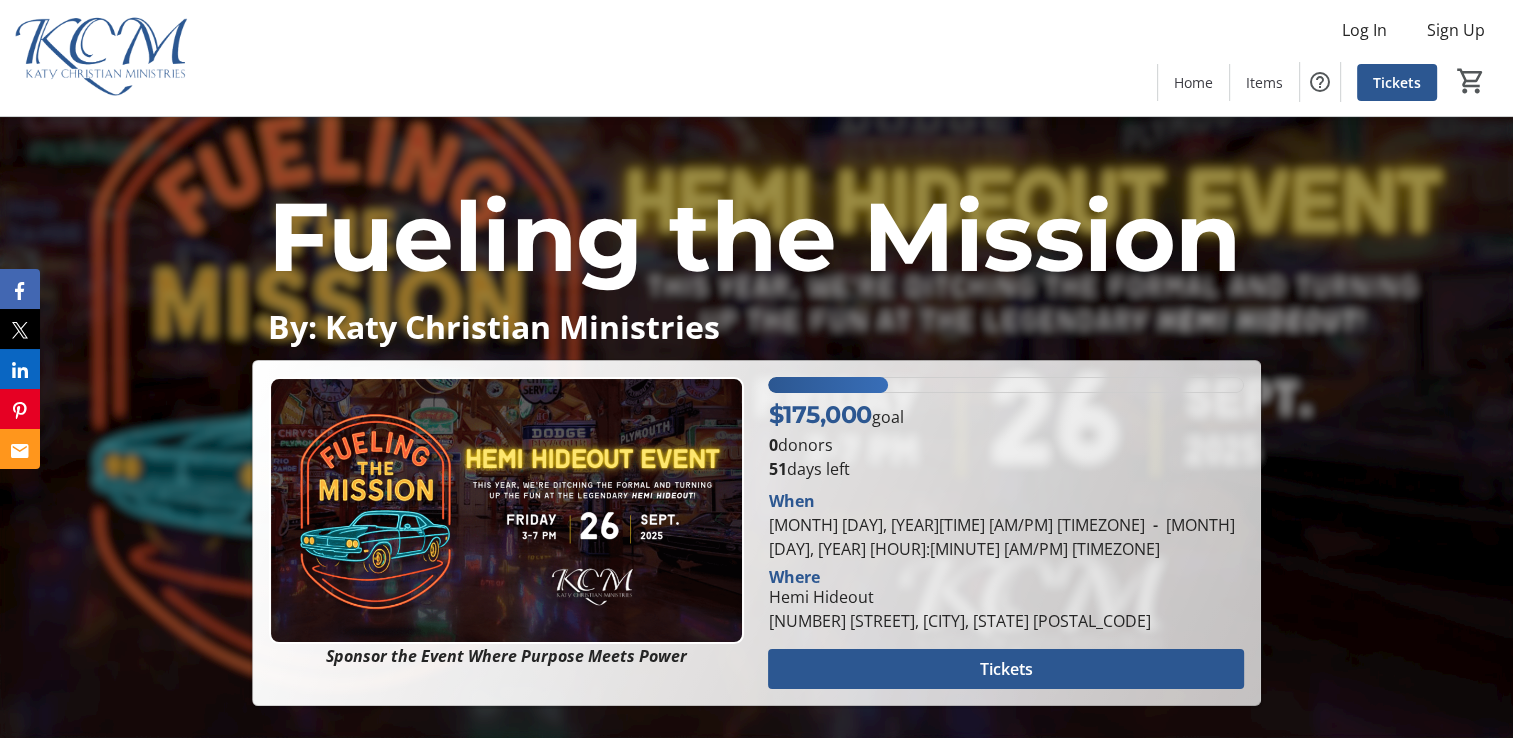 click on "Fueling the Mission" at bounding box center [754, 236] 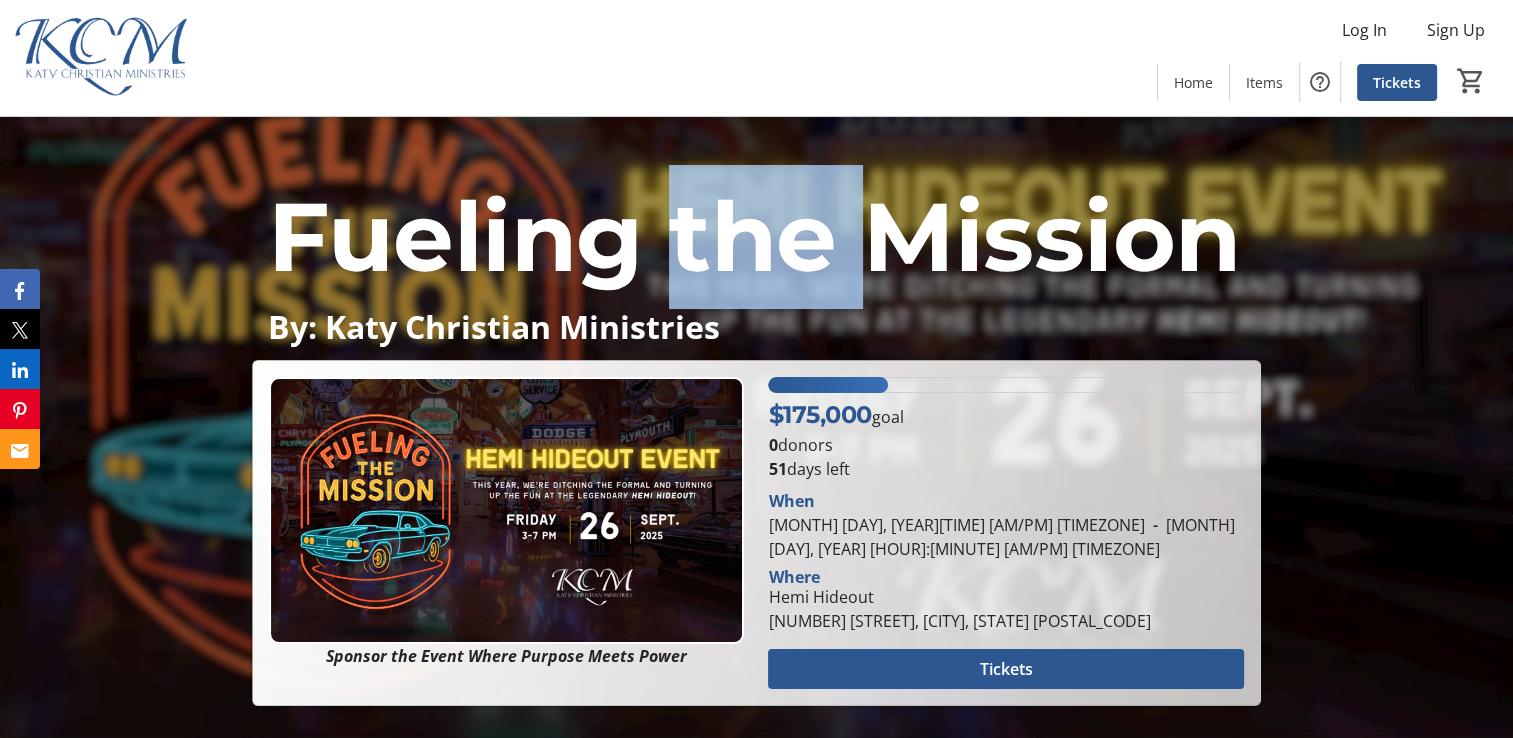 click on "Fueling the Mission" at bounding box center [754, 236] 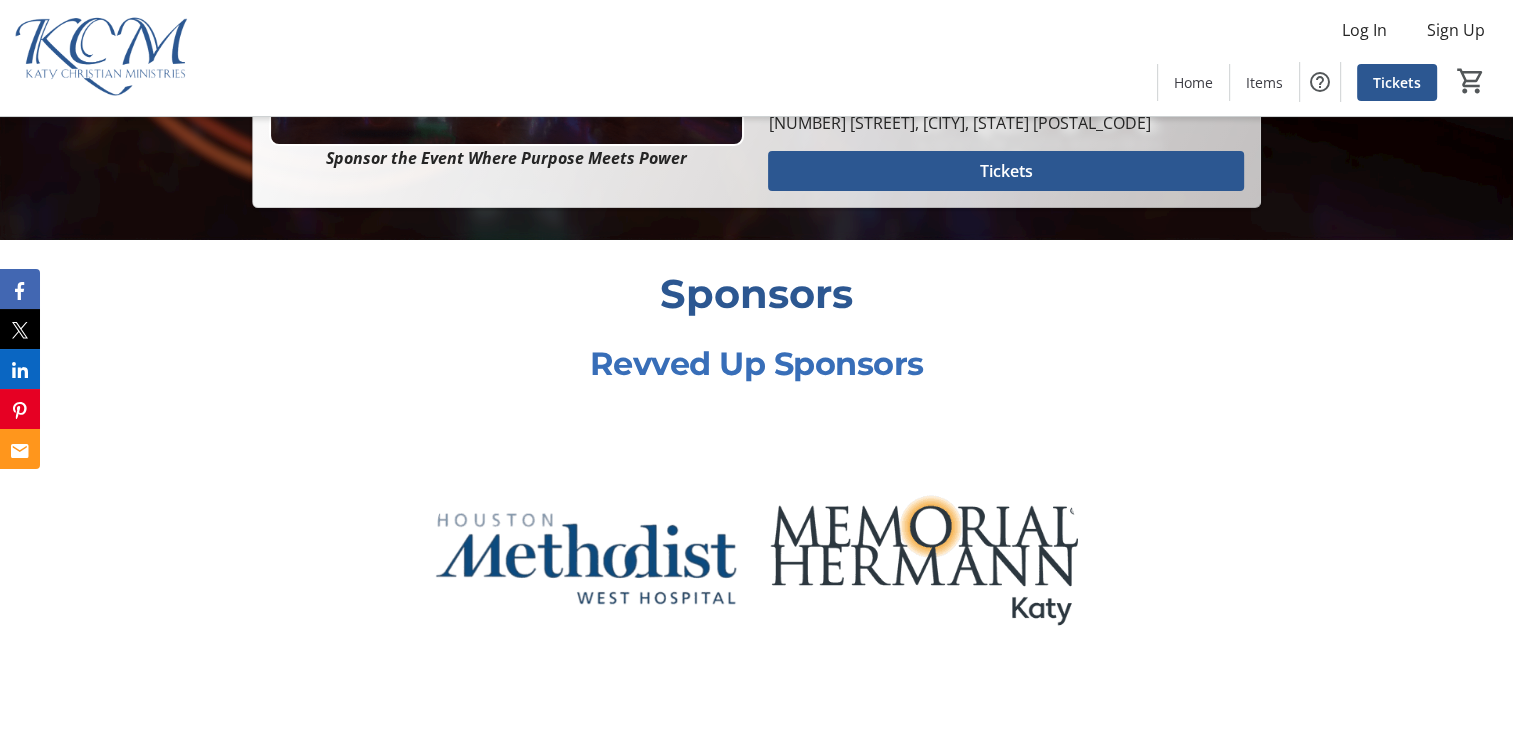 scroll, scrollTop: 100, scrollLeft: 0, axis: vertical 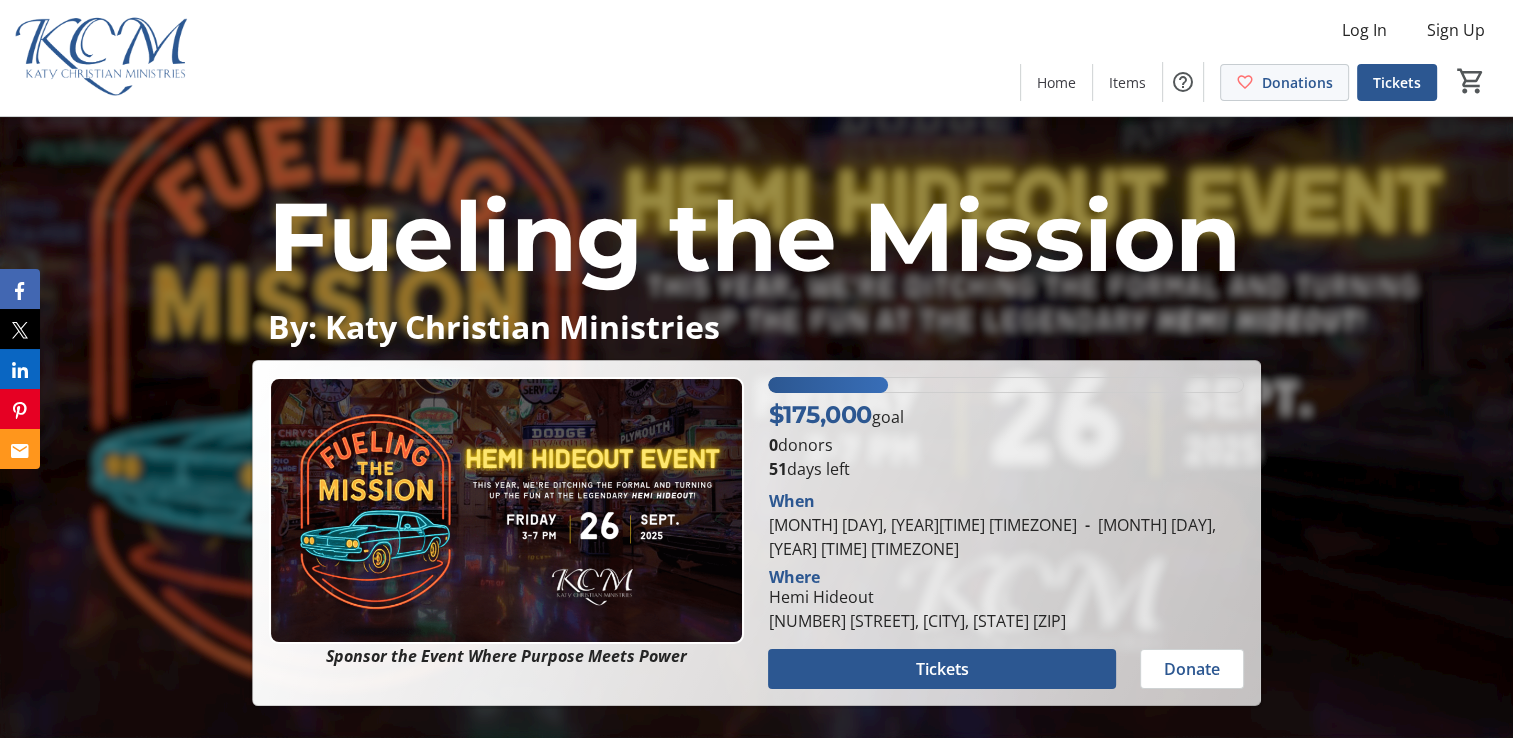 click on "Donations" 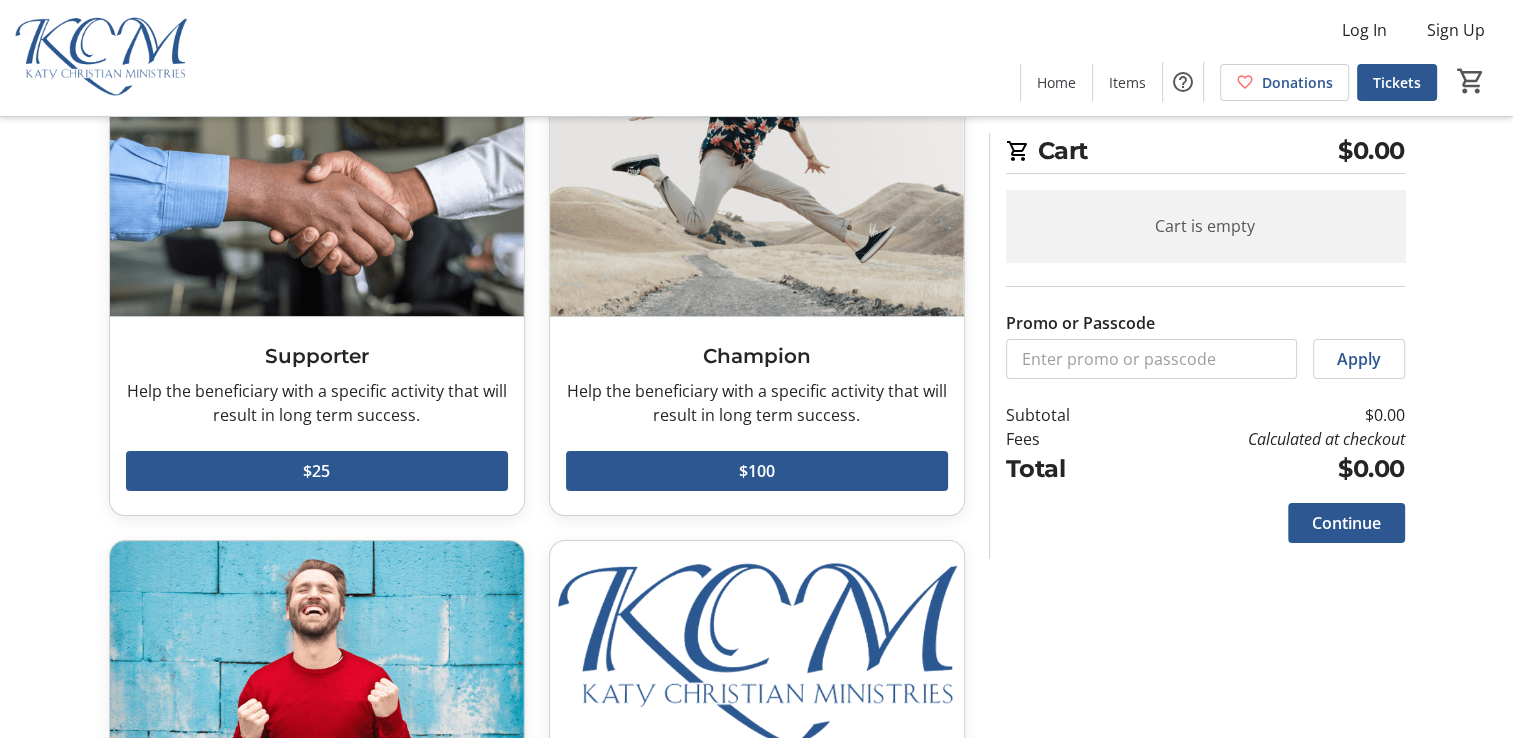 scroll, scrollTop: 400, scrollLeft: 0, axis: vertical 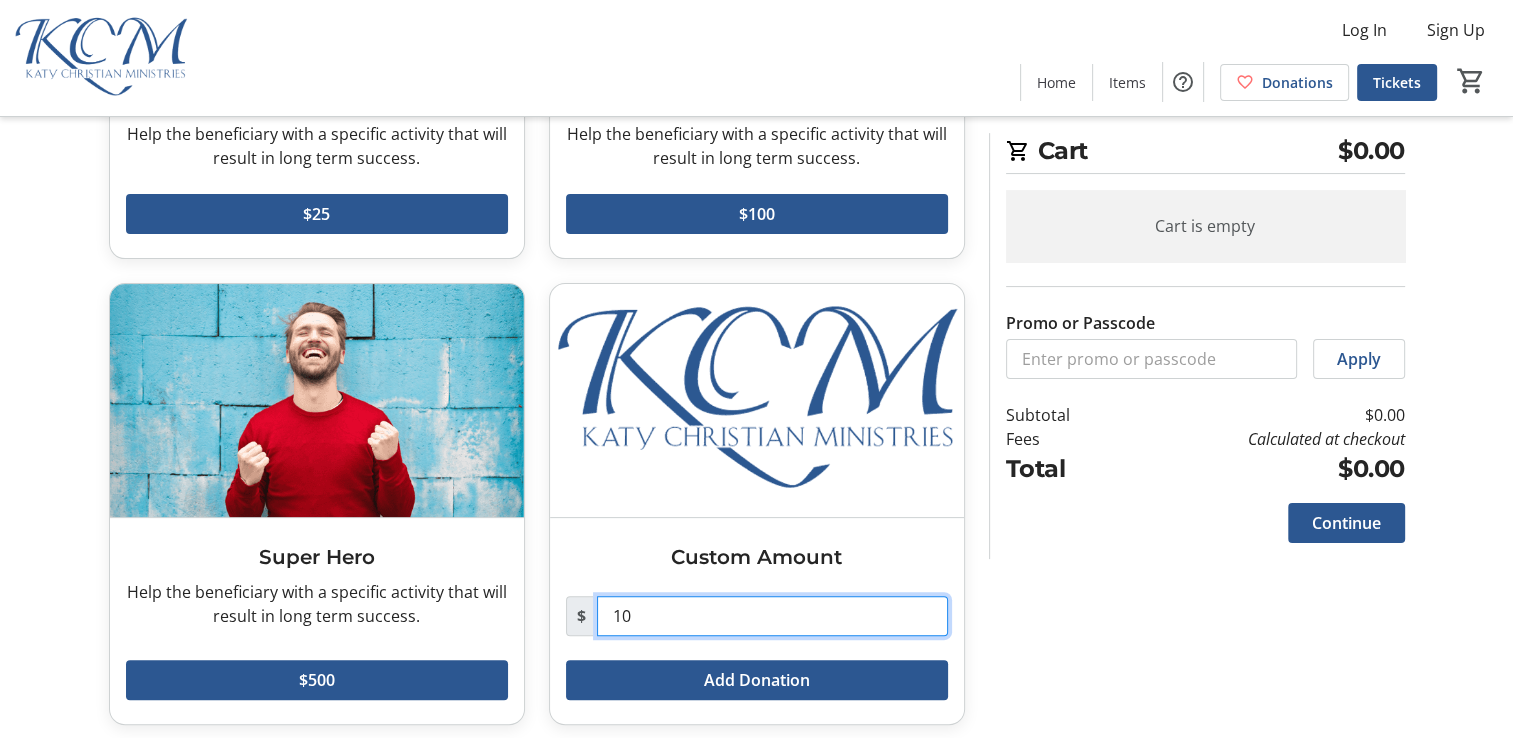 click on "10" at bounding box center [772, 616] 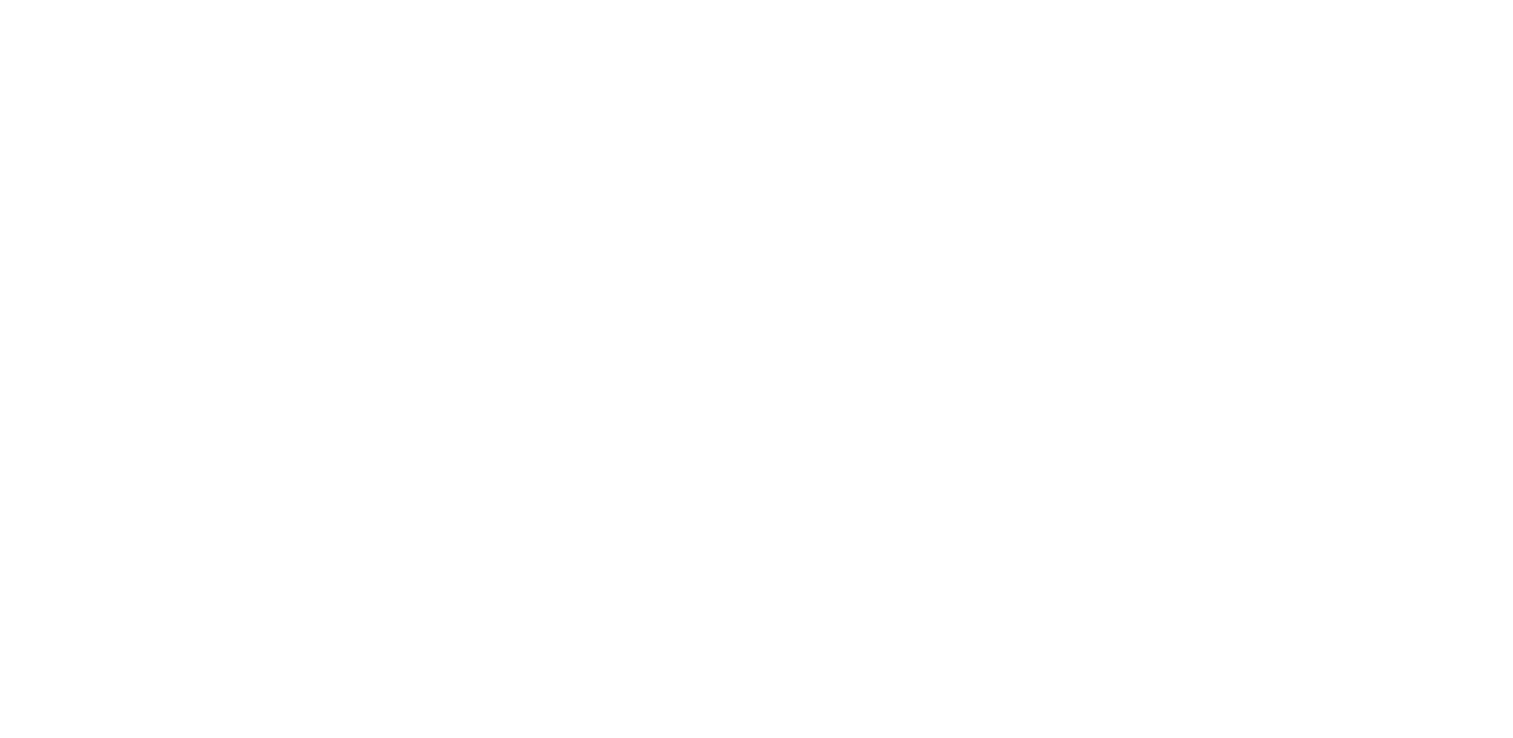 scroll, scrollTop: 0, scrollLeft: 0, axis: both 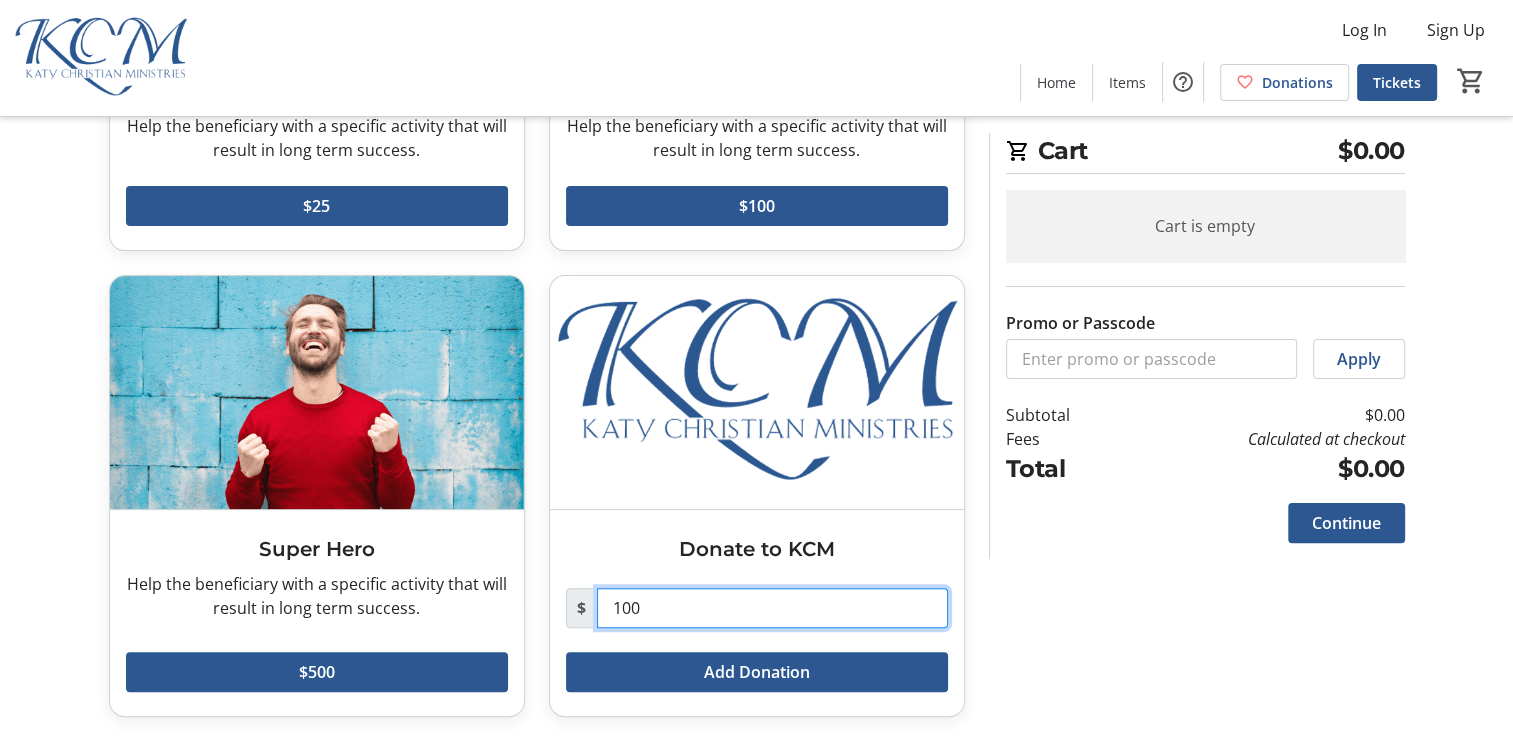 click on "100" at bounding box center [772, 608] 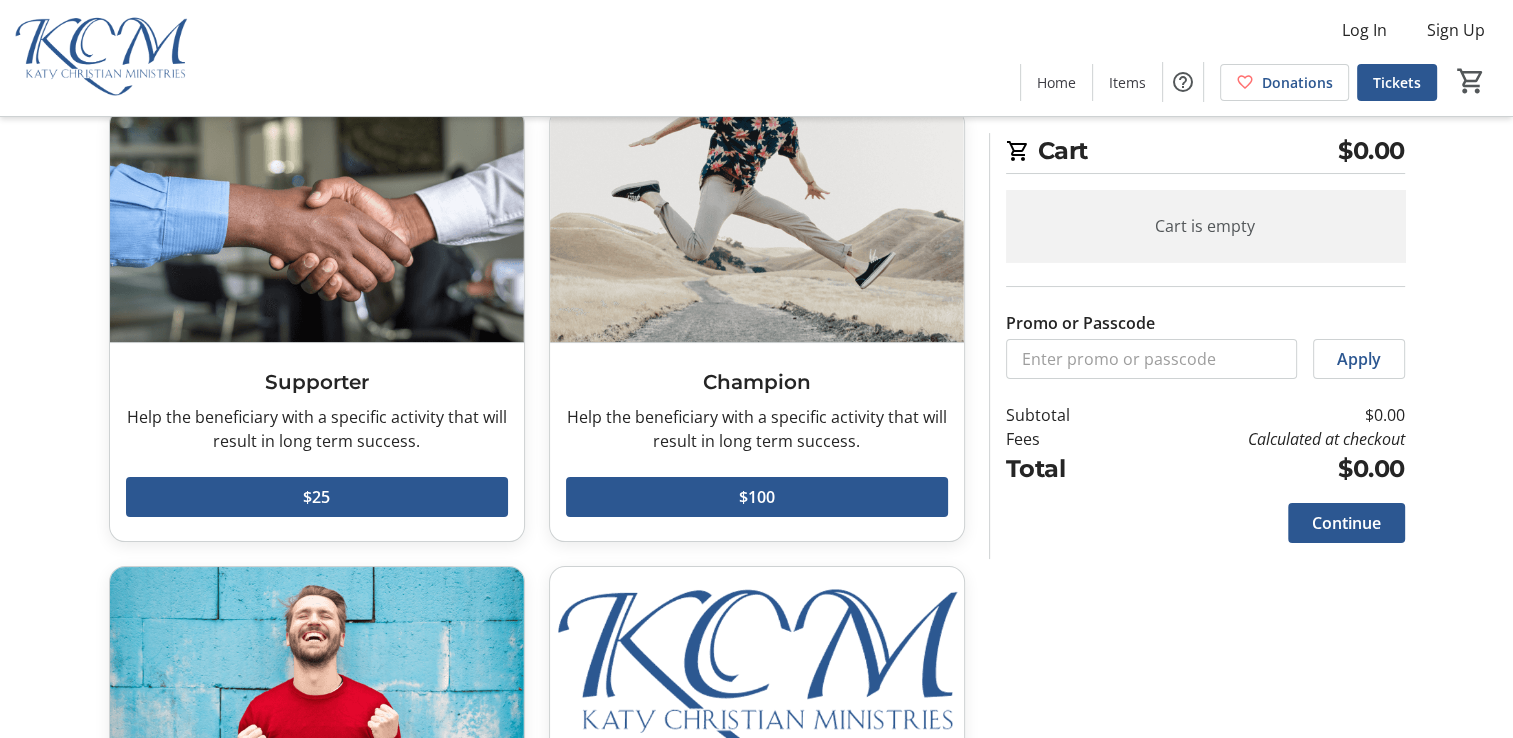 scroll, scrollTop: 8, scrollLeft: 0, axis: vertical 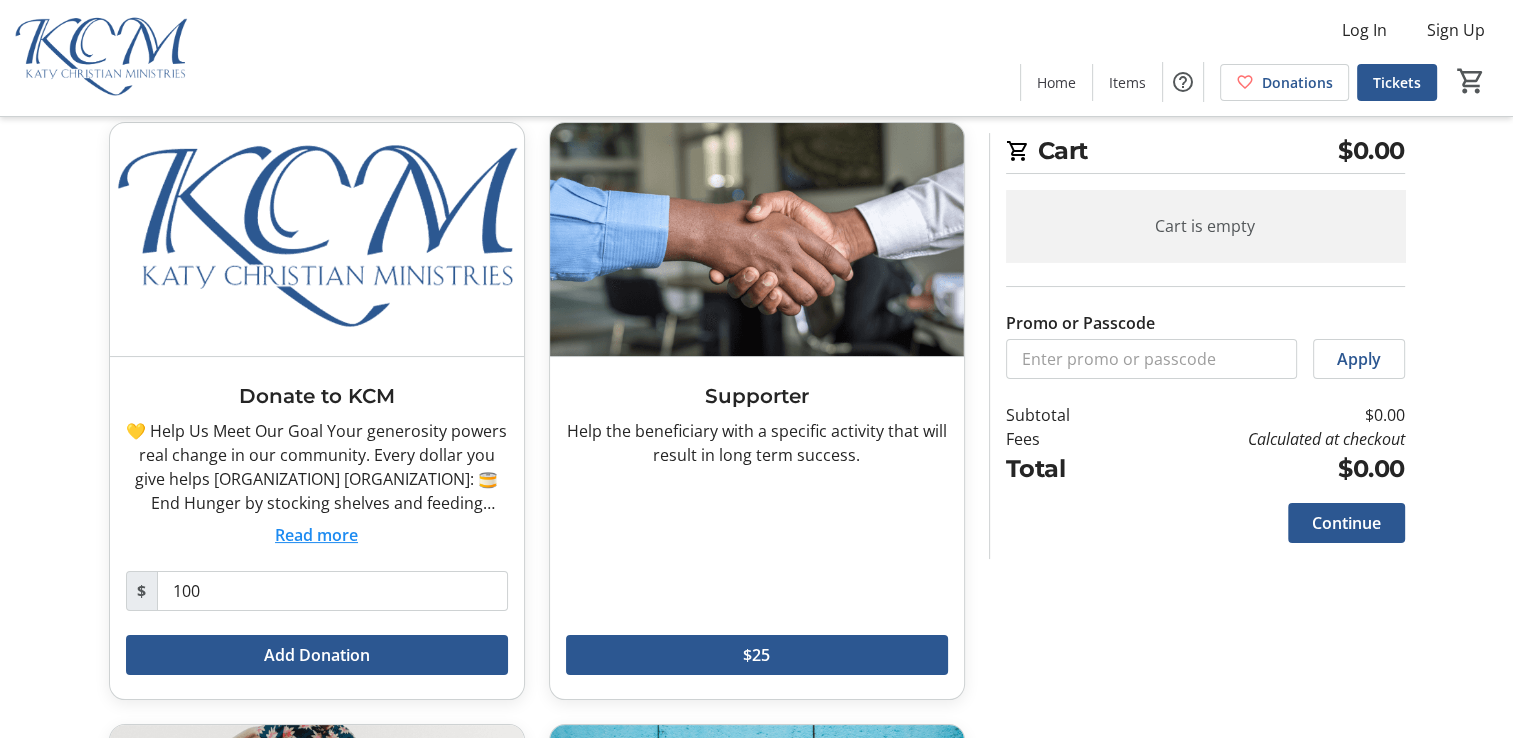 click on "Read more" 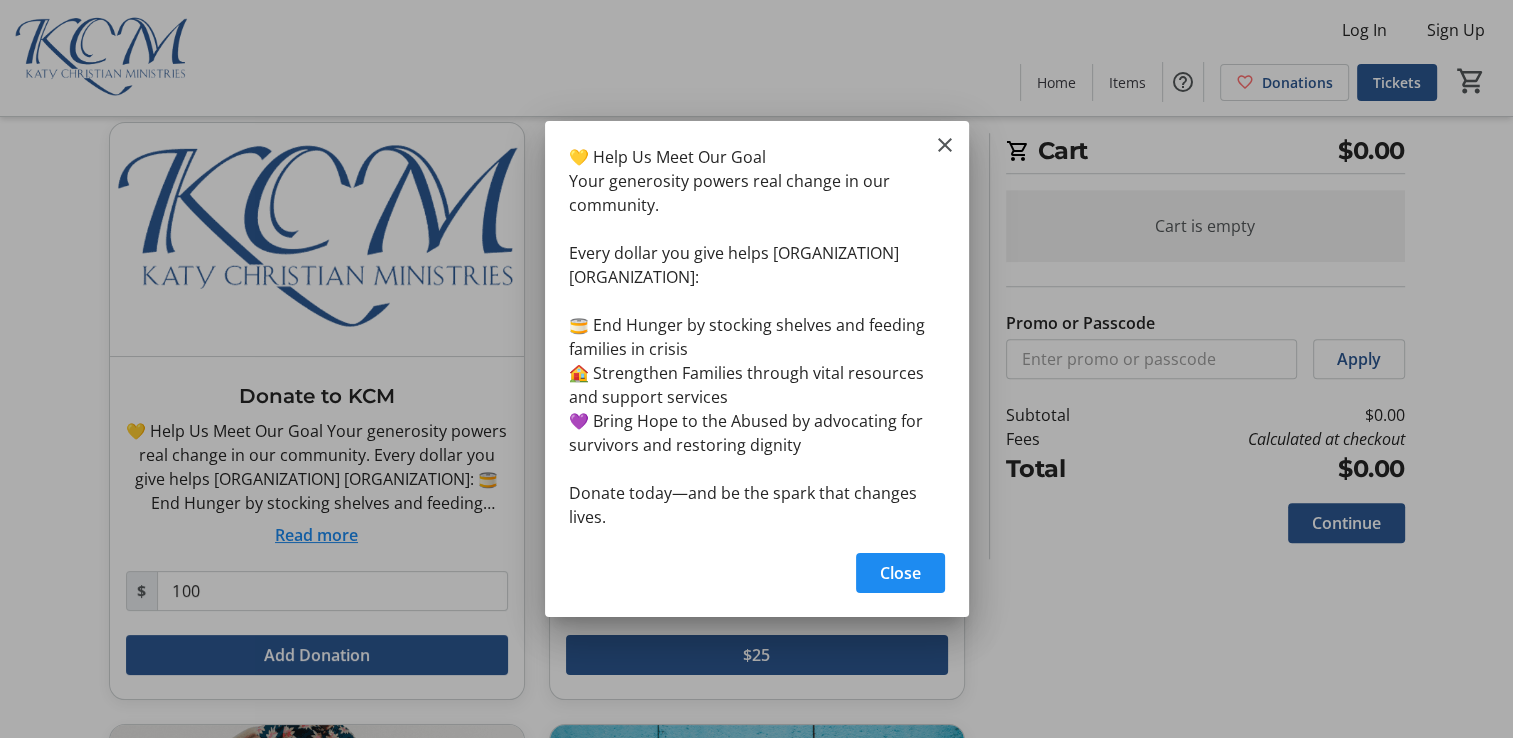 scroll, scrollTop: 0, scrollLeft: 0, axis: both 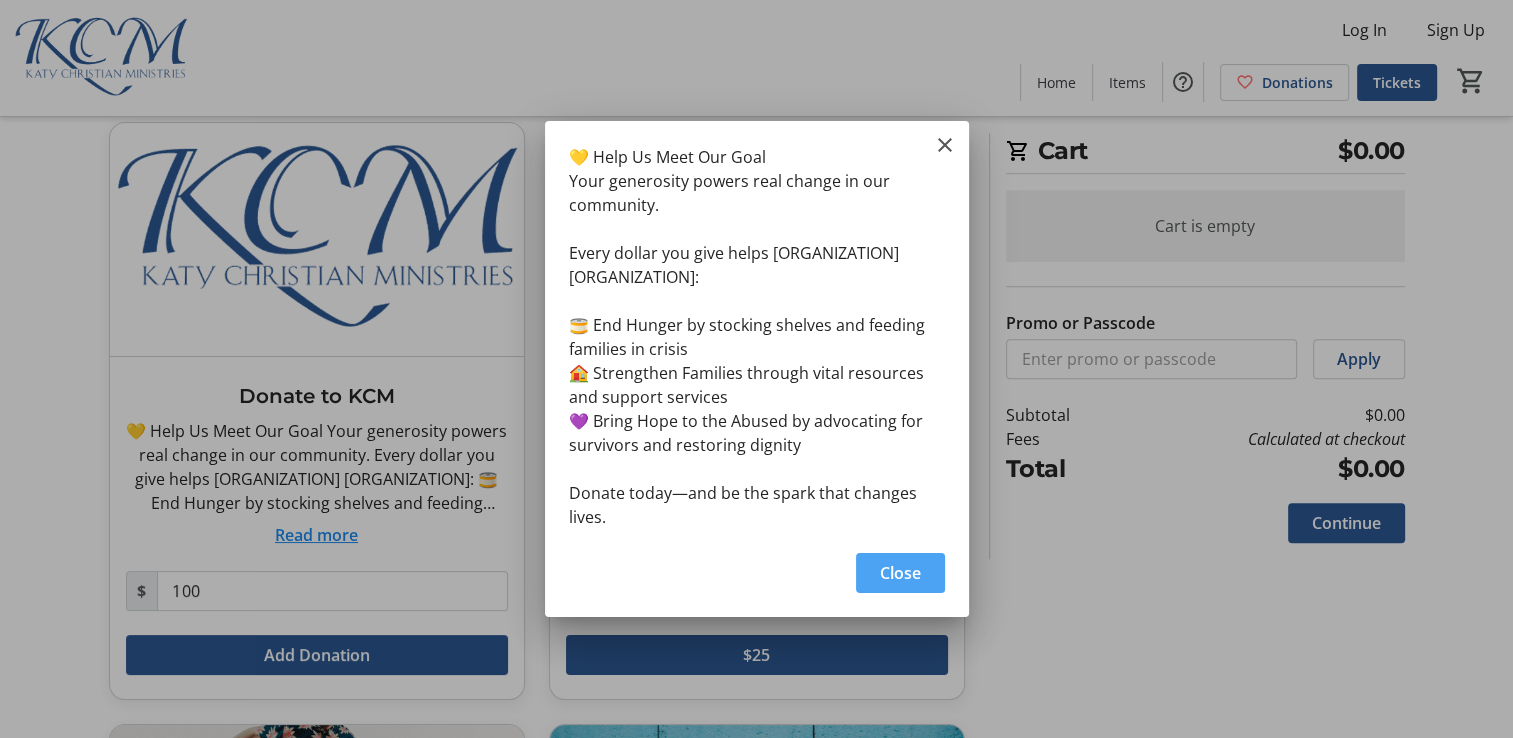 click on "Close" at bounding box center [900, 573] 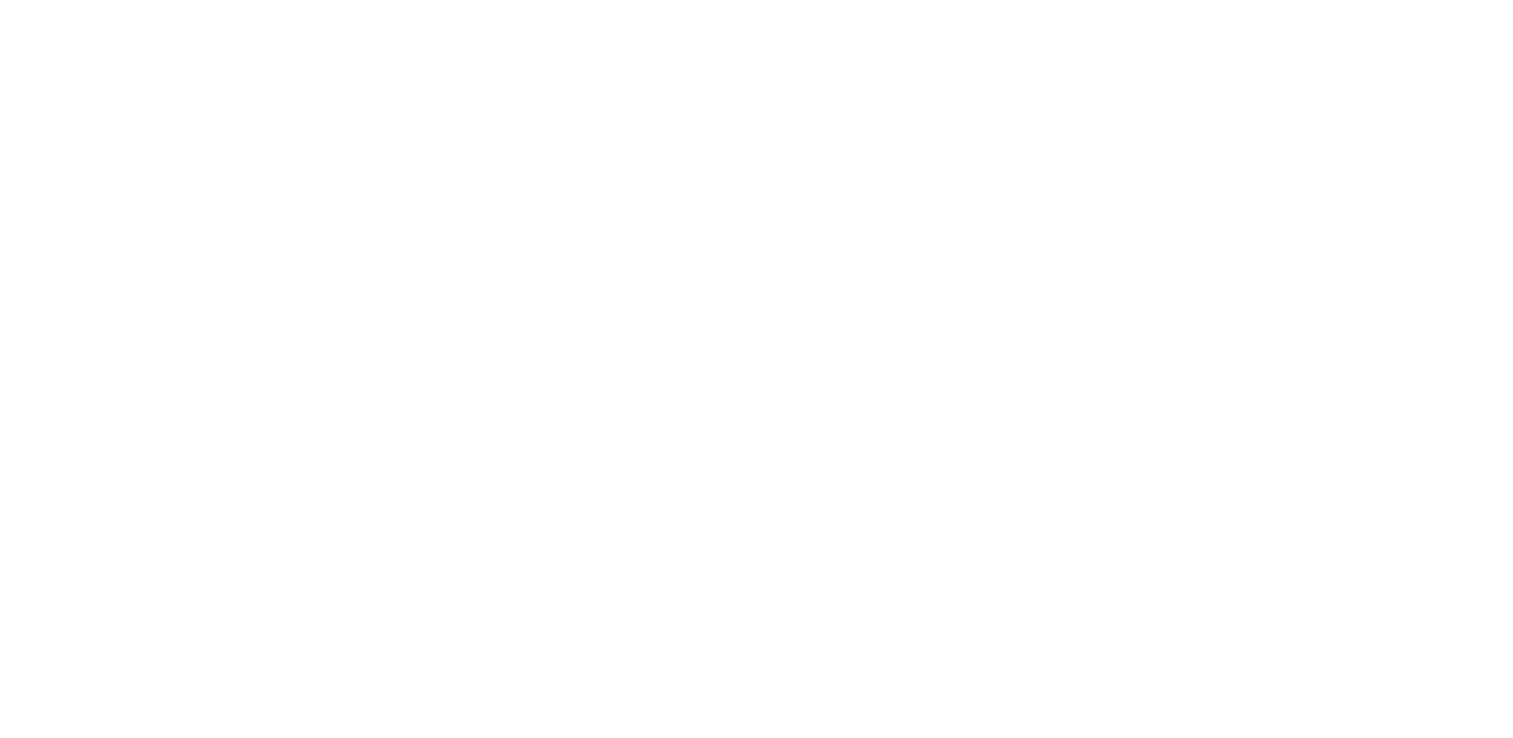 scroll, scrollTop: 0, scrollLeft: 0, axis: both 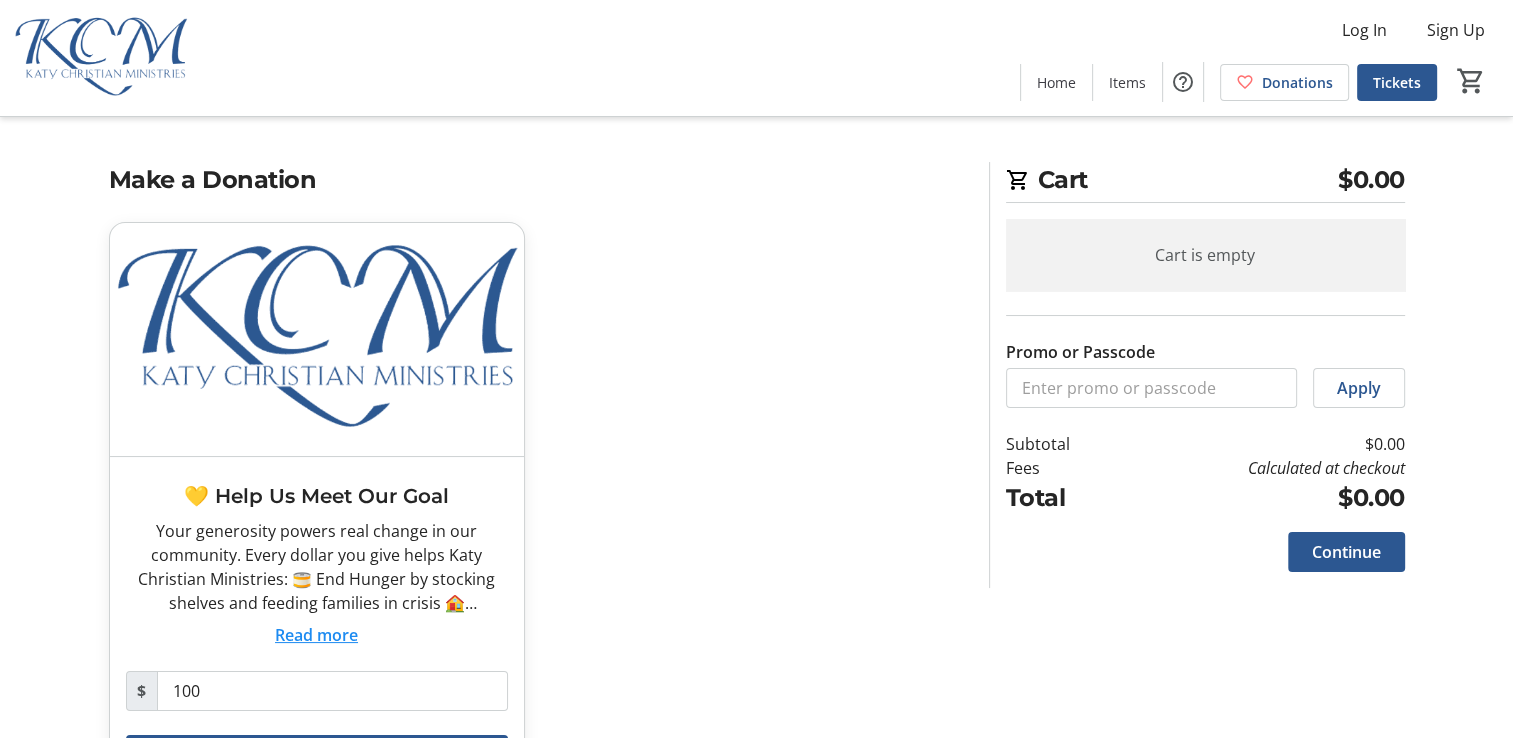 click on "Read more" 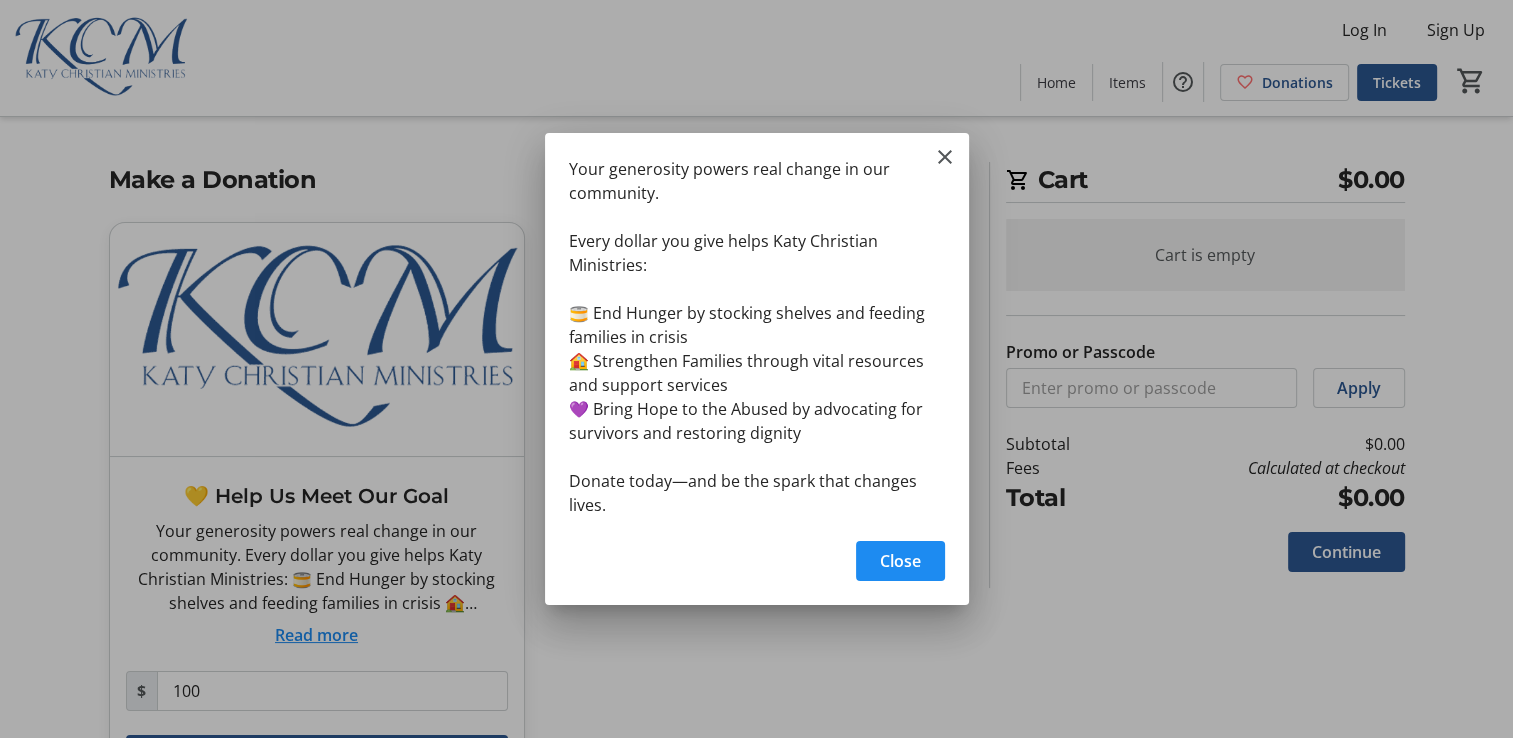 scroll, scrollTop: 0, scrollLeft: 0, axis: both 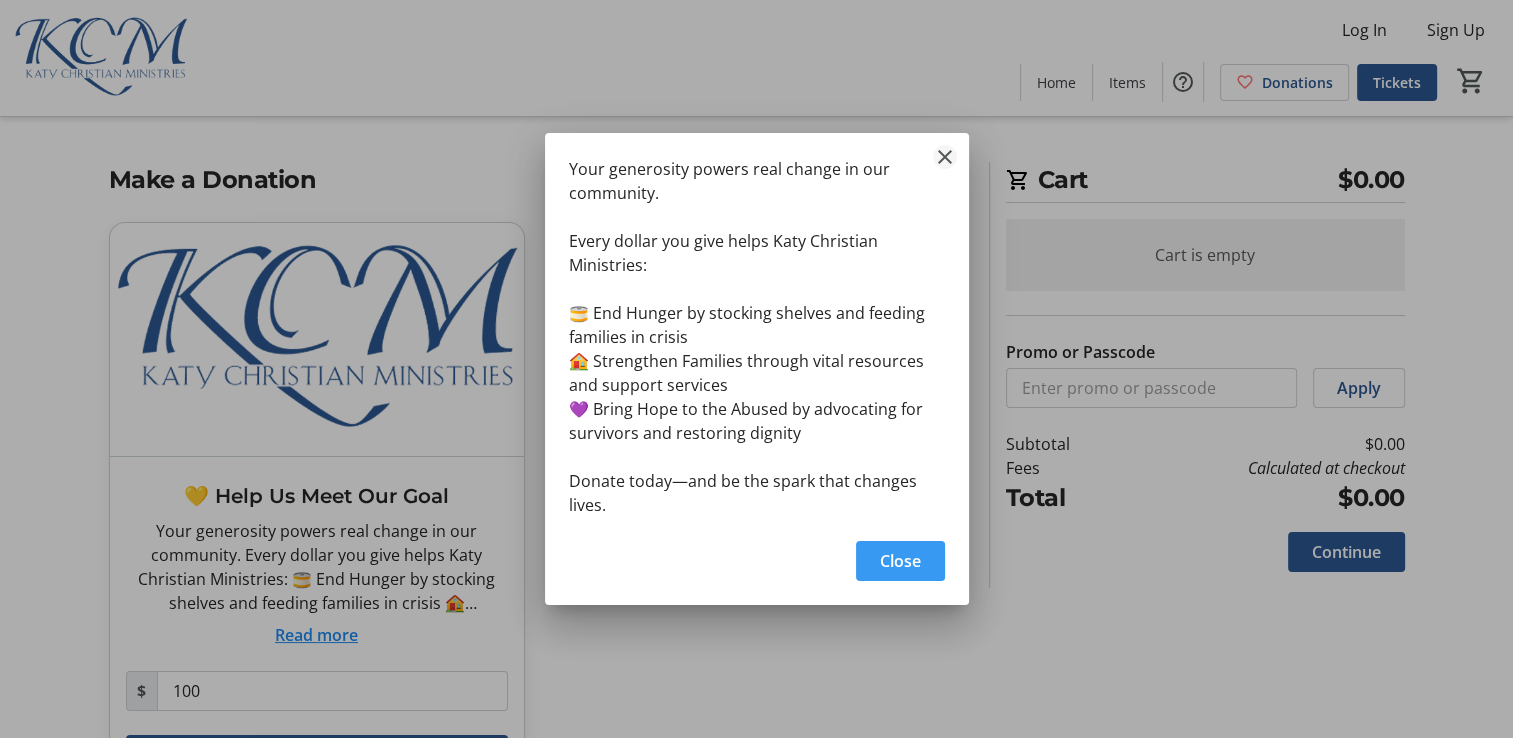 click at bounding box center [945, 157] 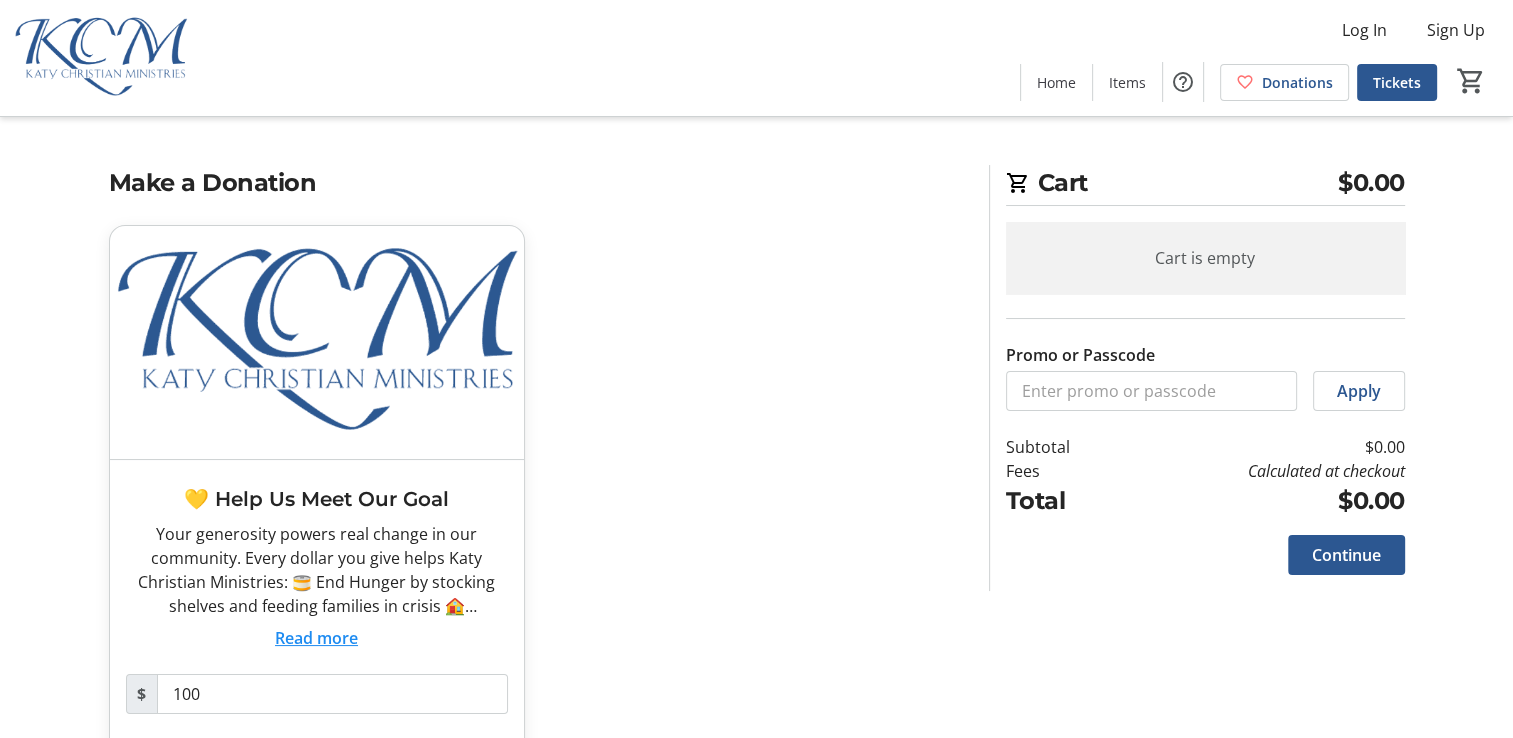scroll, scrollTop: 3, scrollLeft: 0, axis: vertical 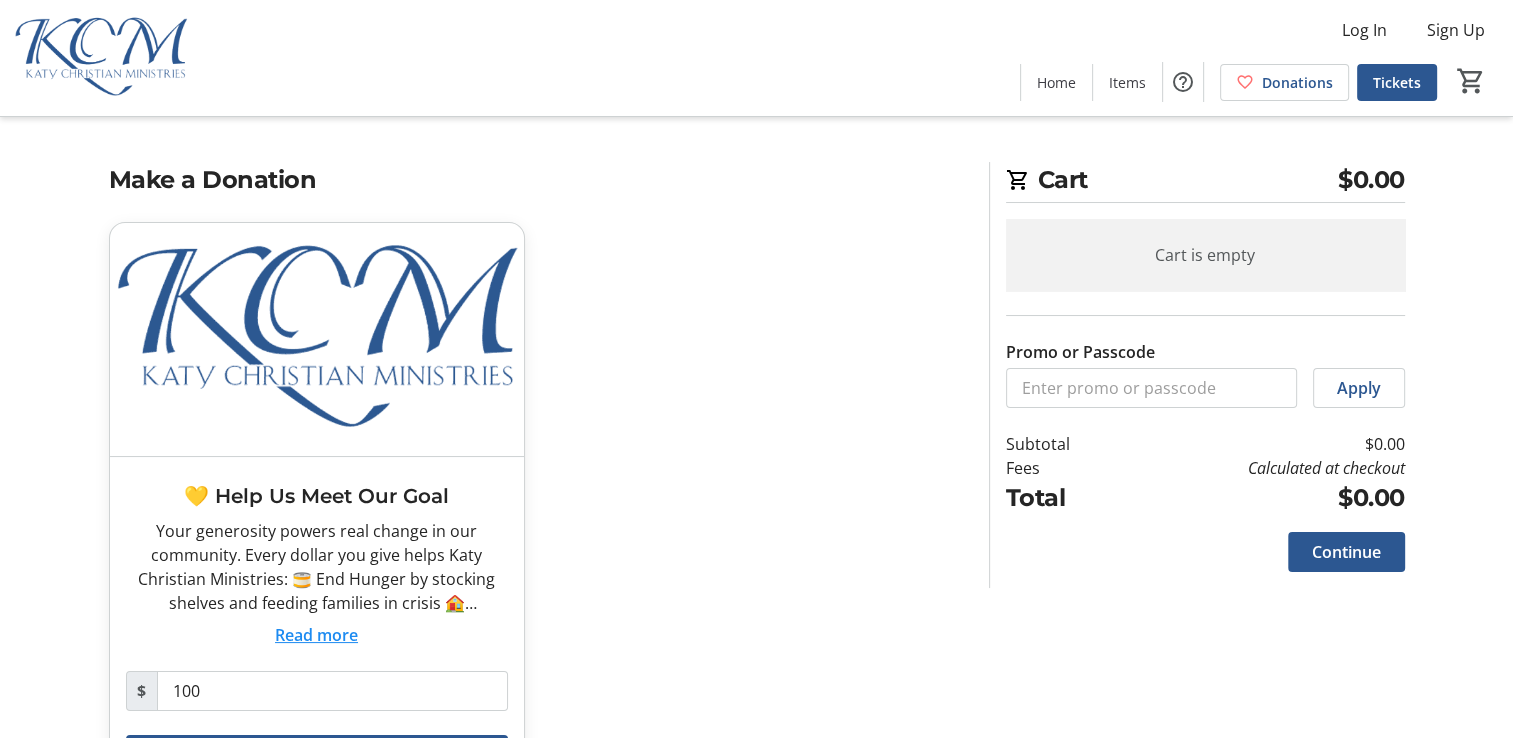 click on "💛 Help Us Meet Our Goal  Your generosity powers real change in our community.
Every dollar you give helps Katy Christian Ministries:
🥫 End Hunger by stocking shelves and feeding families in crisis
🏠 Strengthen Families through vital resources and support services
💜 Bring Hope to the Abused by advocating for survivors and restoring dignity
Donate today—and be the spark that changes lives.  Read more  Your generosity powers real change in our community.
Every dollar you give helps Katy Christian Ministries:
🥫 End Hunger by stocking shelves and feeding families in crisis
🏠 Strengthen Families through vital resources and support services
💜 Bring Hope to the Abused by advocating for survivors and restoring dignity
Donate today—and be the spark that changes lives. $ 100  Add Donation" 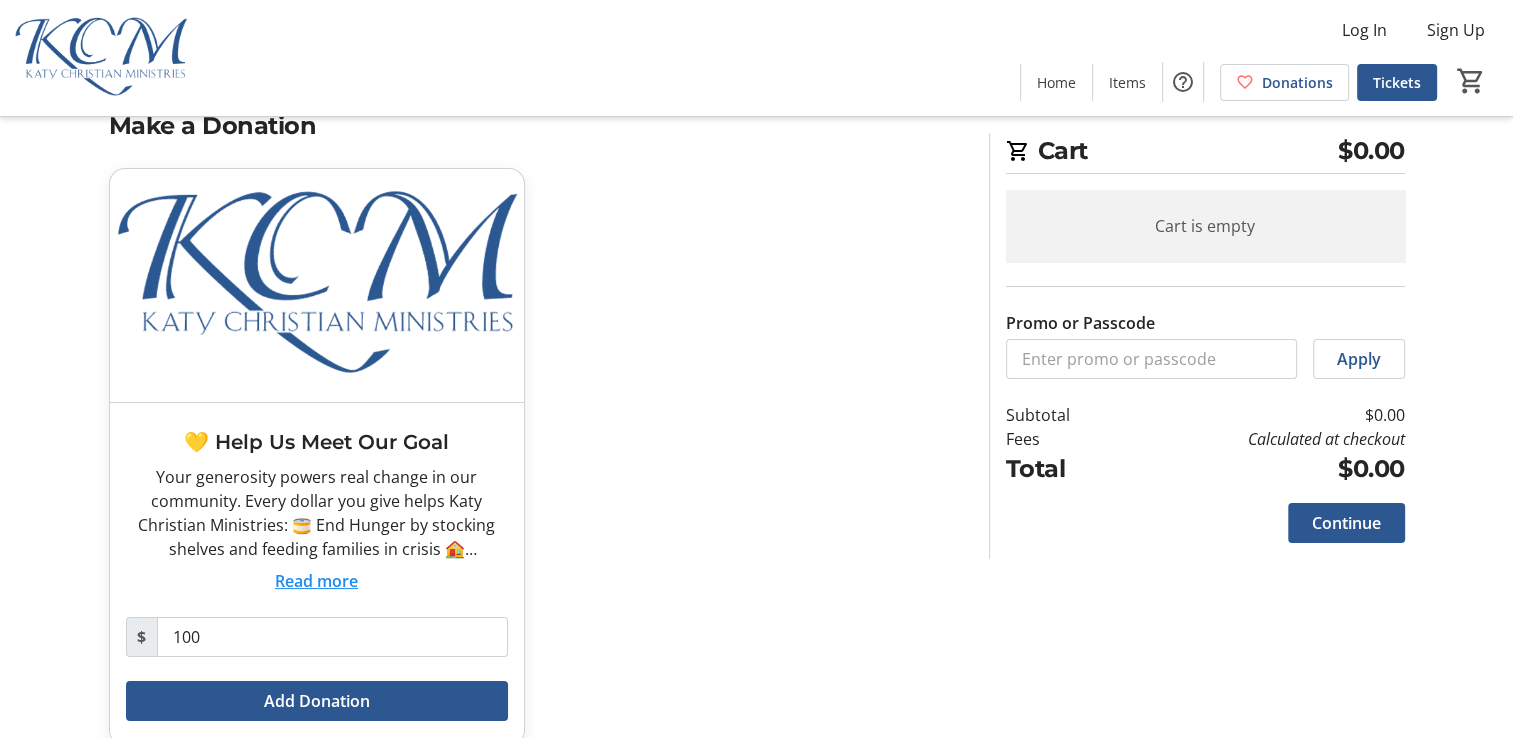 scroll, scrollTop: 88, scrollLeft: 0, axis: vertical 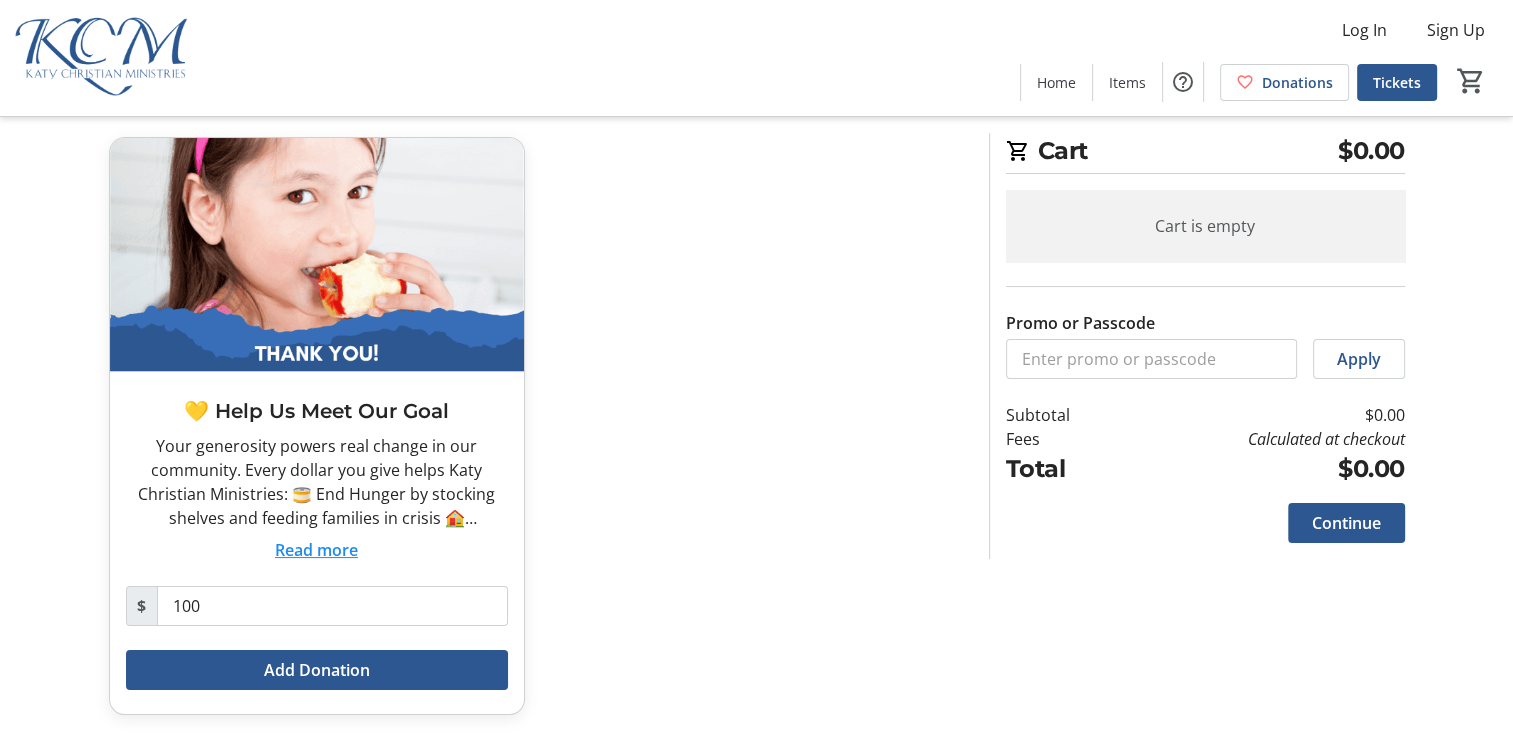 click on "Read more" 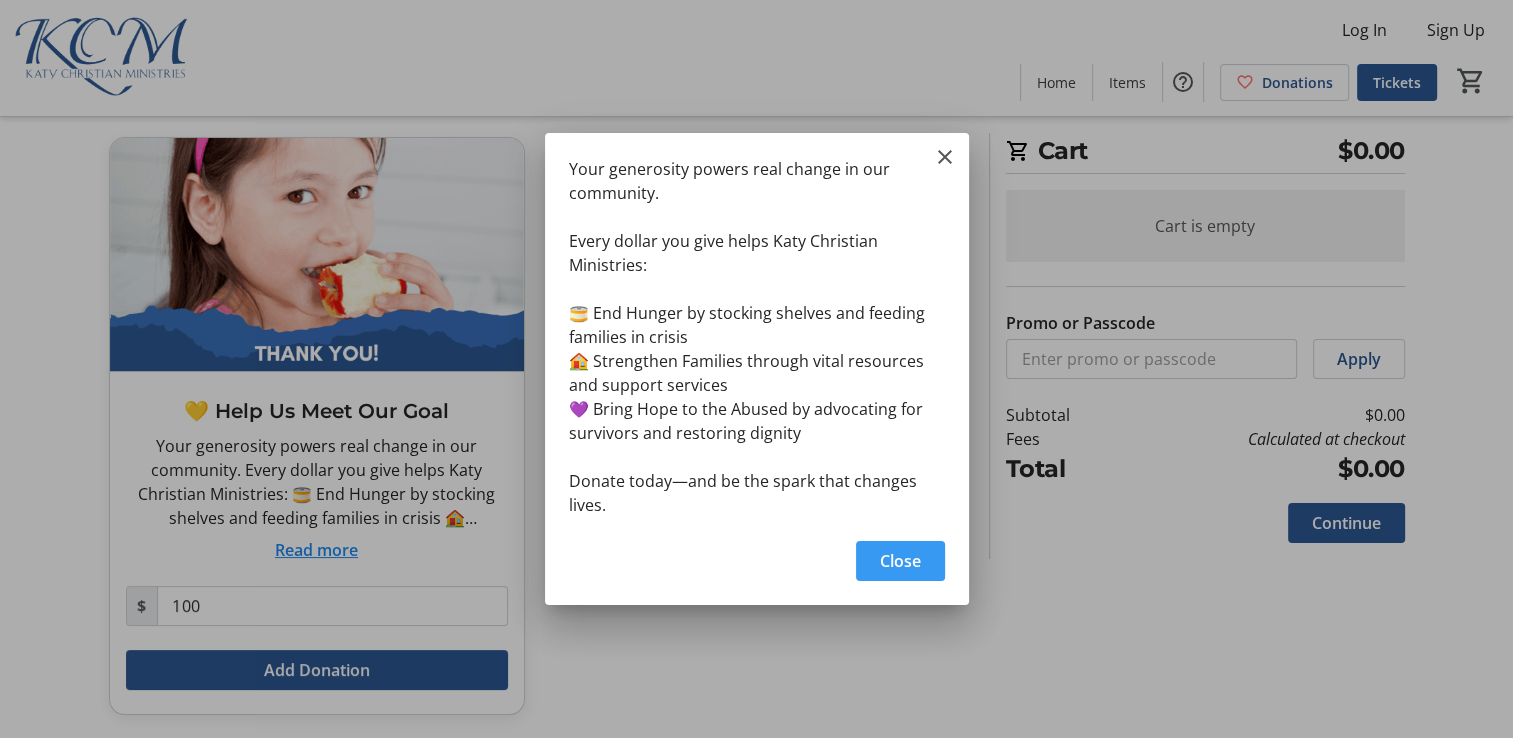 click on "Close" at bounding box center (900, 561) 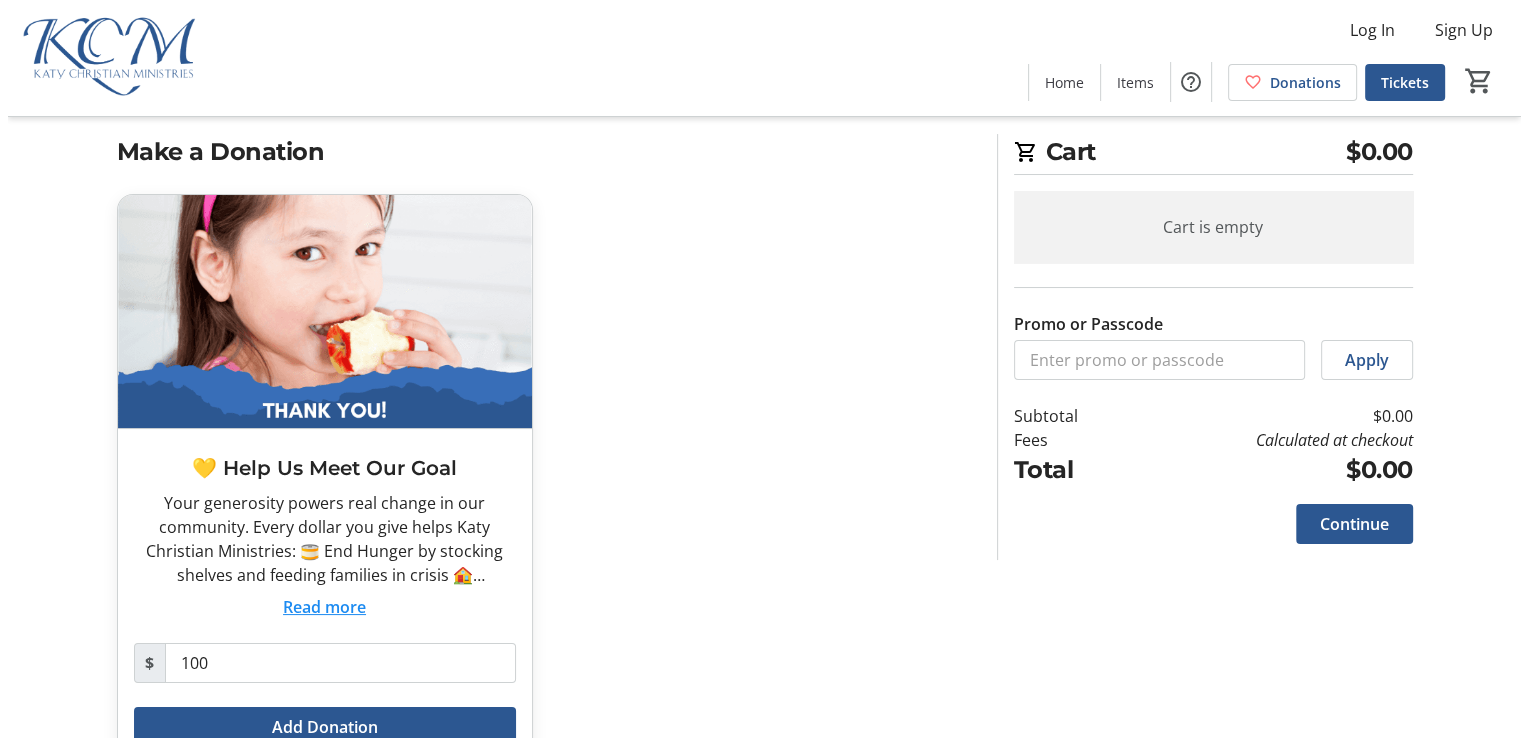 scroll, scrollTop: 0, scrollLeft: 0, axis: both 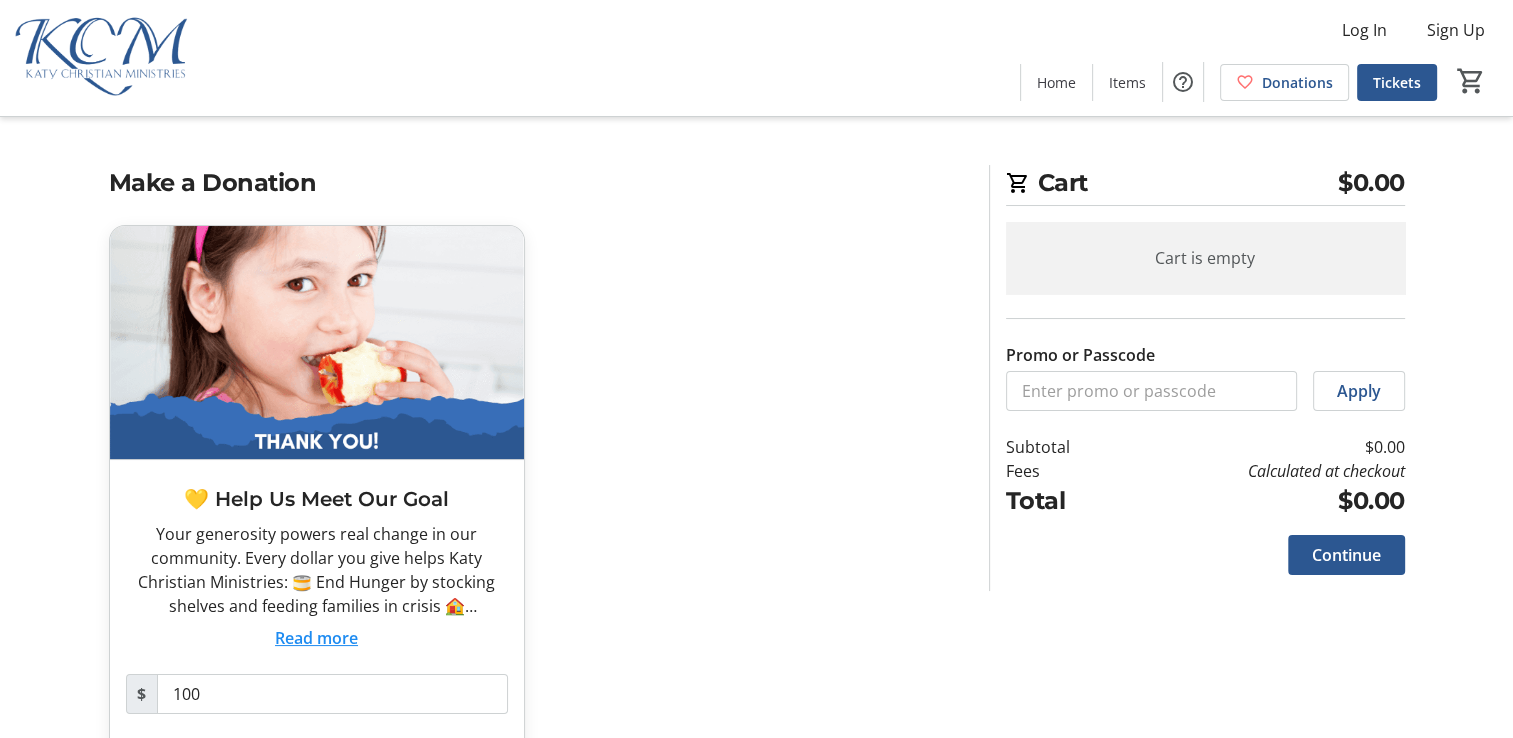 click 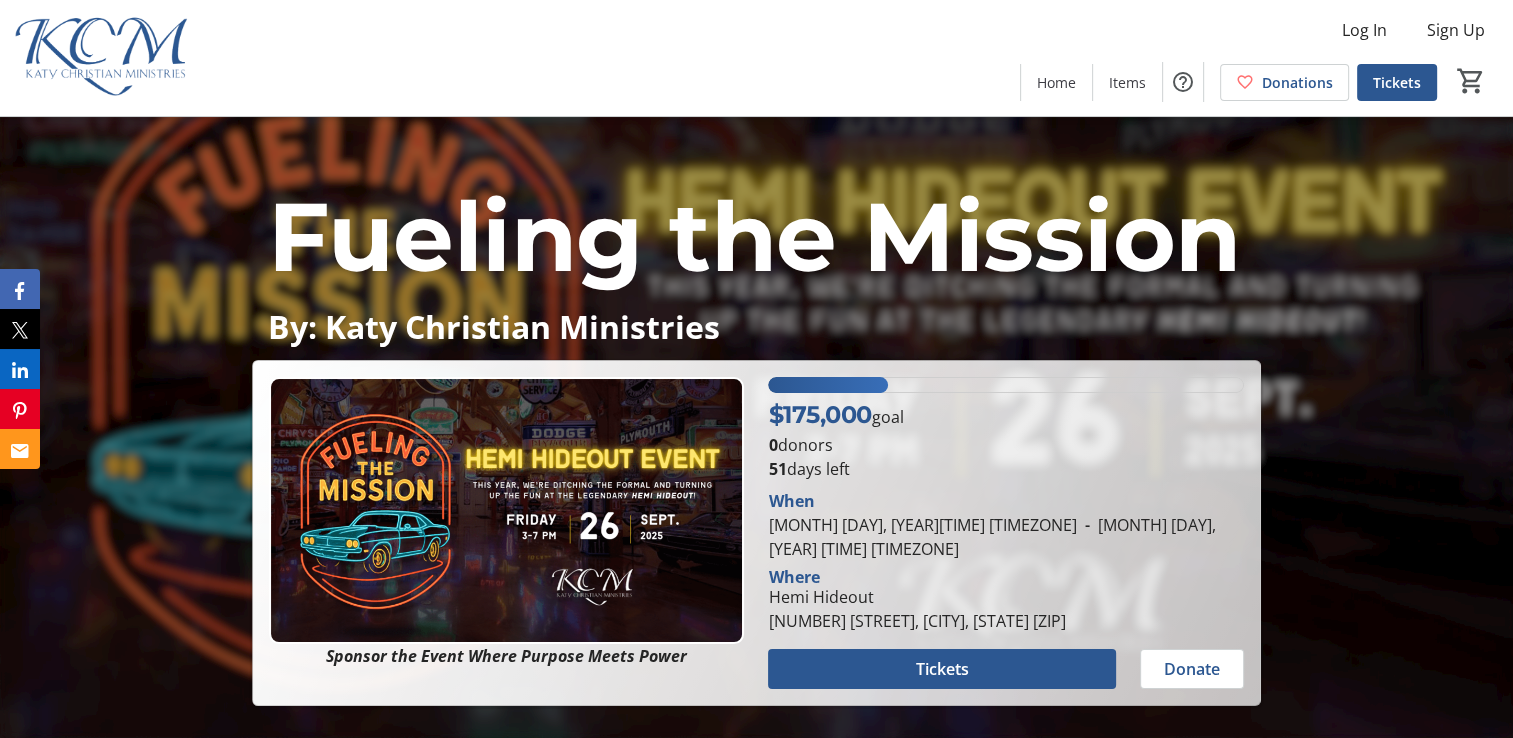 click on "Fueling the Mission" at bounding box center (754, 236) 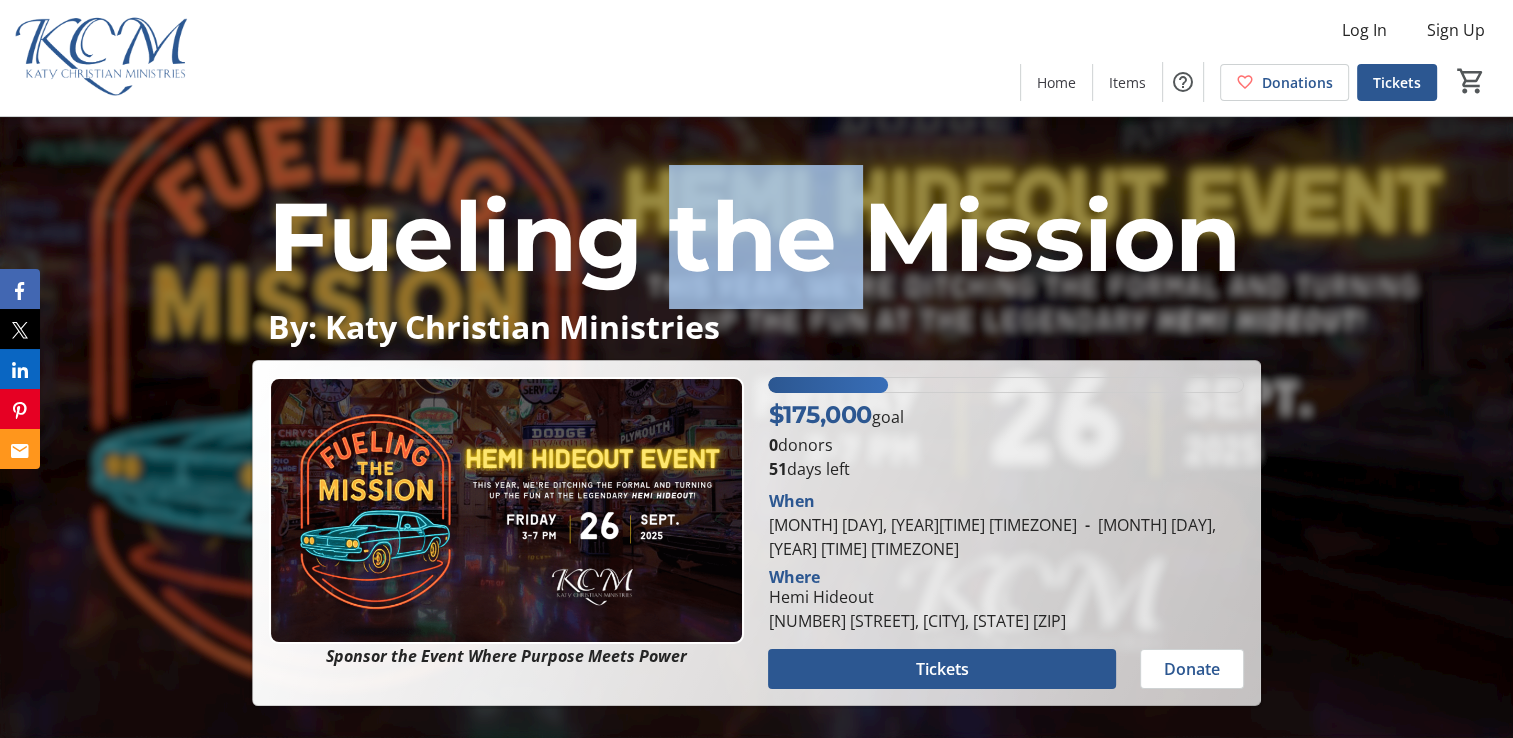 click on "Fueling the Mission" at bounding box center [754, 236] 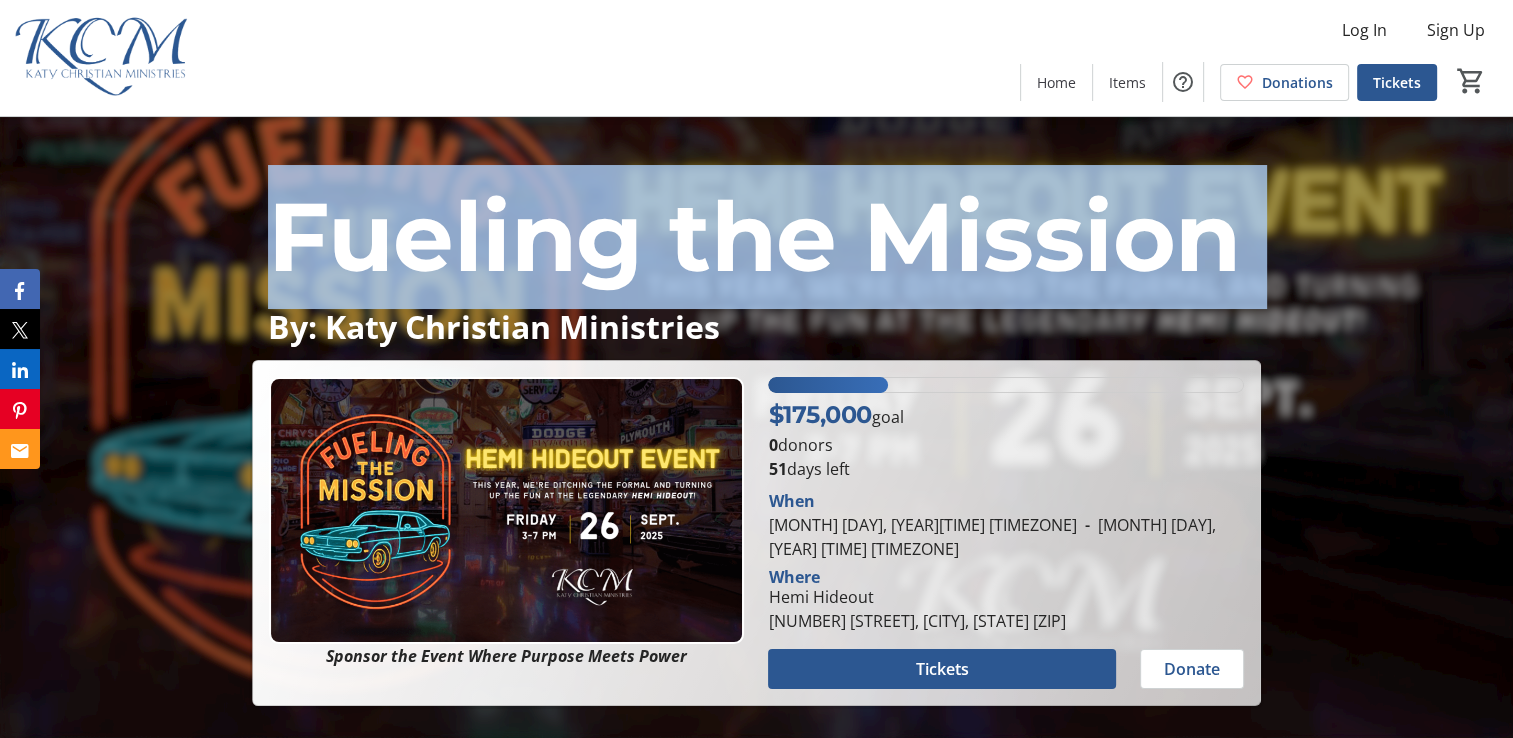 click on "Fueling the Mission" at bounding box center [754, 236] 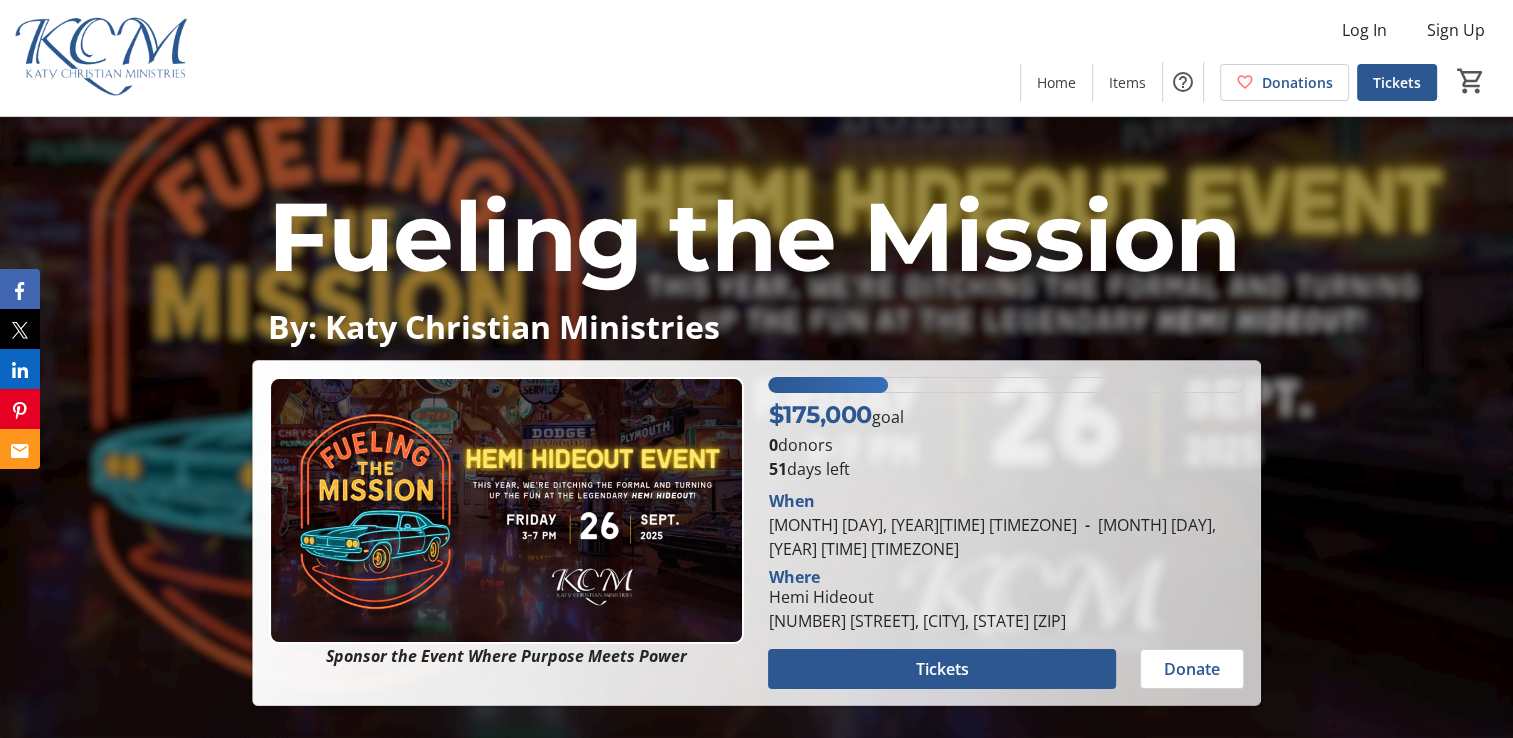 click on "Fueling the Mission" at bounding box center (754, 236) 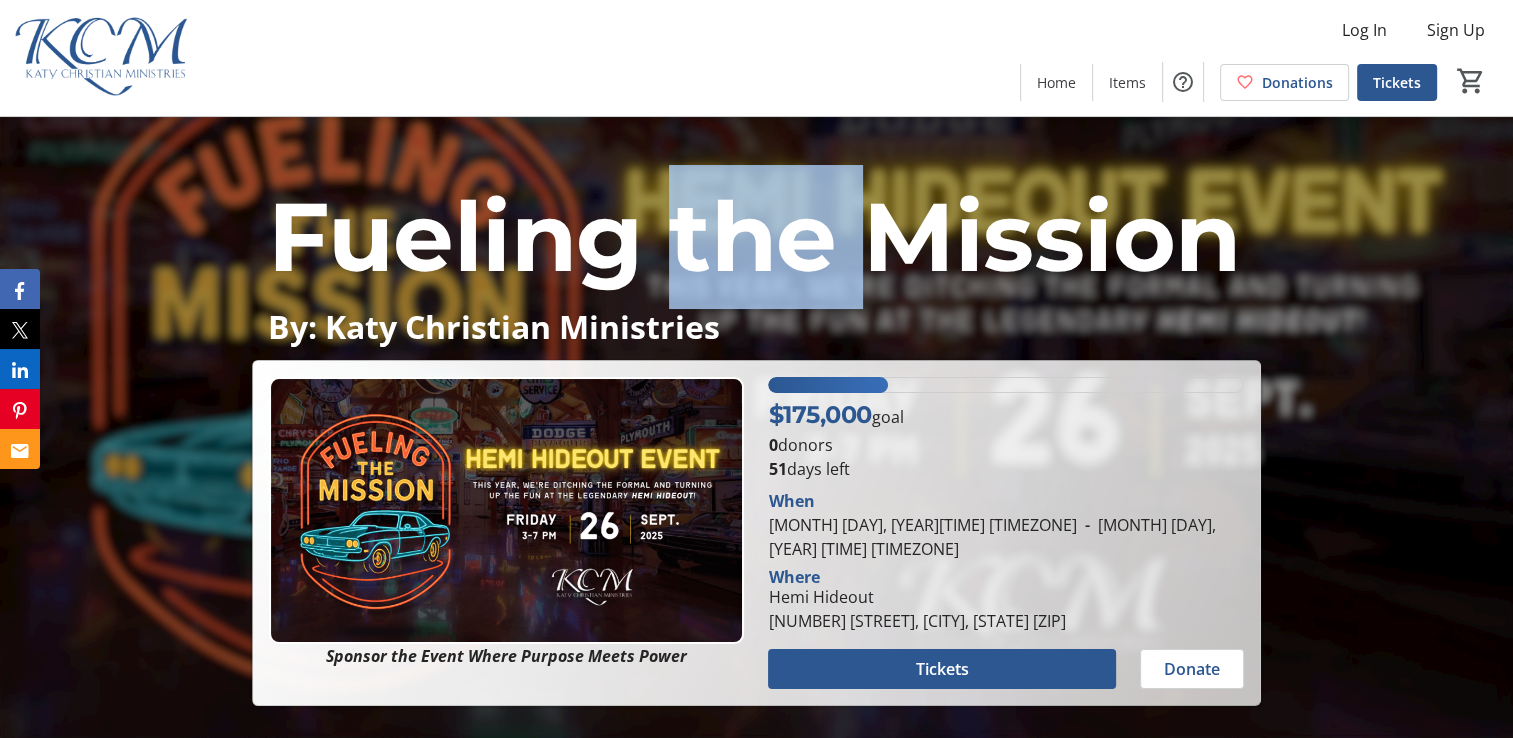 click on "Fueling the Mission" at bounding box center (754, 236) 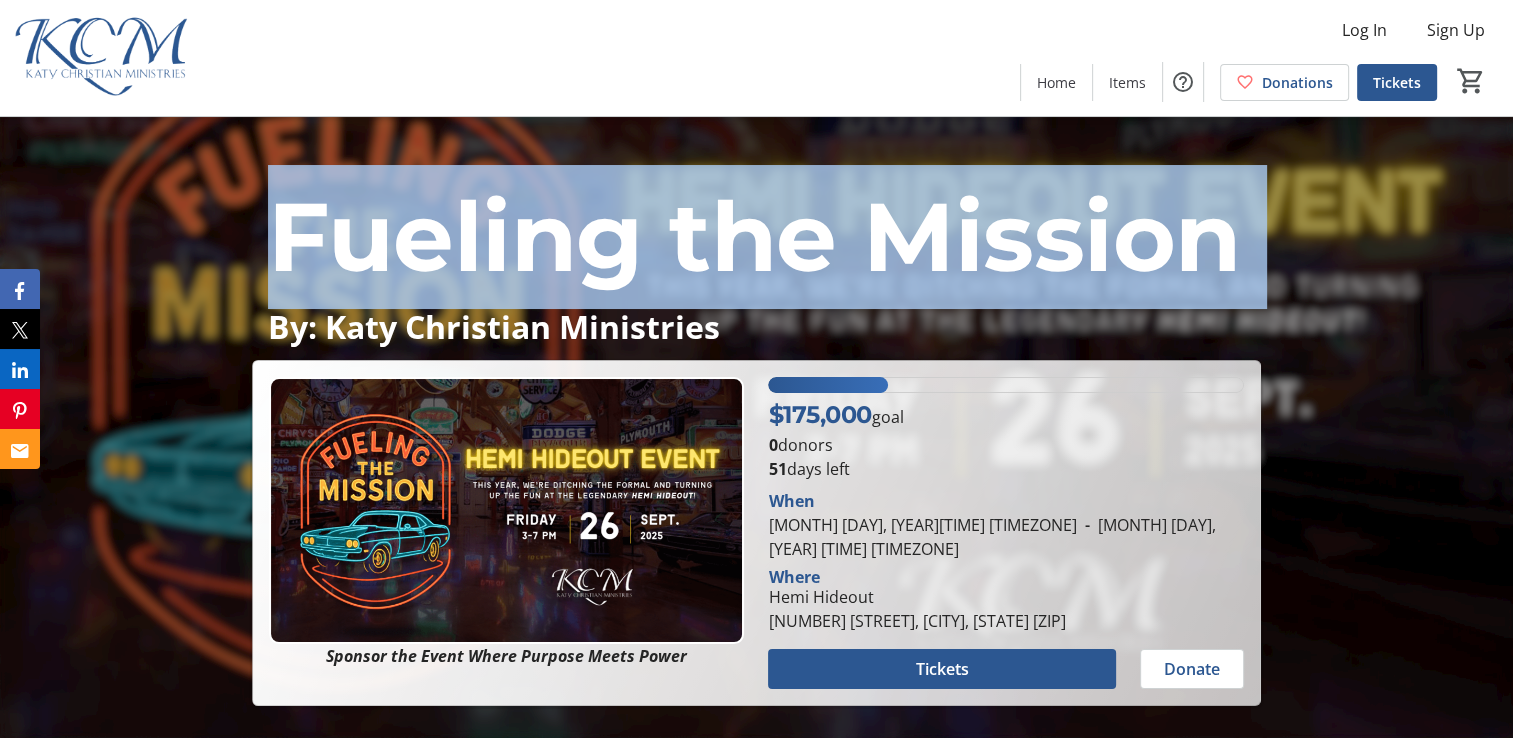 click on "Fueling the Mission" at bounding box center [754, 236] 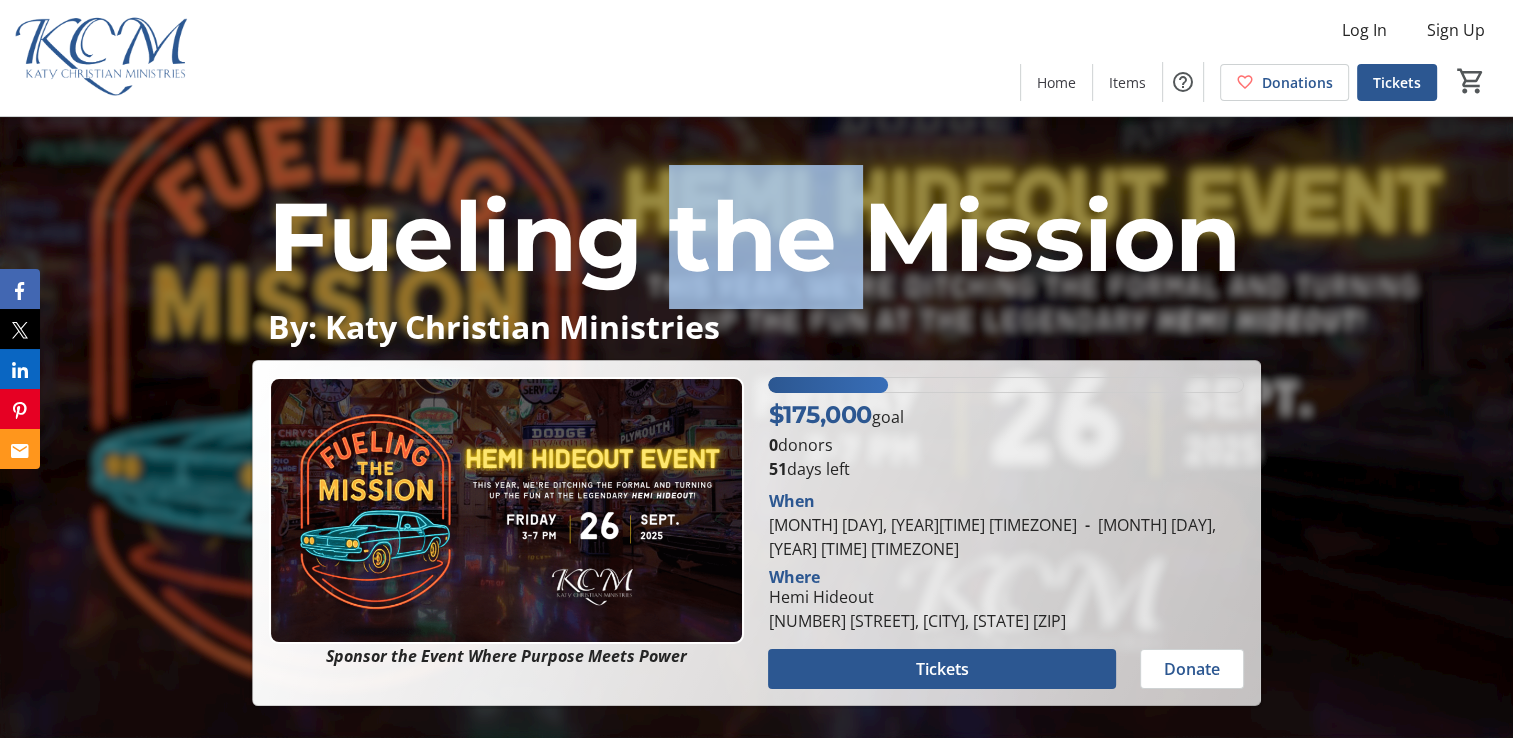 click on "Fueling the Mission" at bounding box center [754, 236] 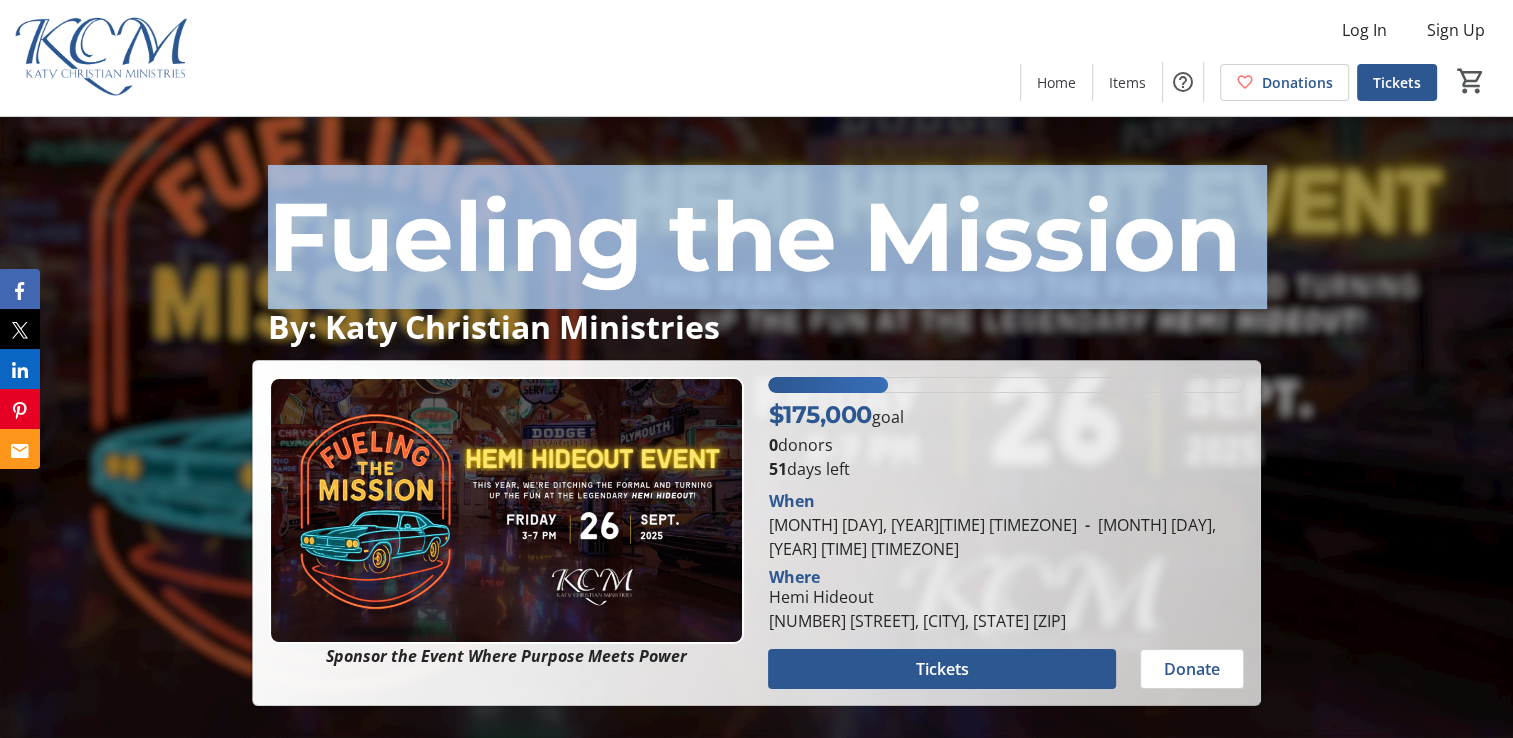 click on "Fueling the Mission" at bounding box center [754, 236] 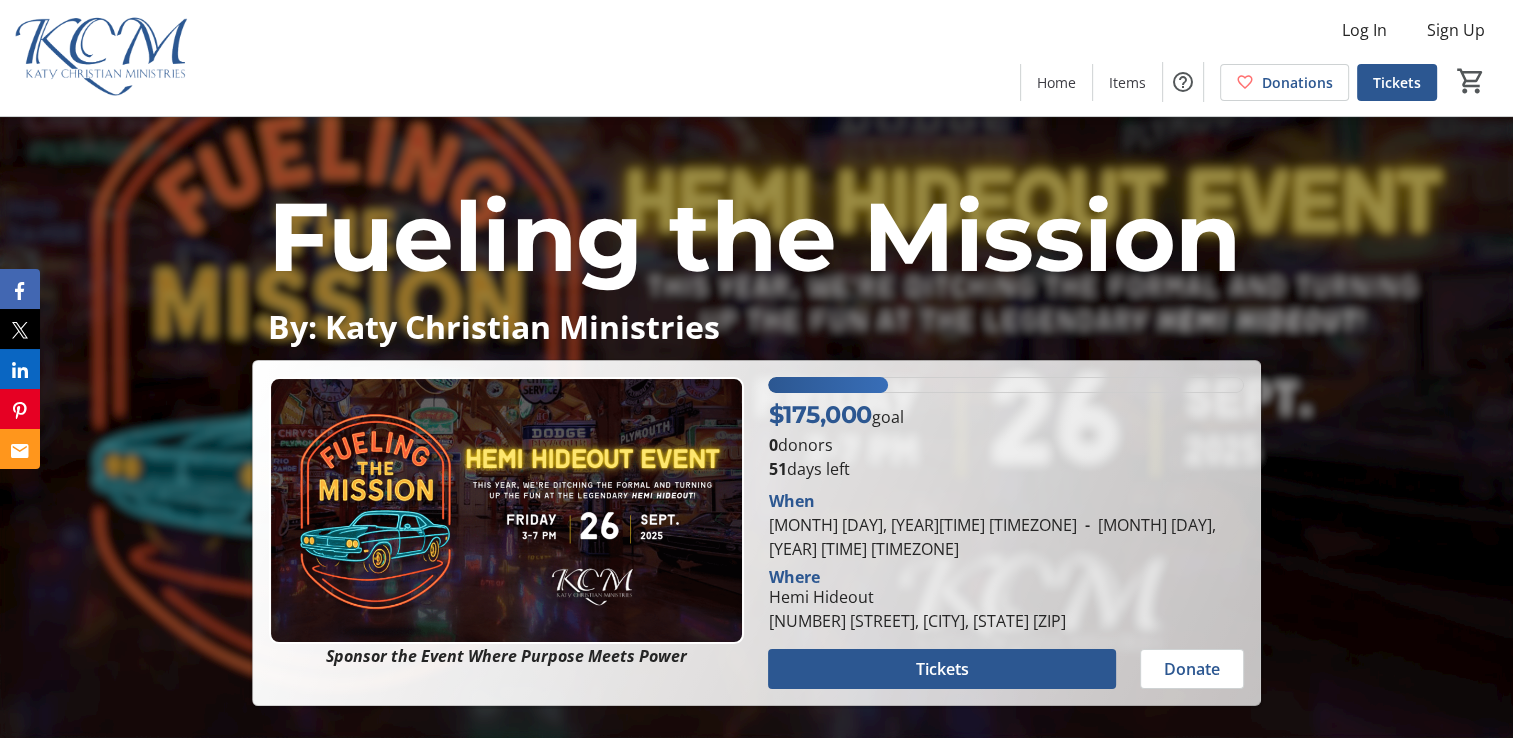 click on "Fueling the Mission" at bounding box center [754, 236] 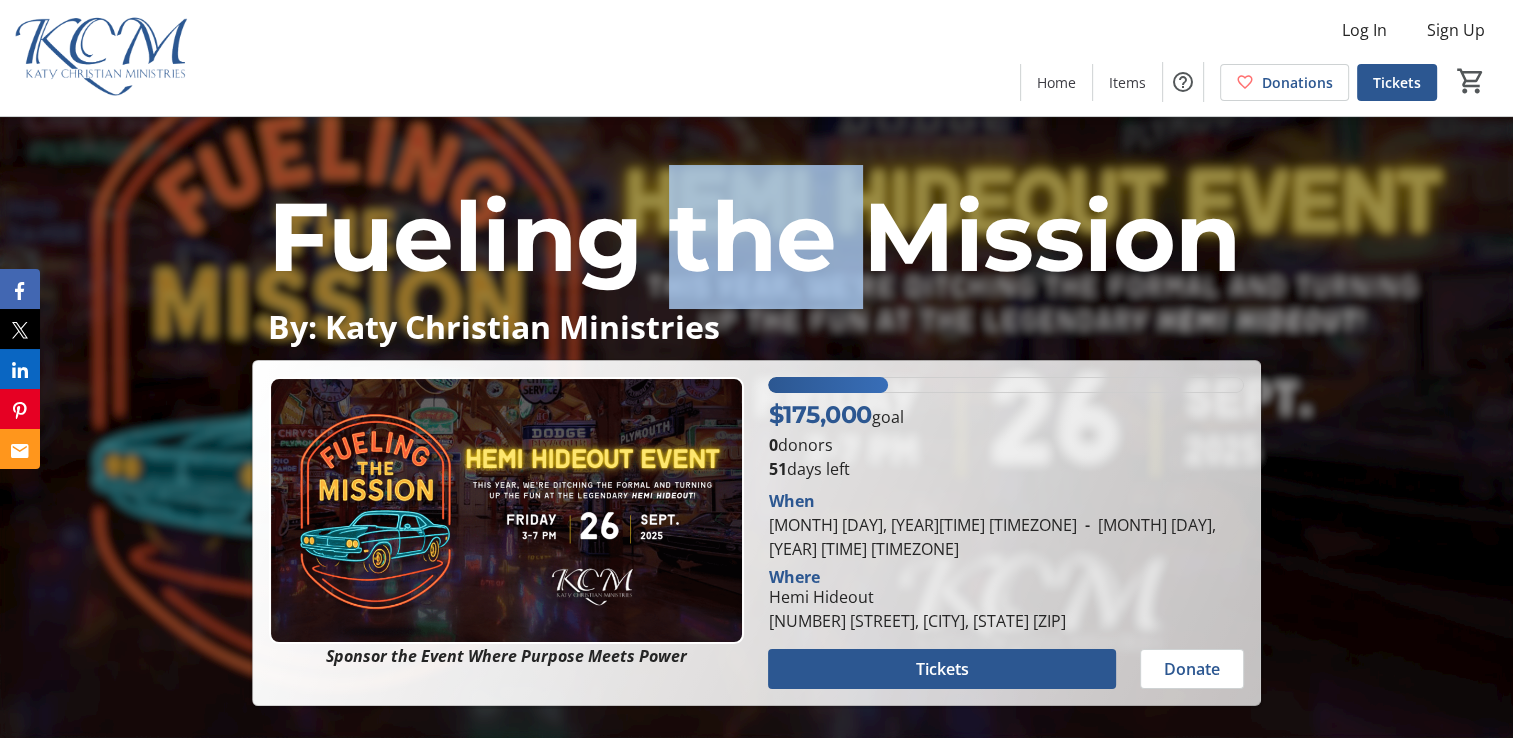 click on "Fueling the Mission" at bounding box center (754, 236) 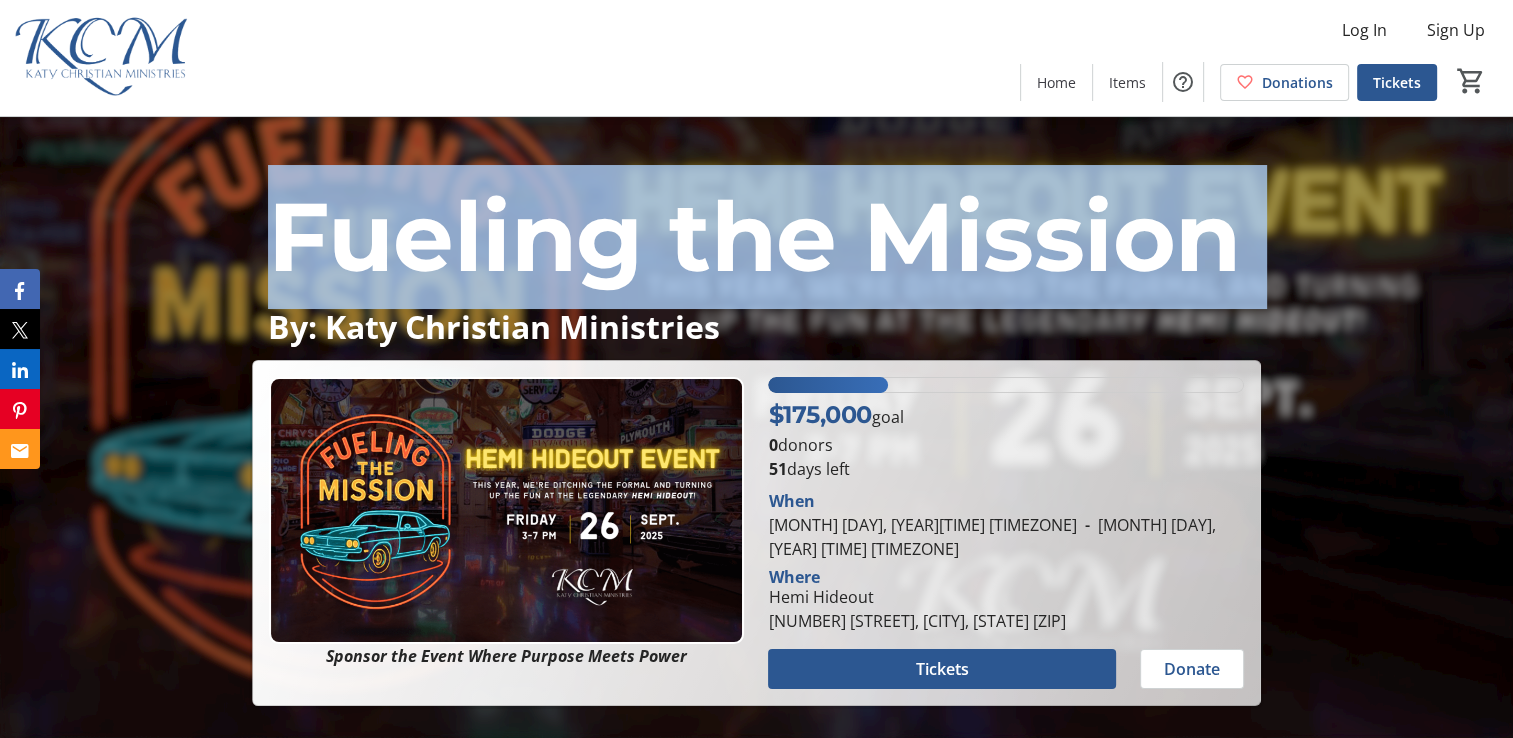 click on "Fueling the Mission" at bounding box center (754, 236) 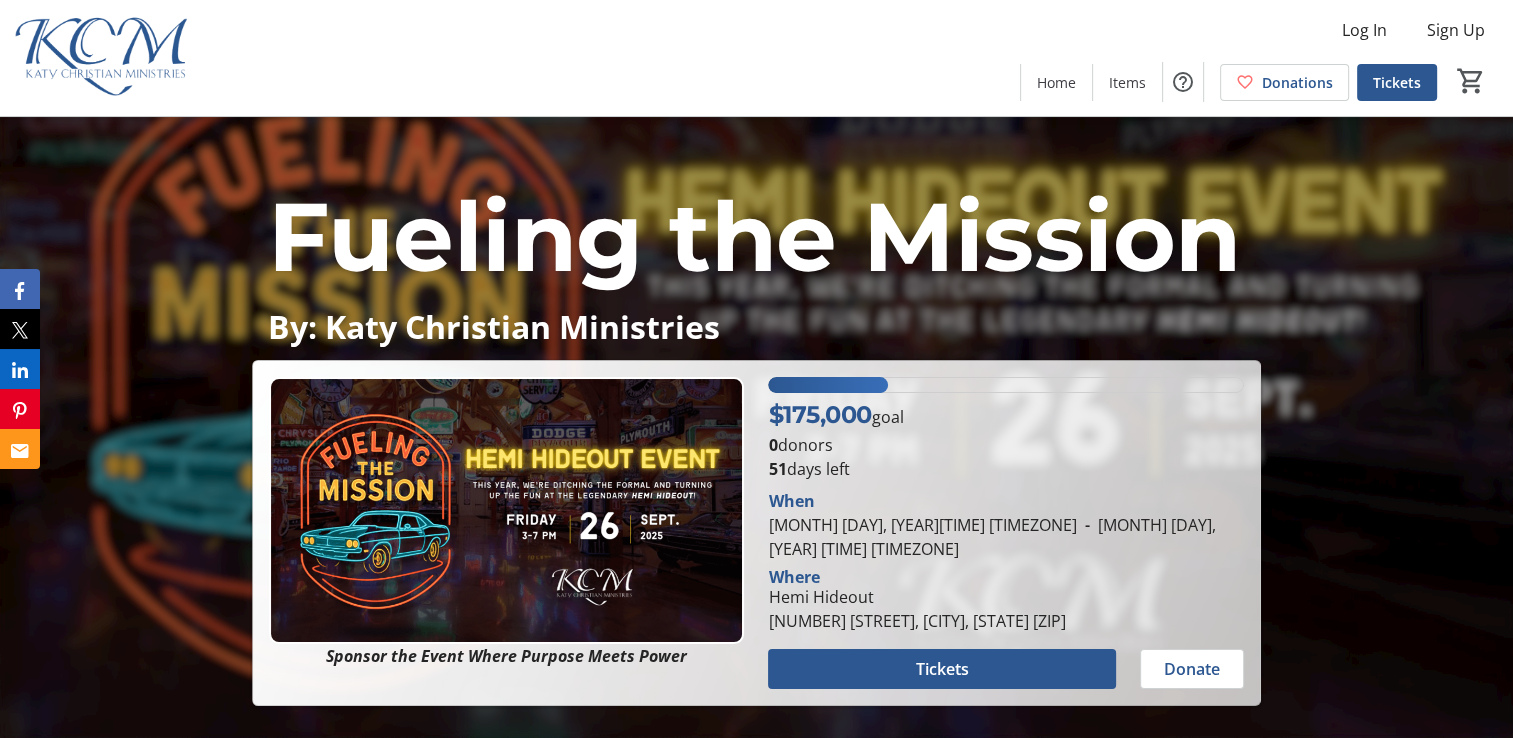 click on "By: Katy Christian Ministries" at bounding box center (756, 326) 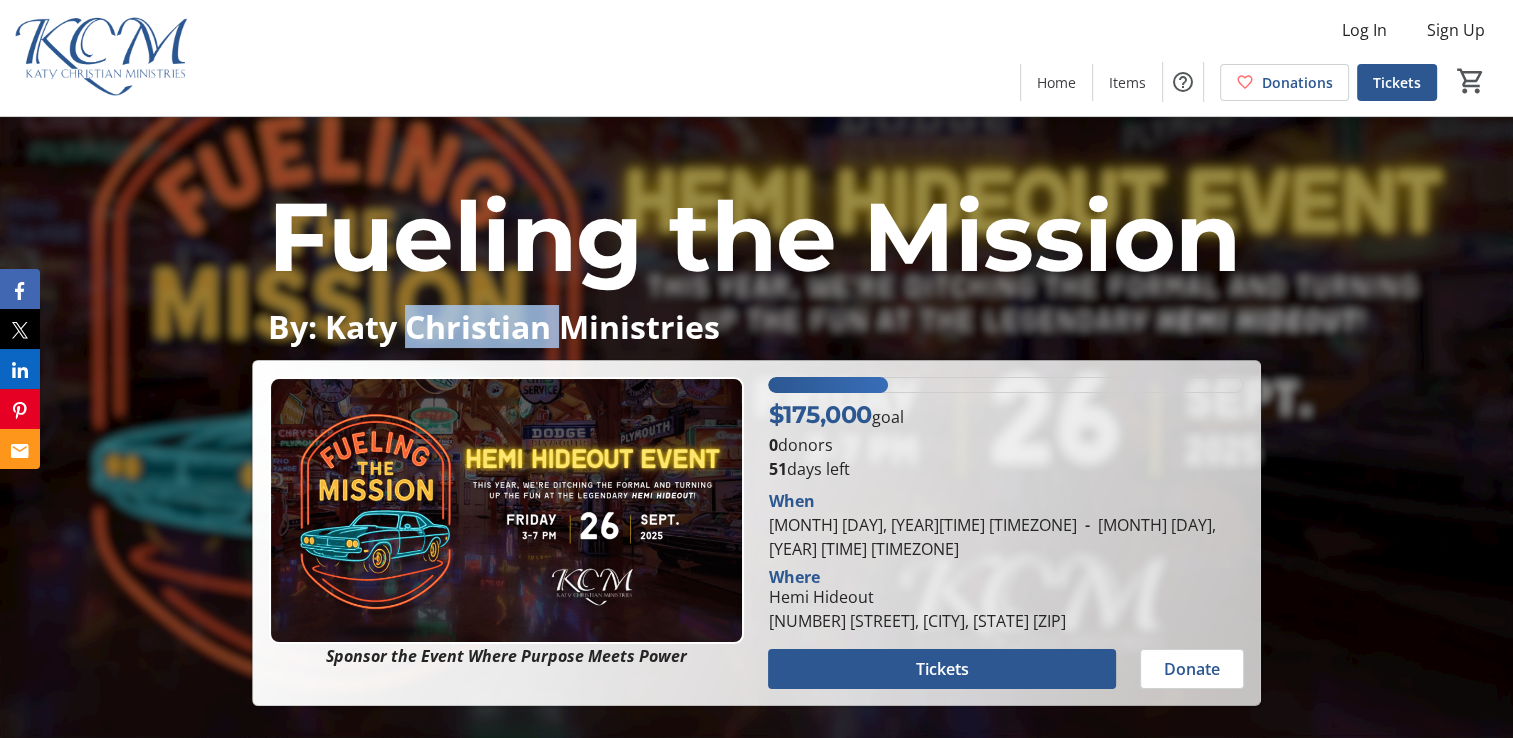 click on "By: Katy Christian Ministries" at bounding box center [756, 326] 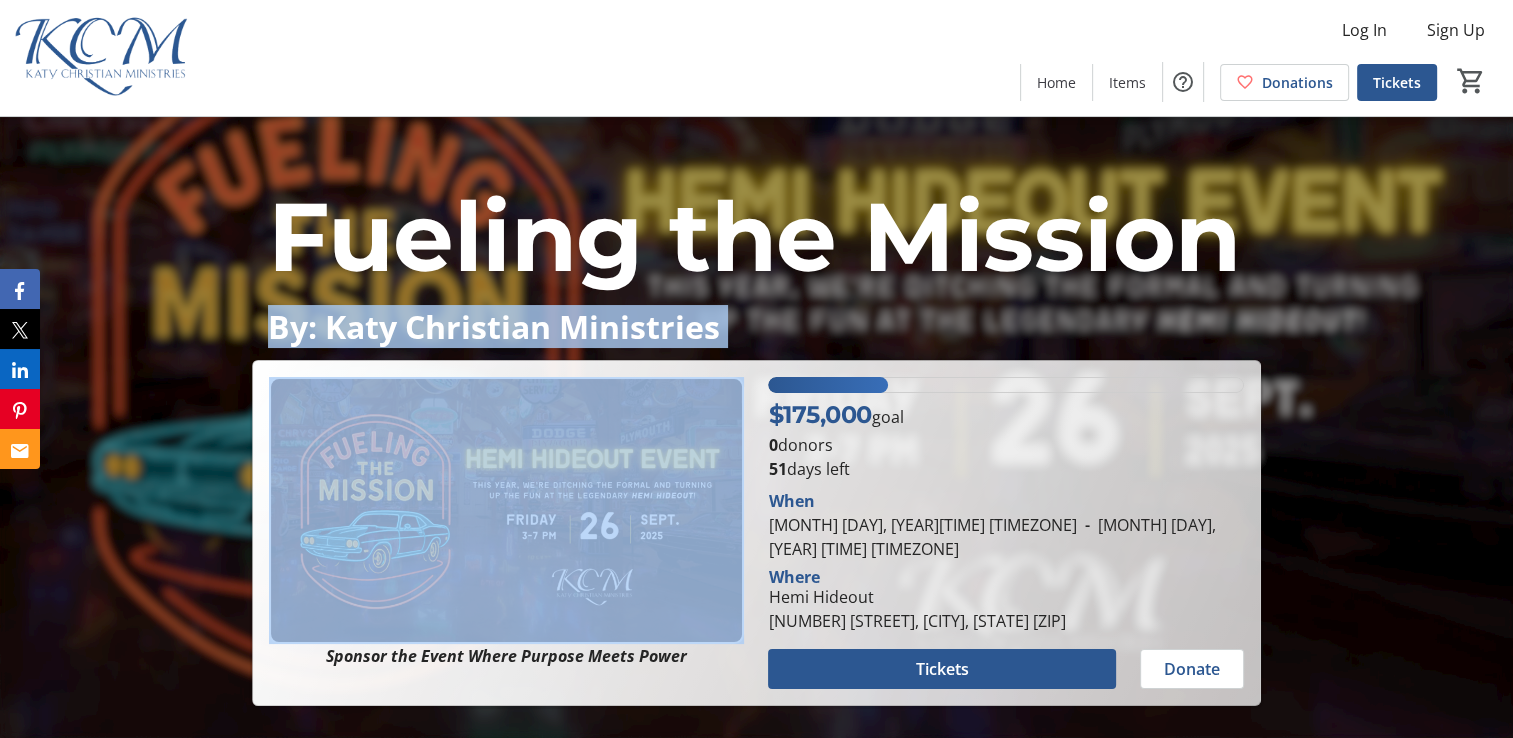click on "By: Katy Christian Ministries" at bounding box center [756, 326] 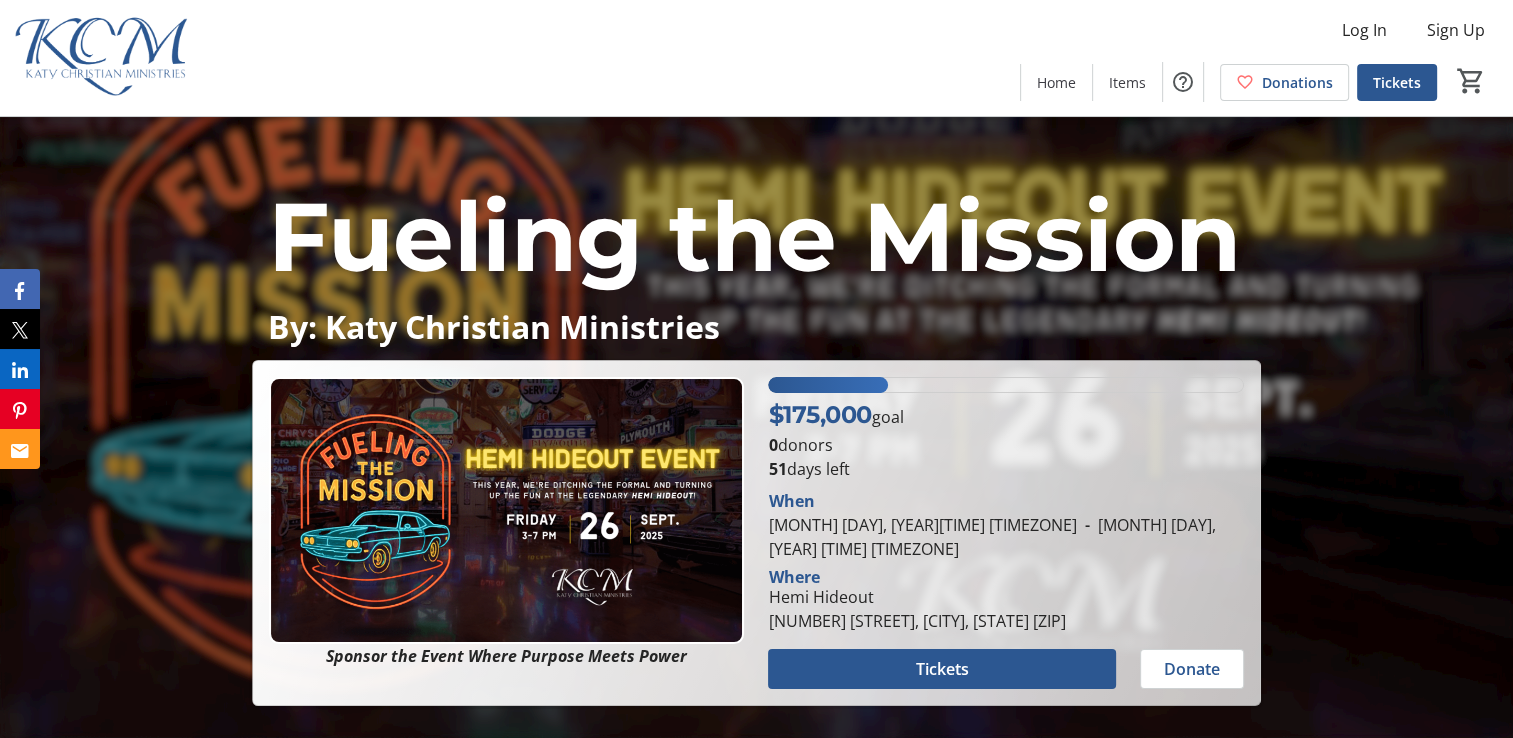 click on "Fueling the Mission" at bounding box center (754, 236) 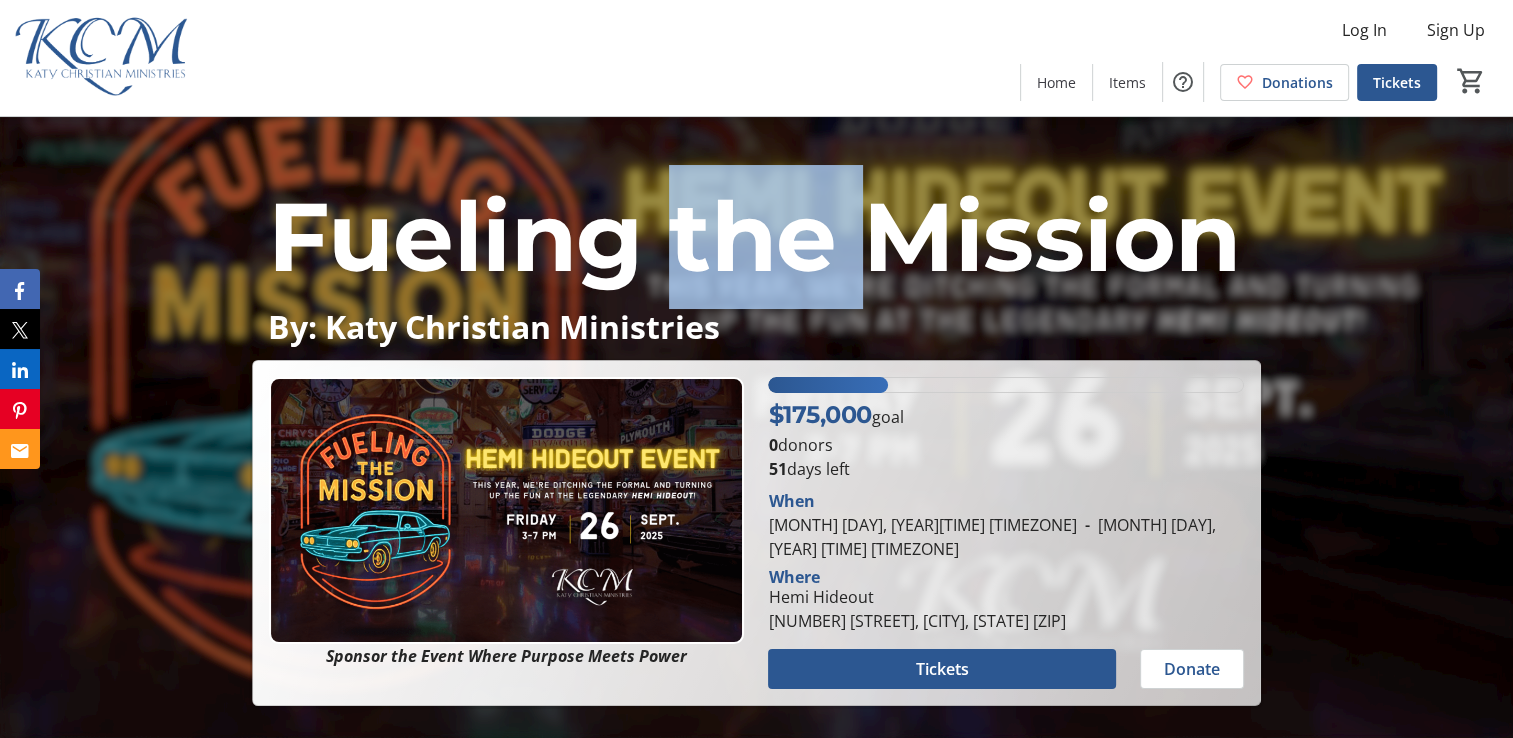 click on "Fueling the Mission" at bounding box center [754, 236] 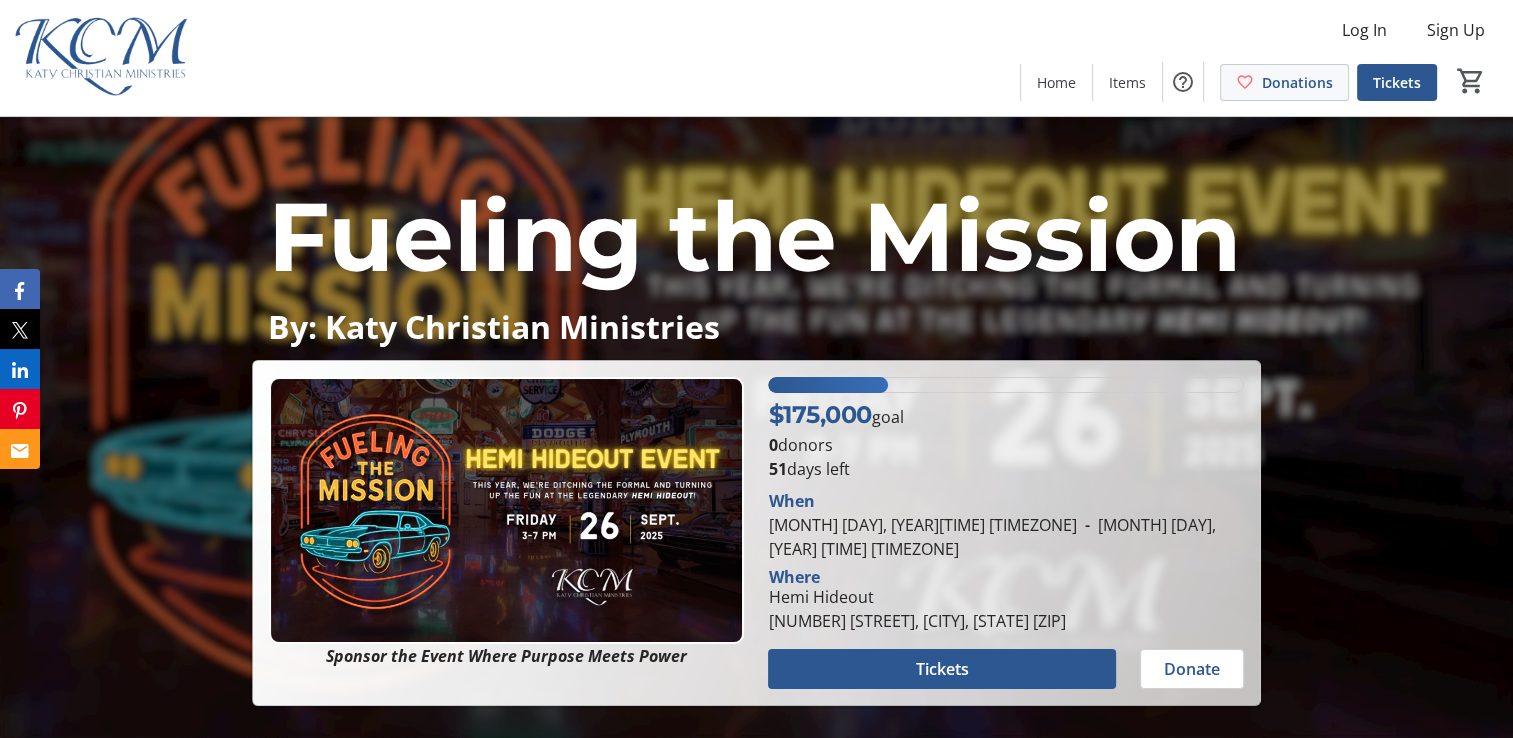 click on "Donations" 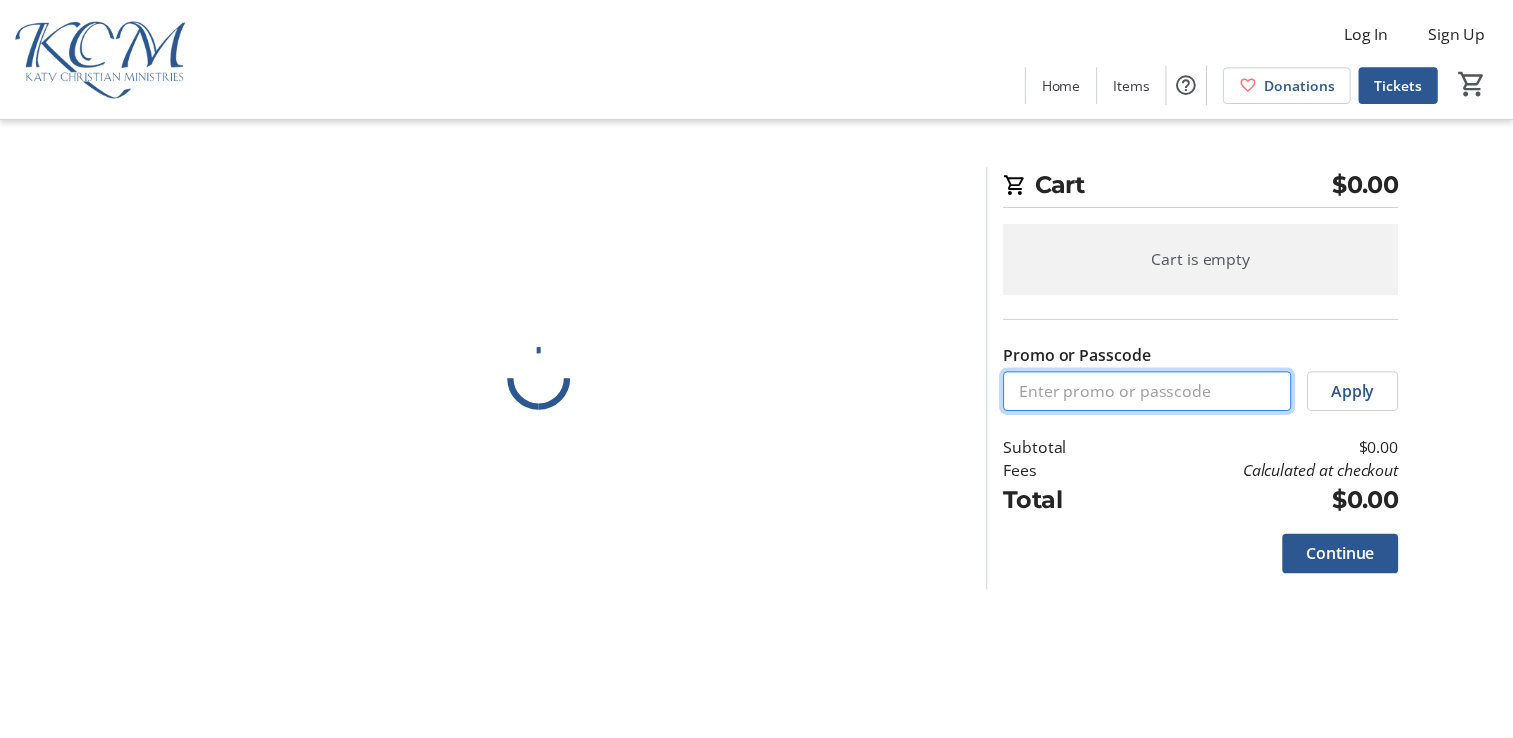 scroll, scrollTop: 3, scrollLeft: 0, axis: vertical 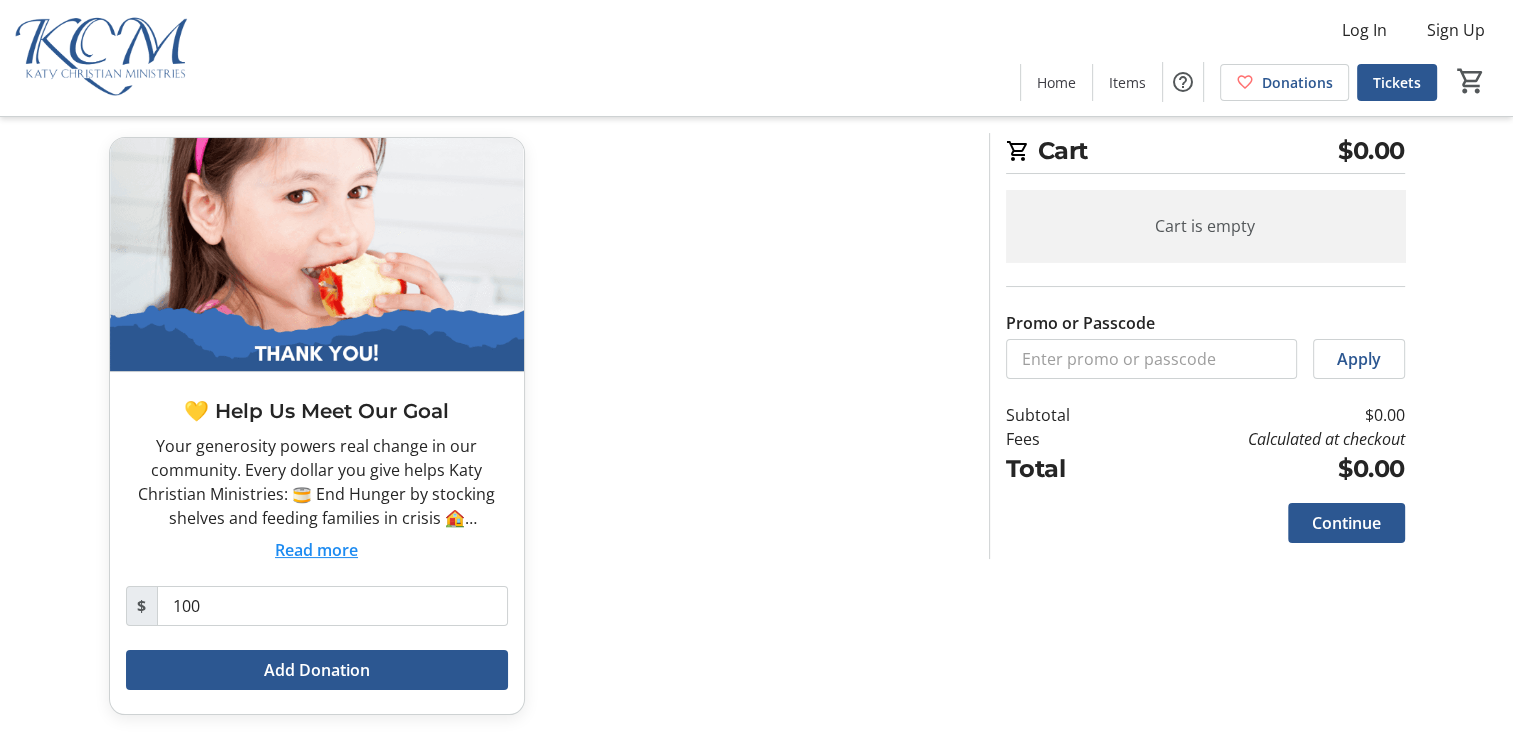click on "Read more" 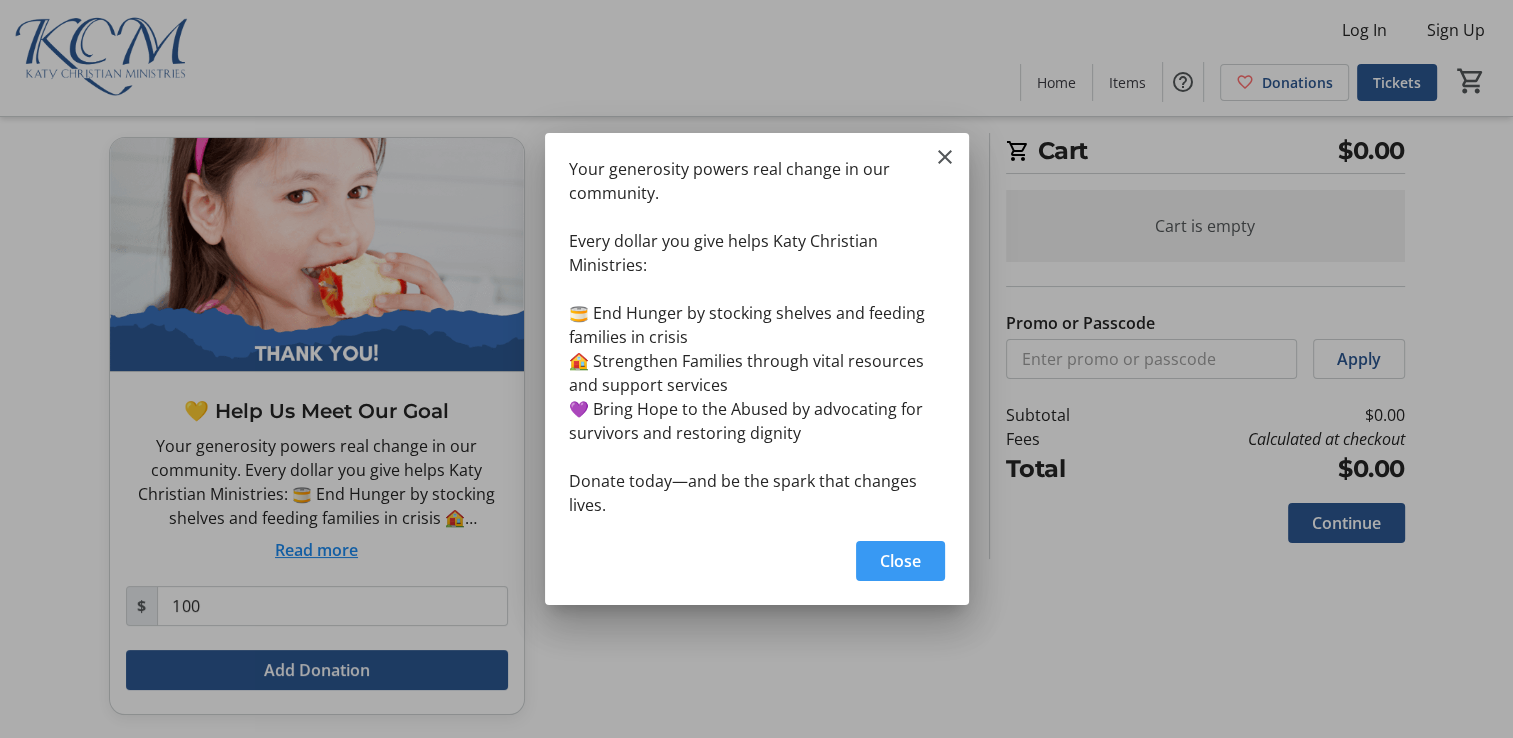 click on "Close" at bounding box center [900, 561] 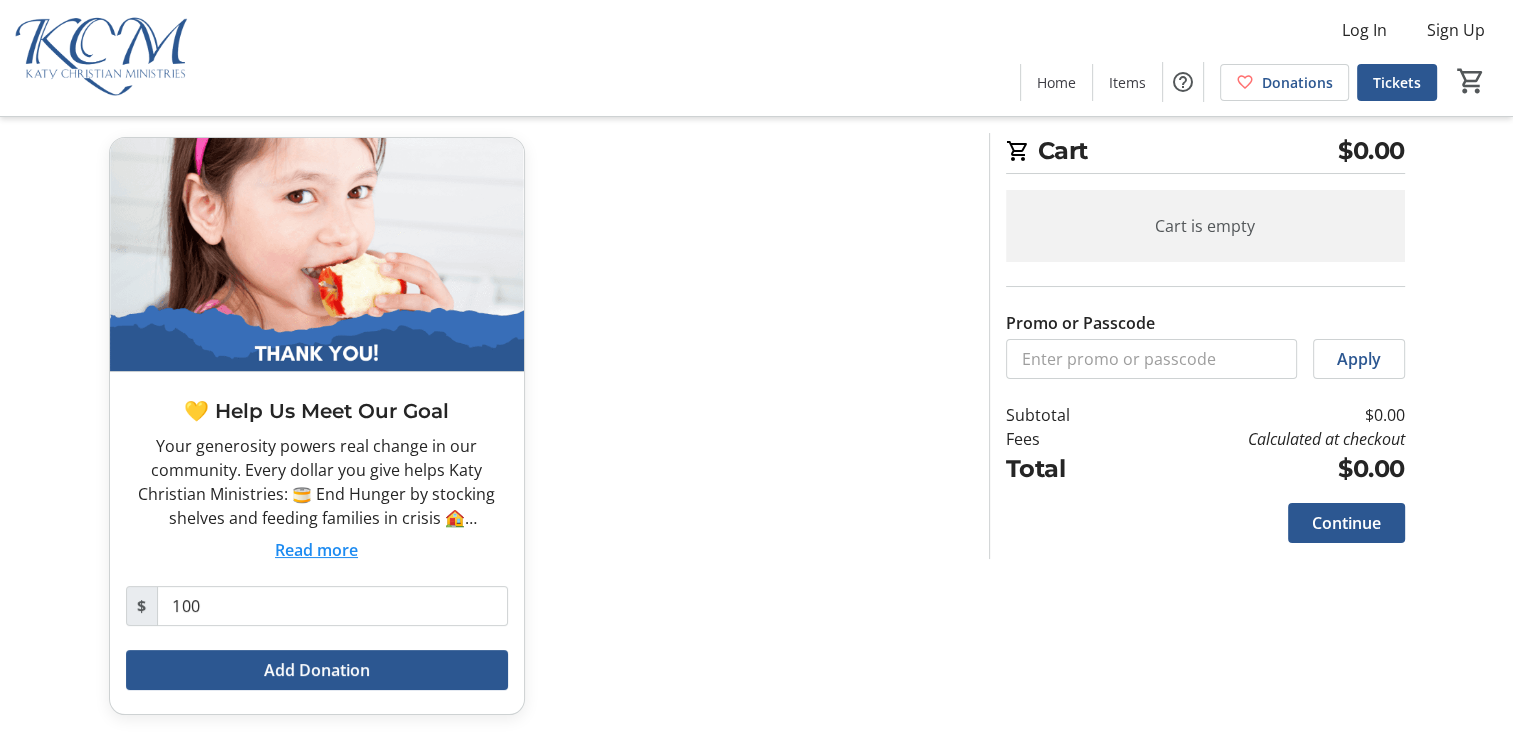 scroll, scrollTop: 88, scrollLeft: 0, axis: vertical 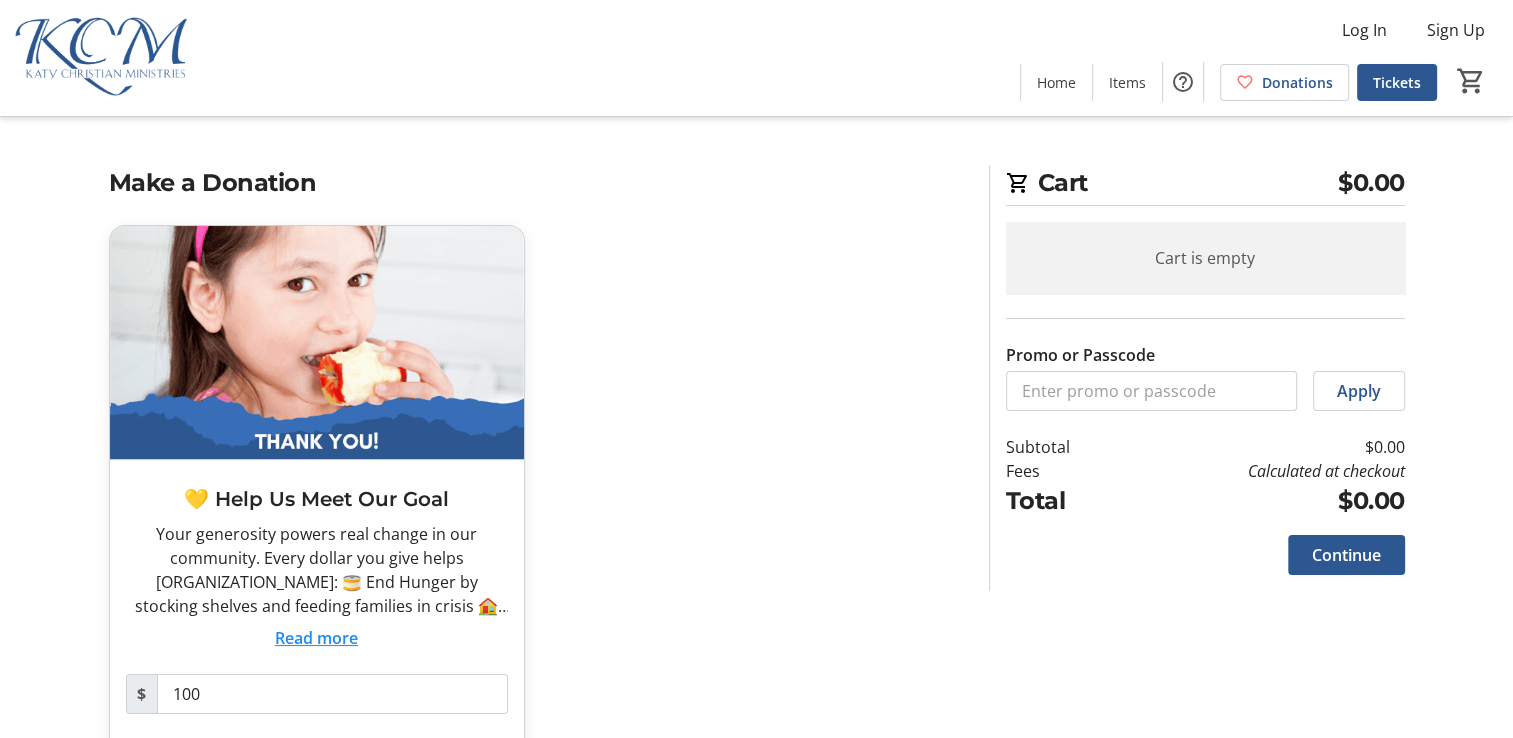 click on "Read more" 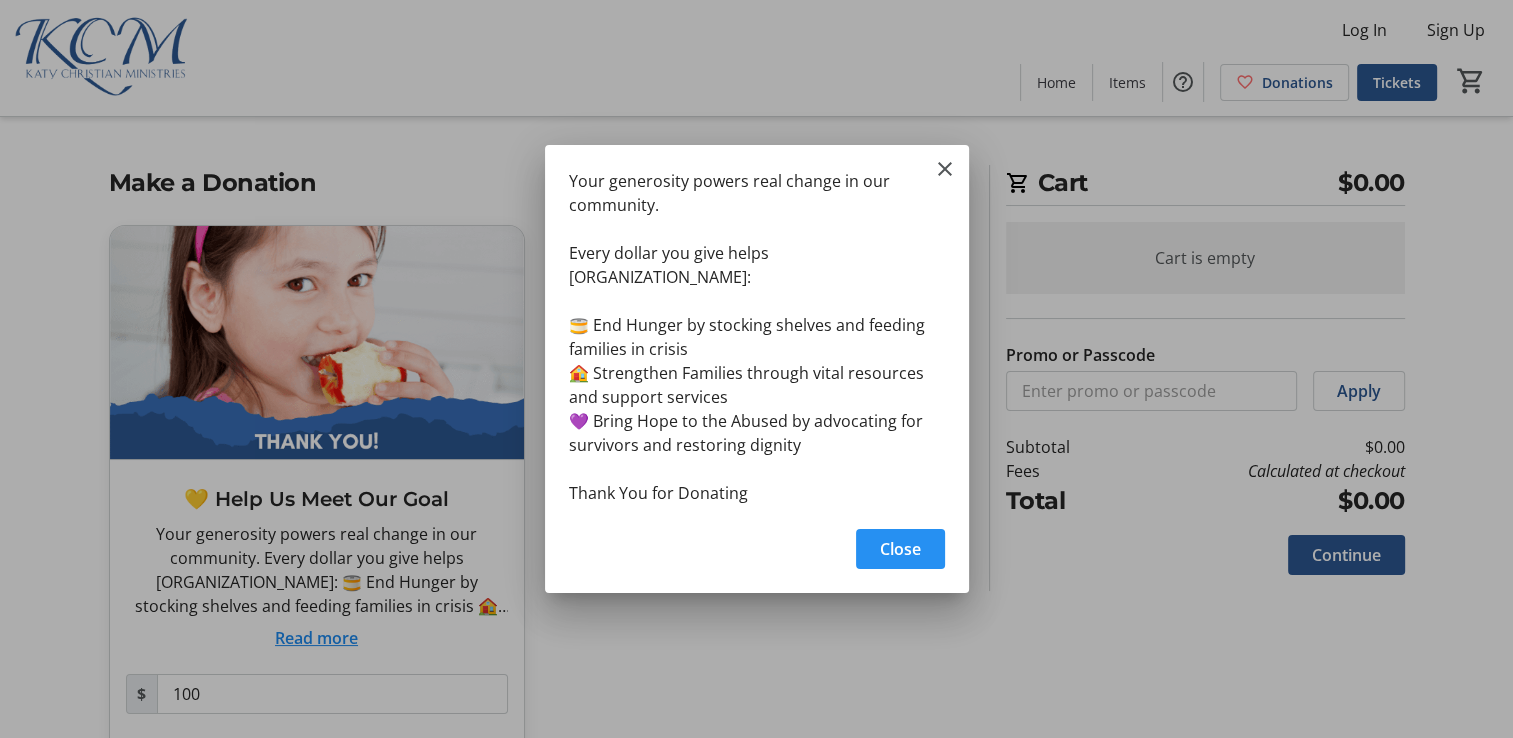 click on "Close" at bounding box center (900, 549) 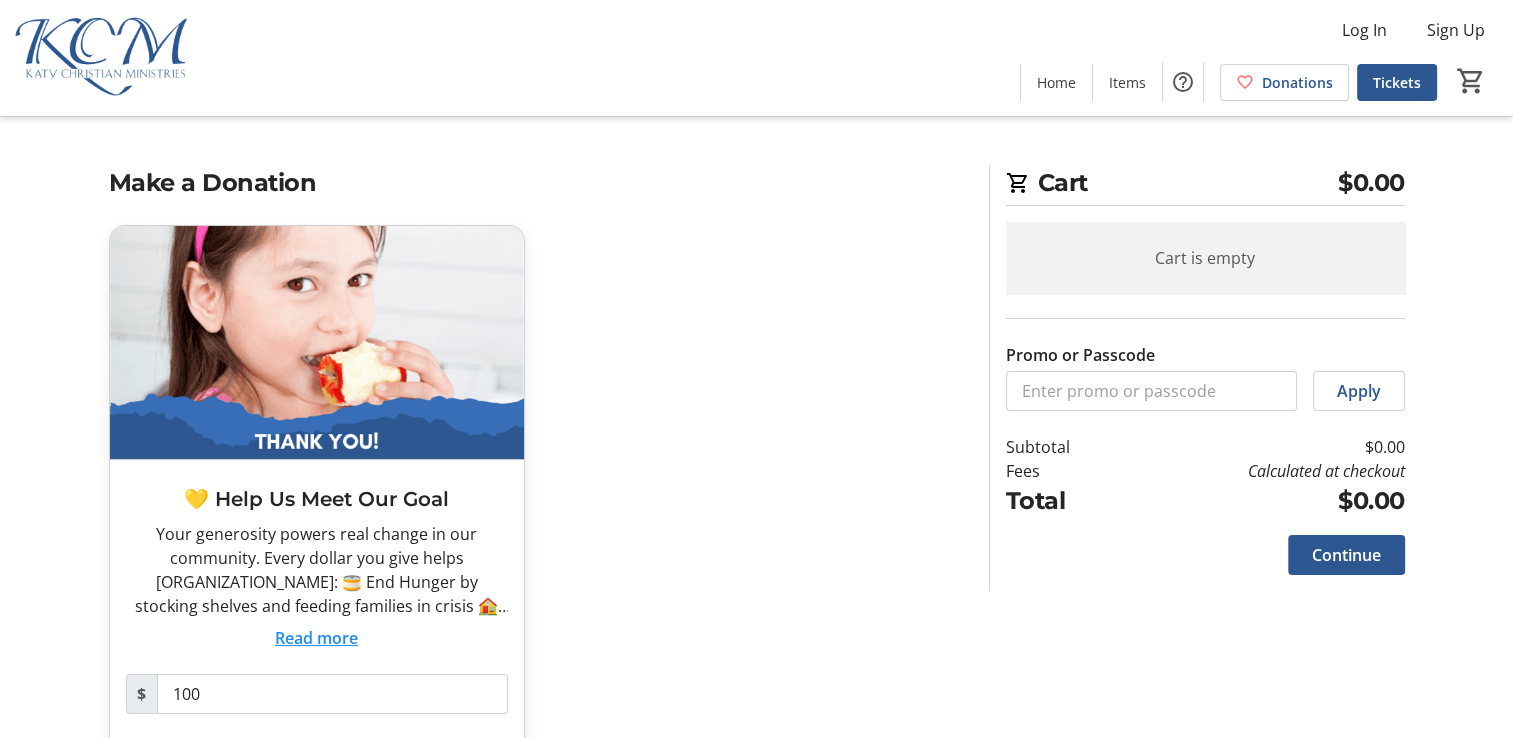 click on "Read more" 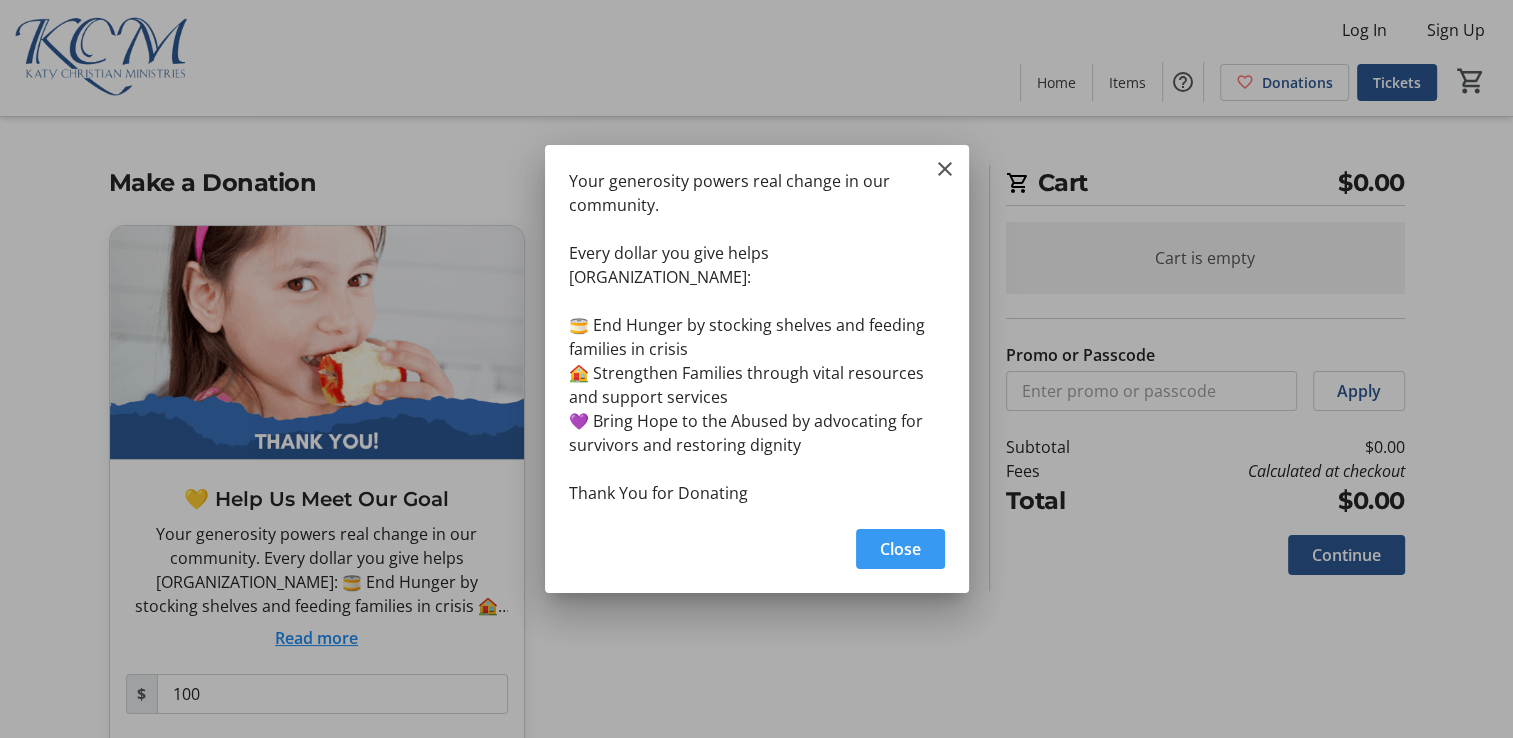 click on "Close" at bounding box center [900, 549] 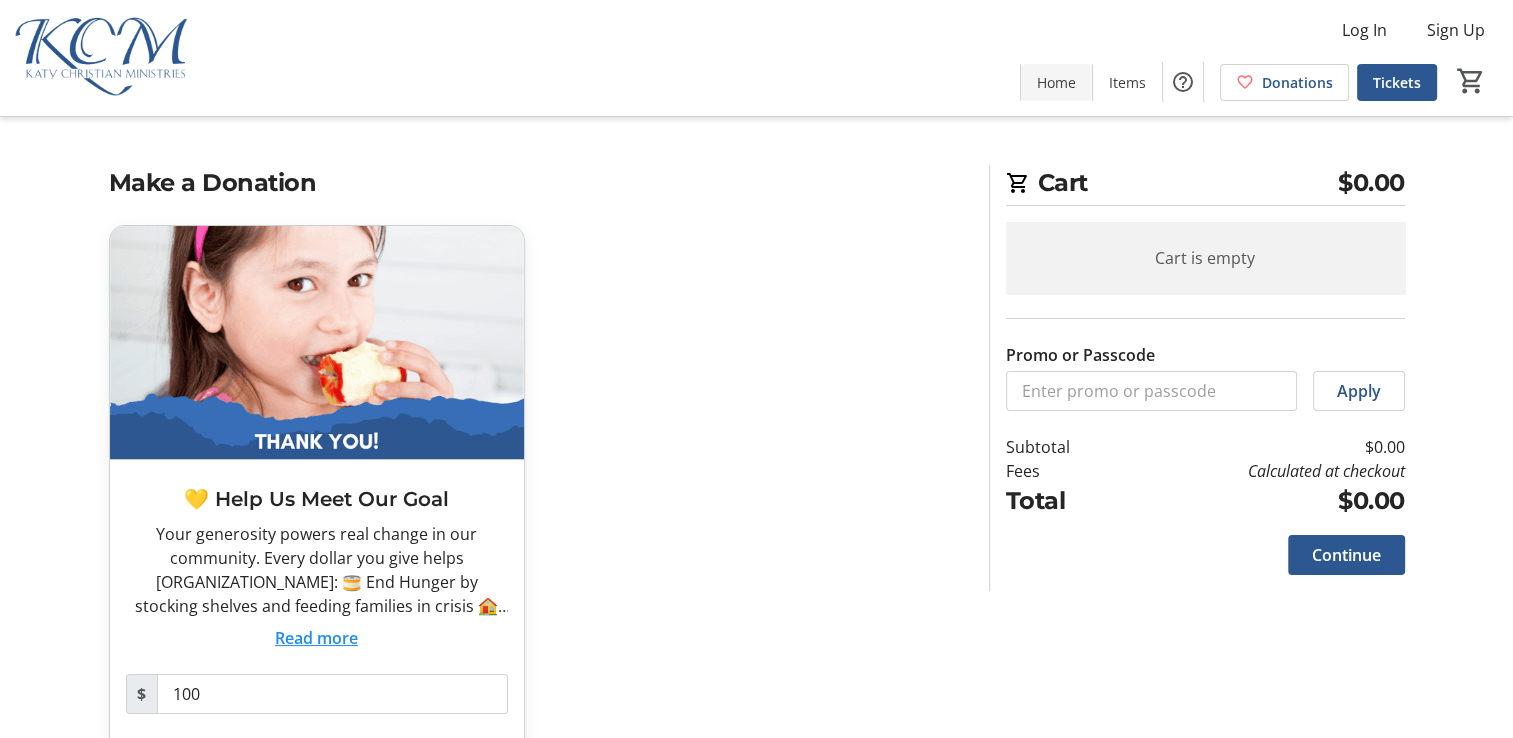 click on "Home" 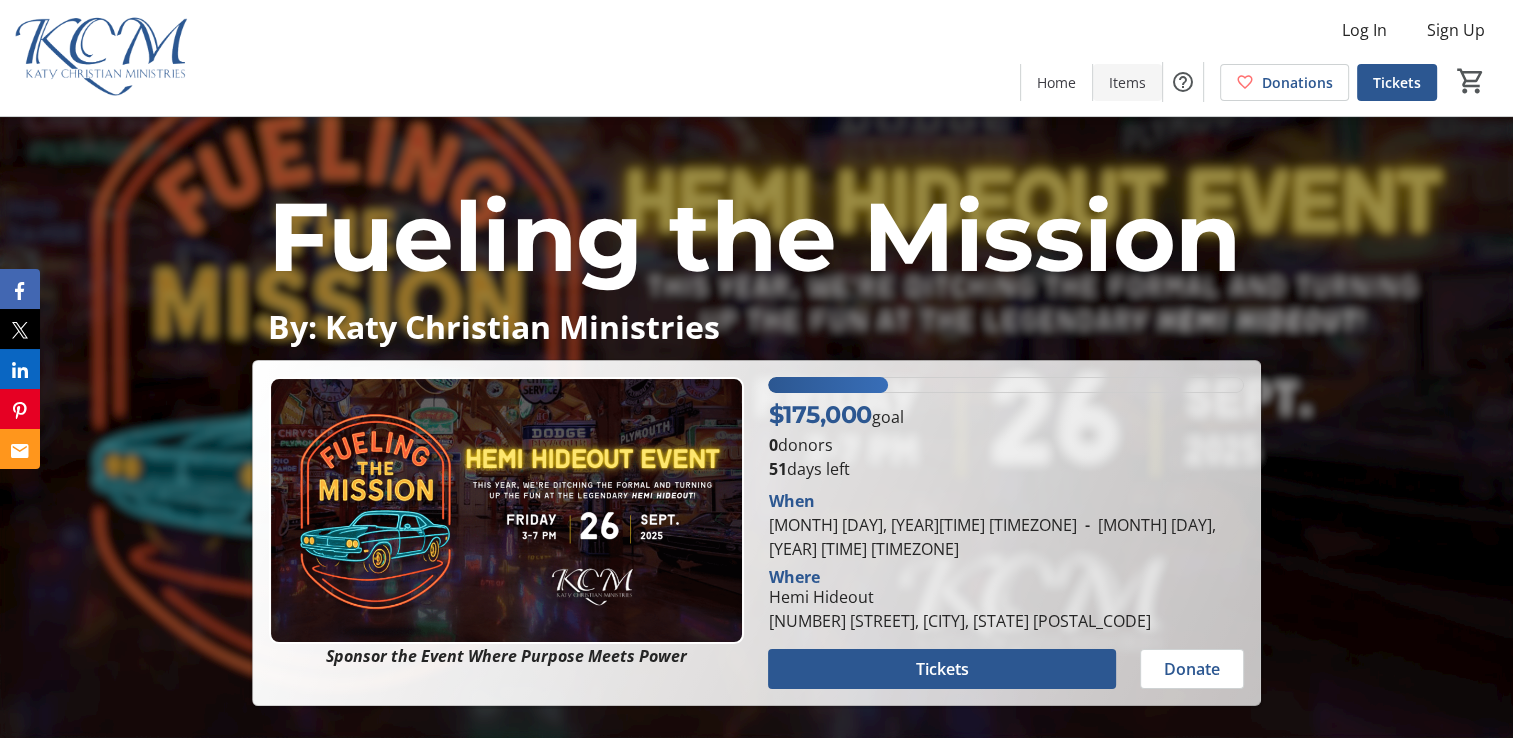 click on "Items" 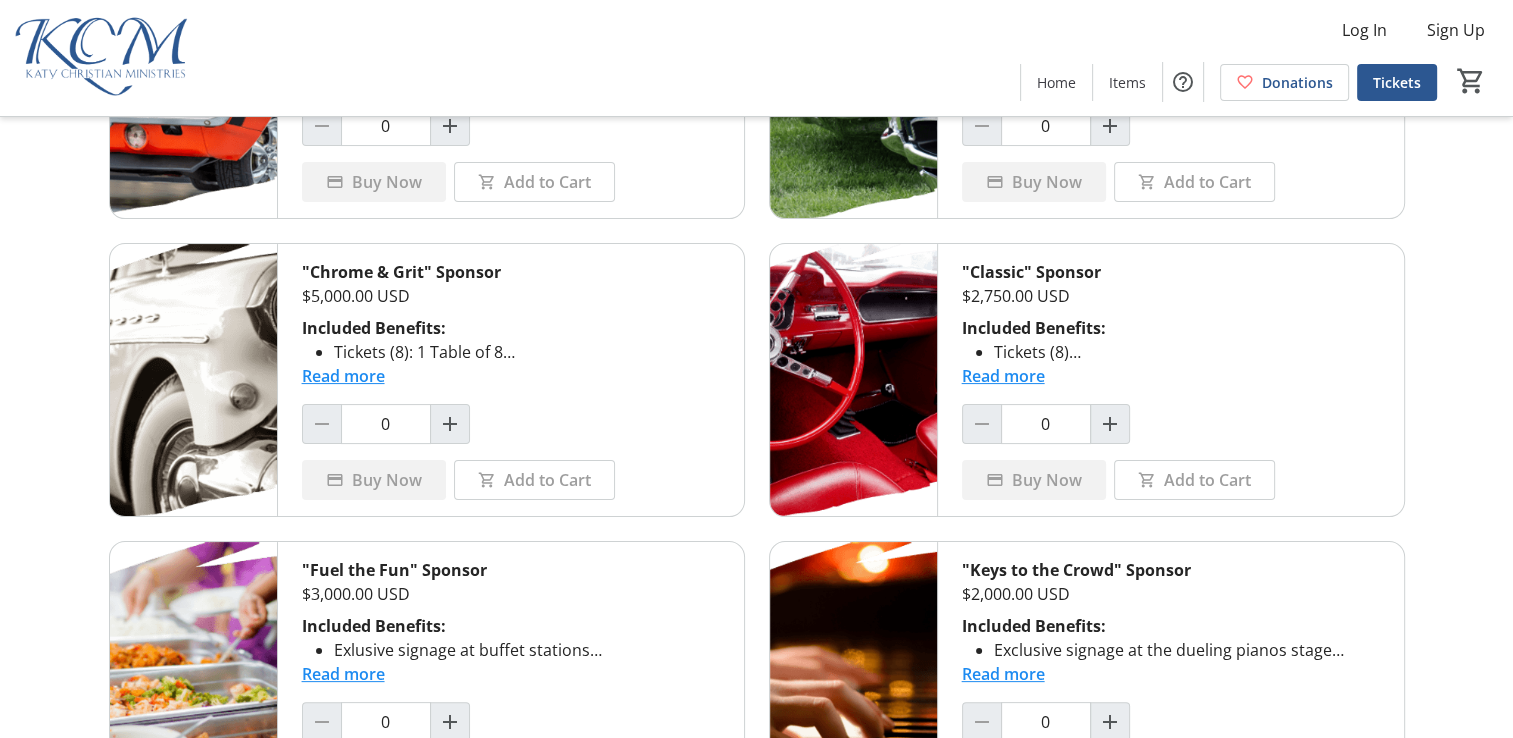 scroll, scrollTop: 0, scrollLeft: 0, axis: both 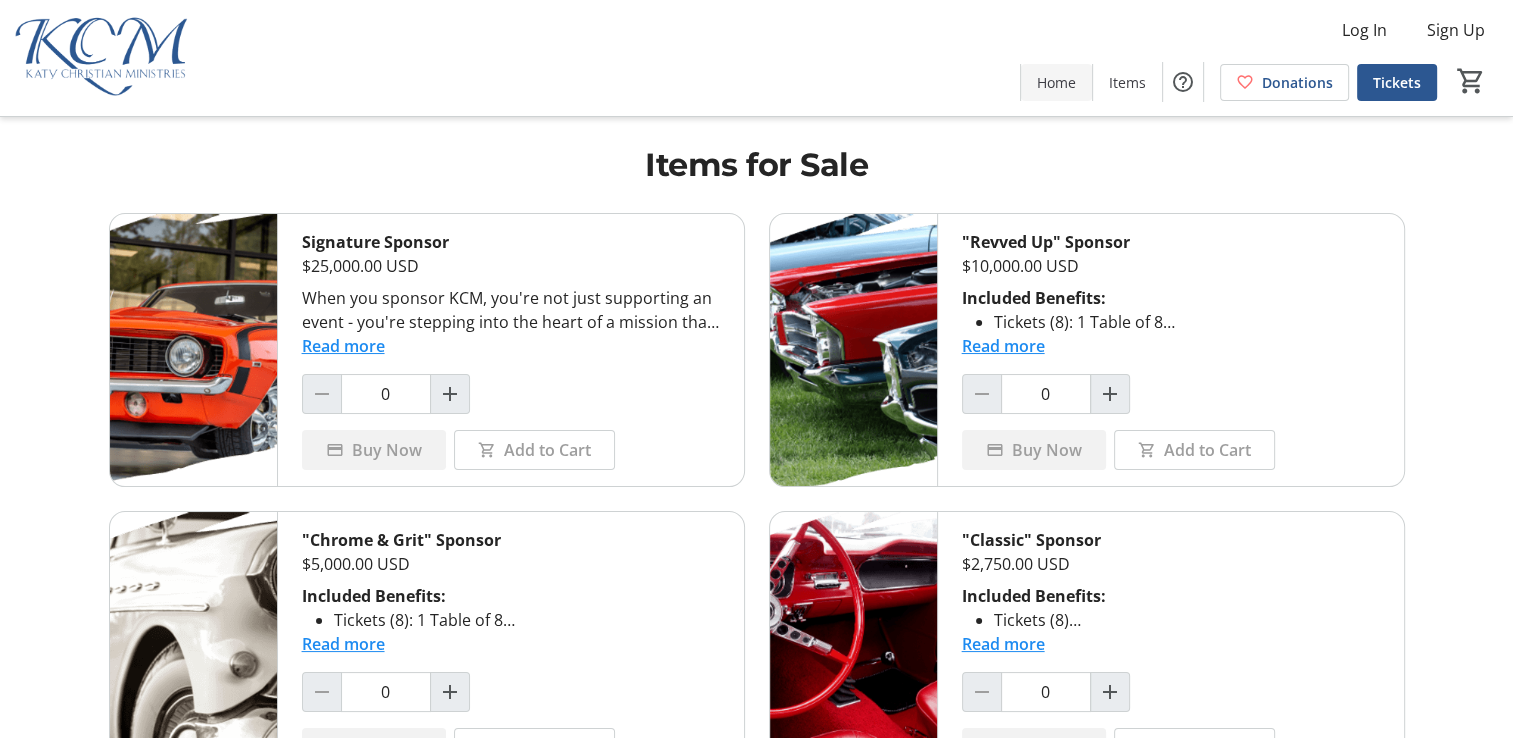 click on "Home" 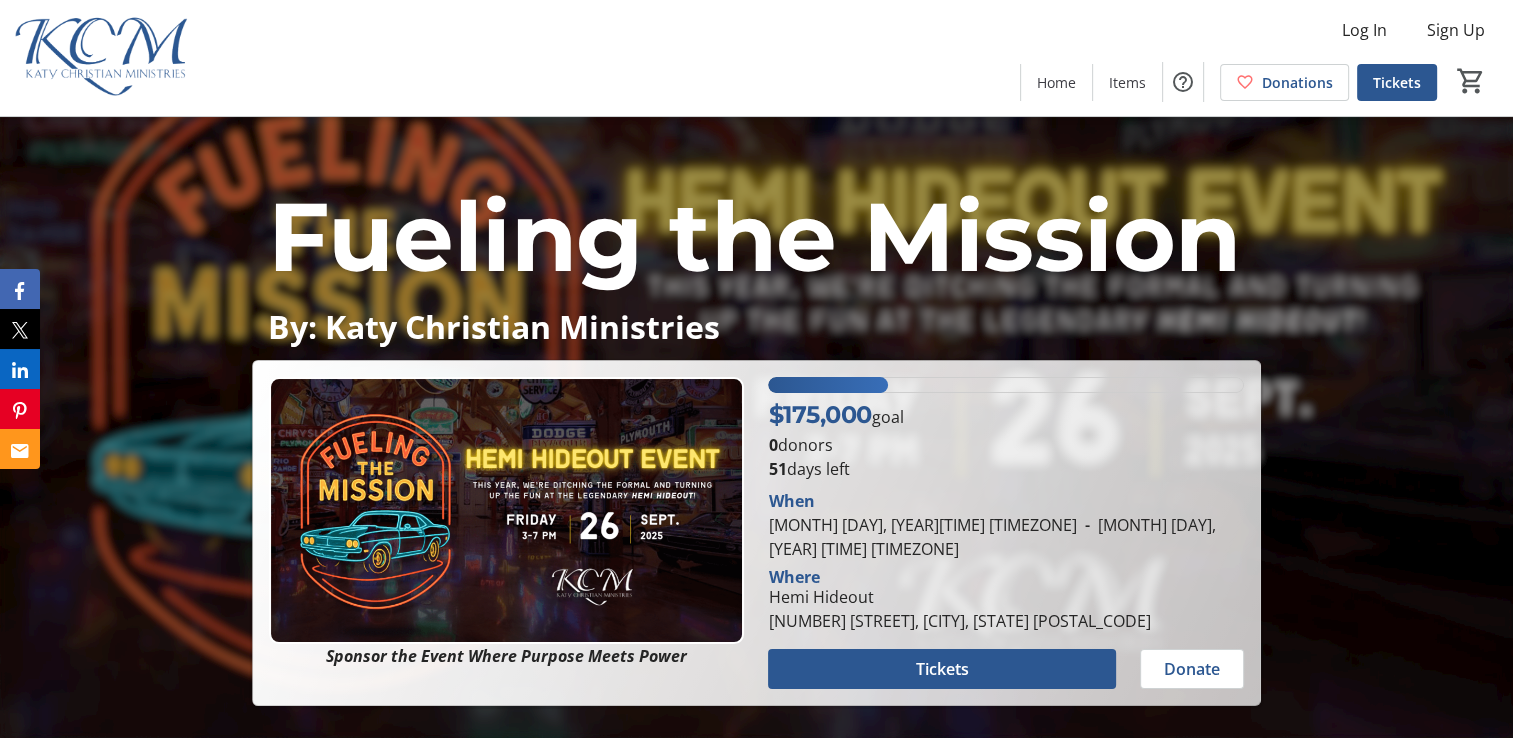 scroll, scrollTop: 100, scrollLeft: 0, axis: vertical 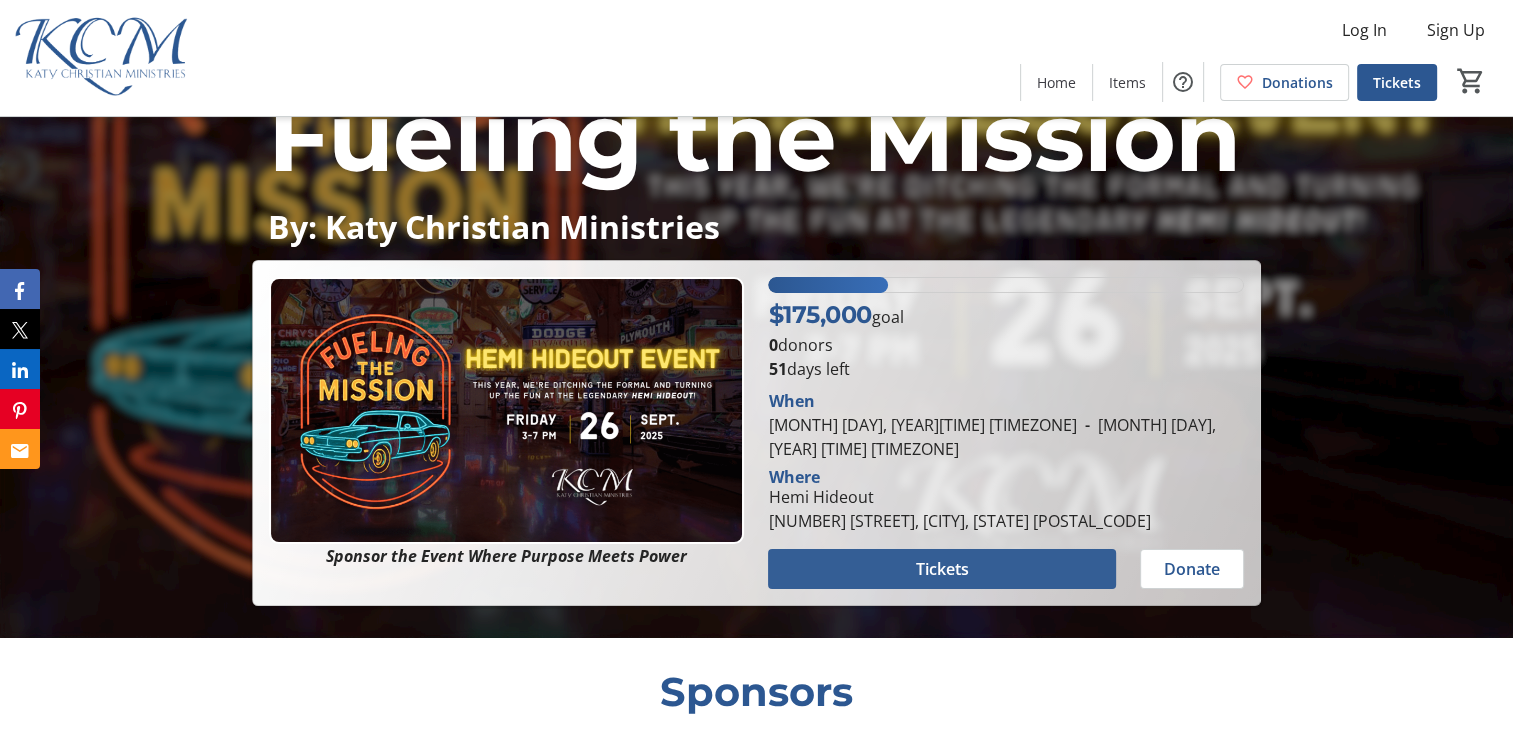 click on "Tickets" at bounding box center (942, 569) 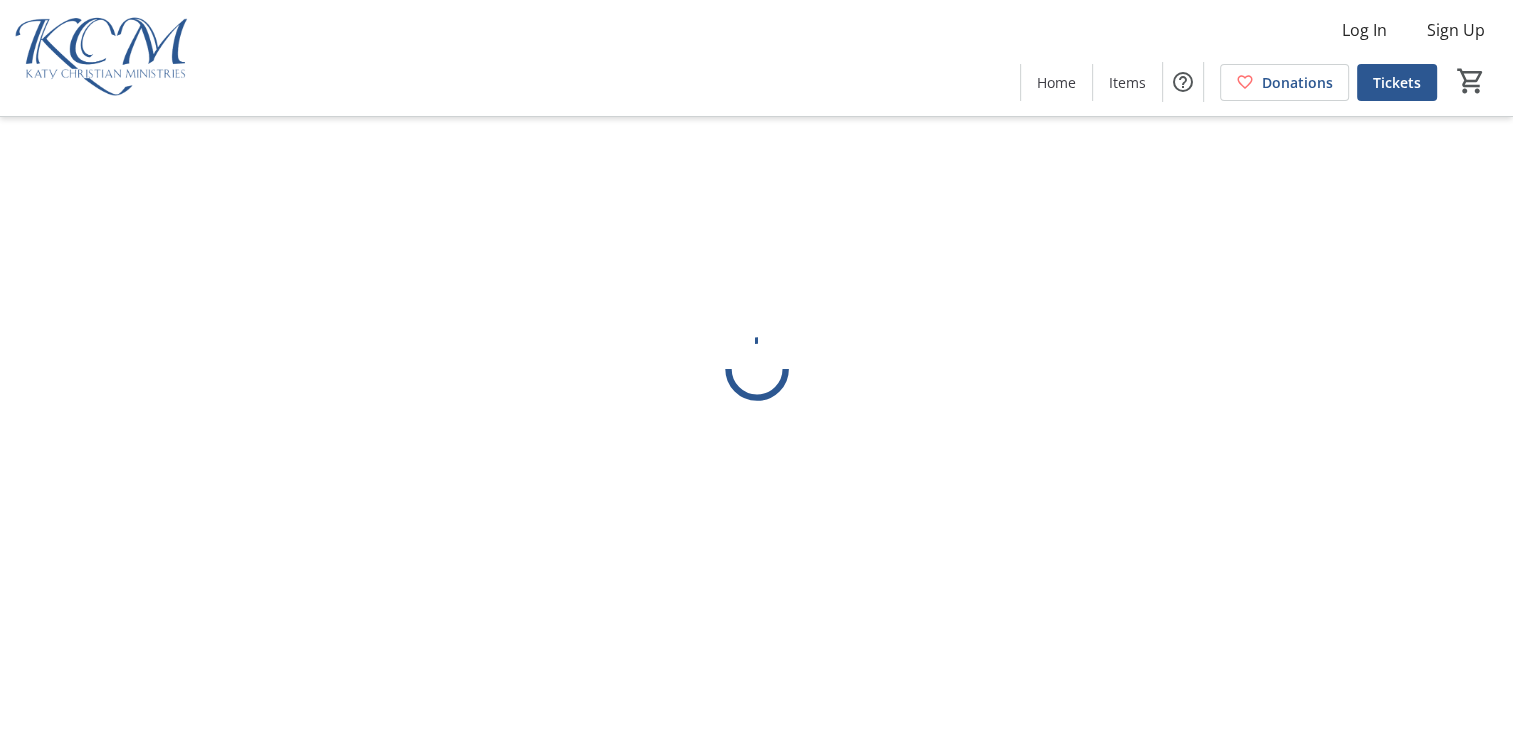 scroll, scrollTop: 0, scrollLeft: 0, axis: both 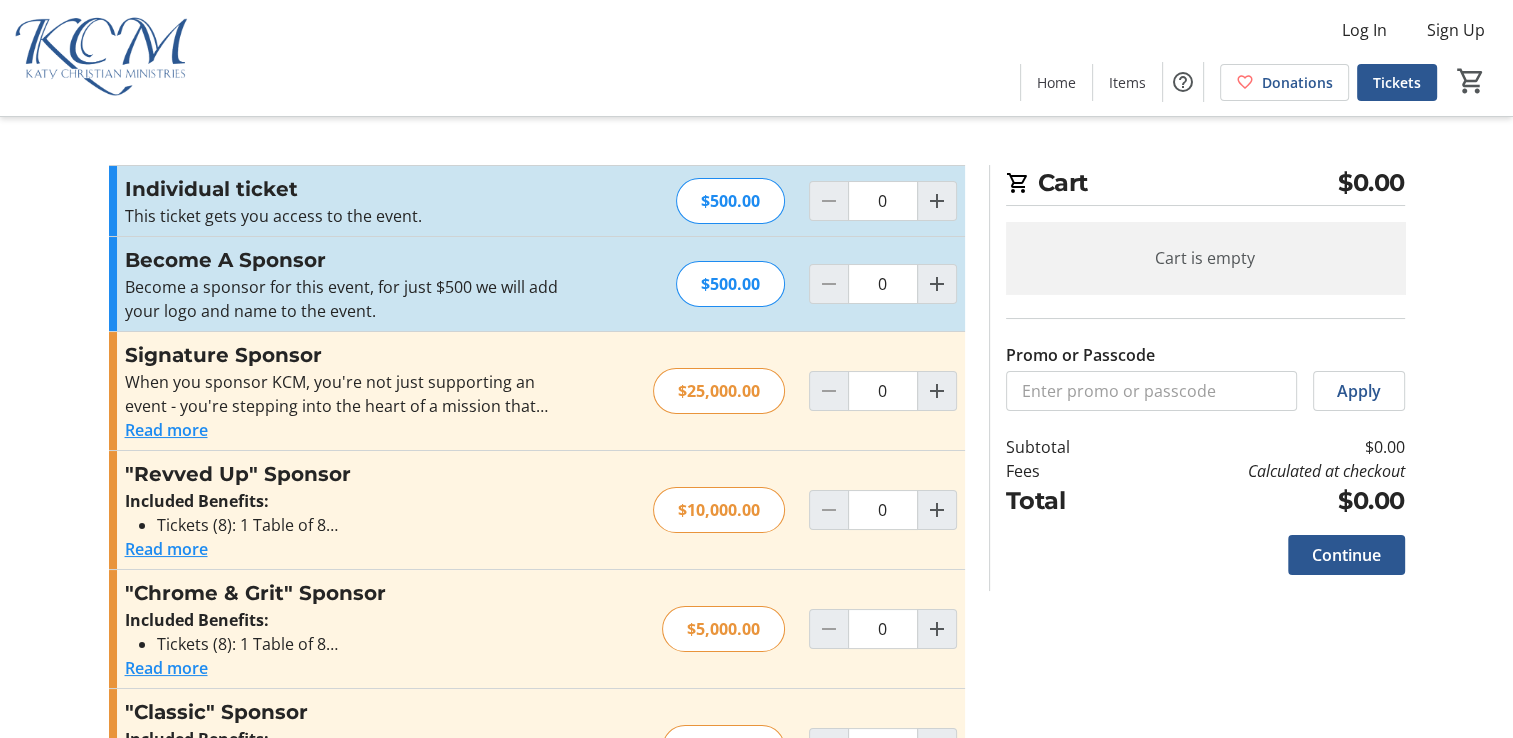 click on "Read more" 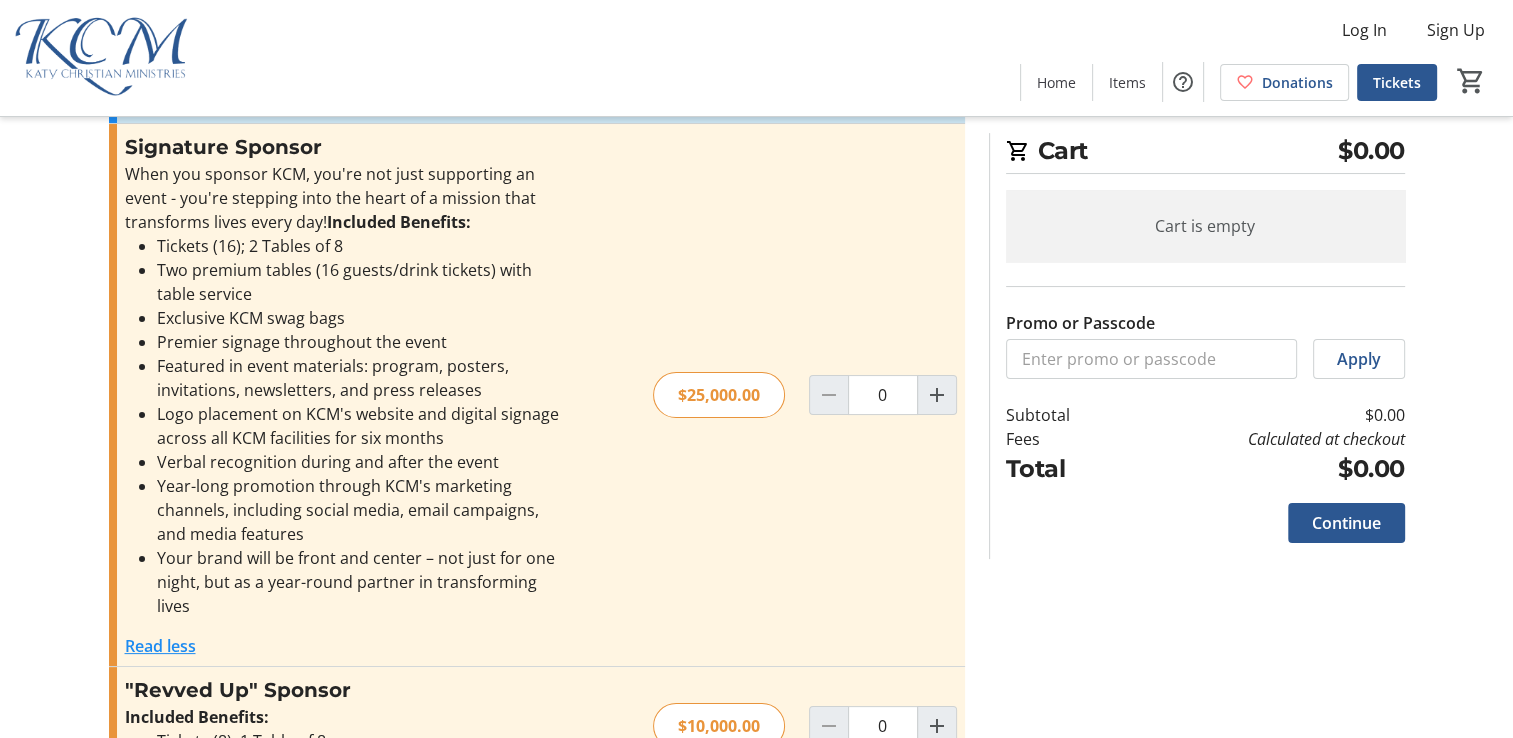 scroll, scrollTop: 0, scrollLeft: 0, axis: both 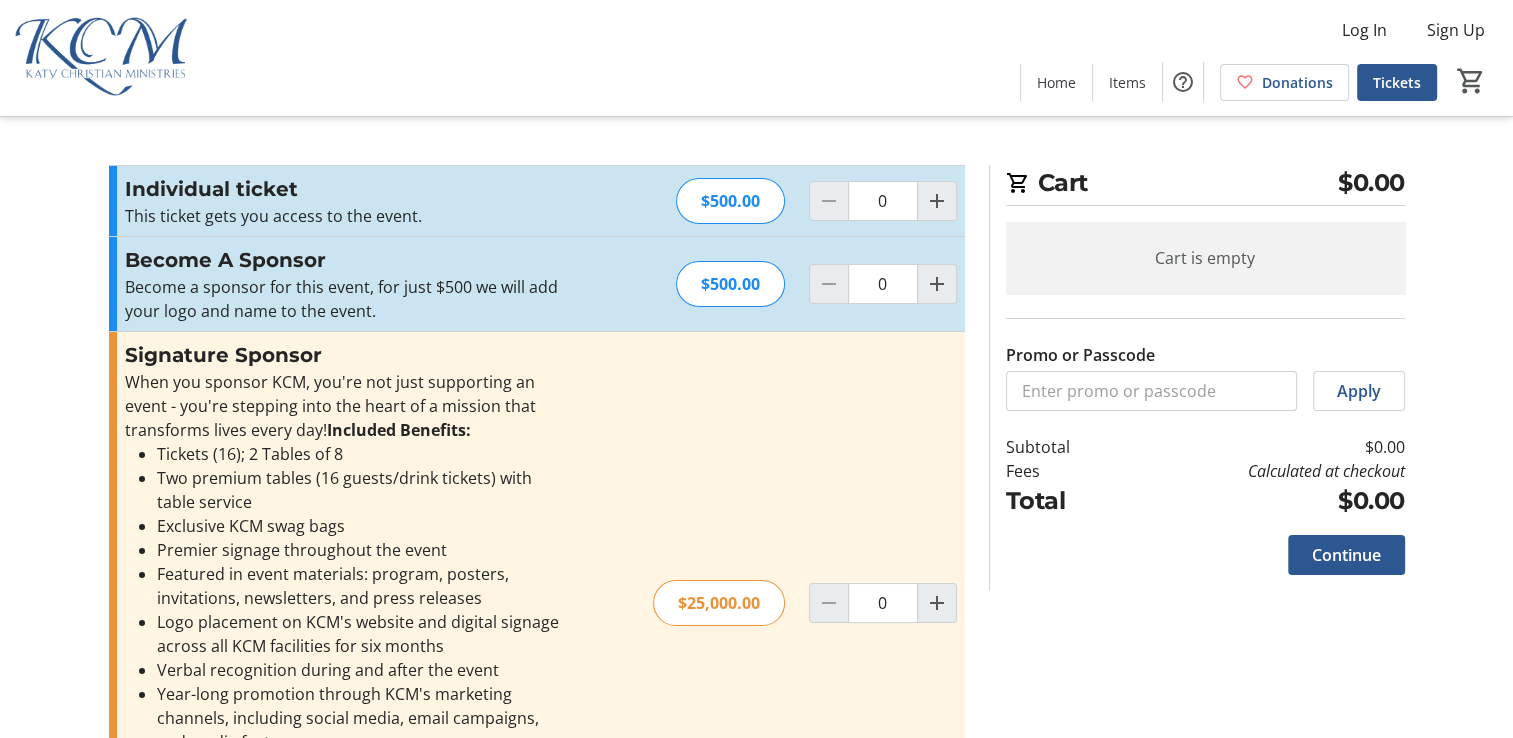 click 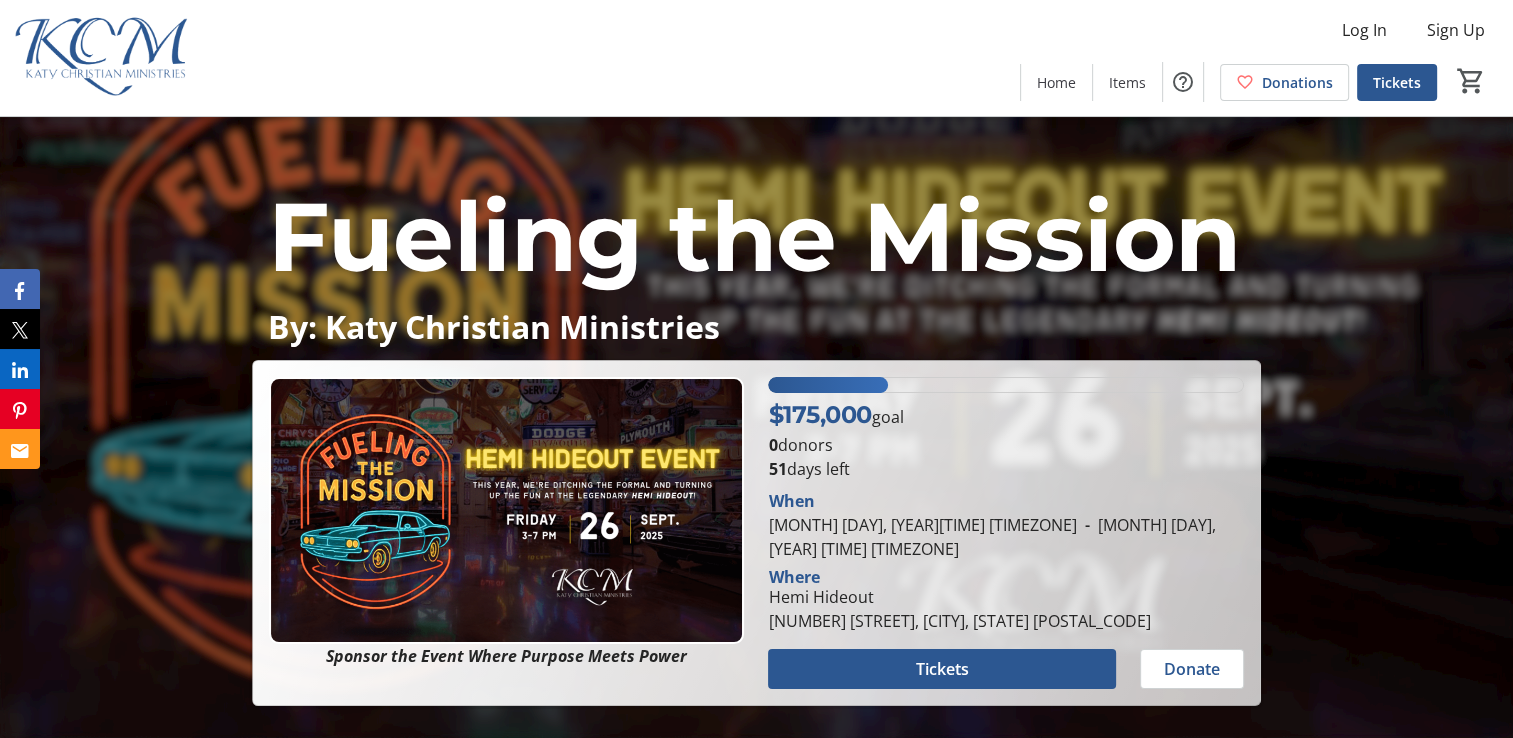click on "Fueling the Mission By: [ORGANIZATION_NAME] Sponsor the Event Where Purpose Meets Power $175,000
goal   0
donors  51  days left When  [MONTH] [DAY], [YEAR]   [TIME] [TIMEZONE]   -   [MONTH] [DAY], [YEAR] [TIME] [TIMEZONE]   Where  [LOCATION_NAME] [NUMBER] [STREET], [CITY], [STATE] [POSTAL_CODE]  Tickets   Donate" at bounding box center [756, 411] 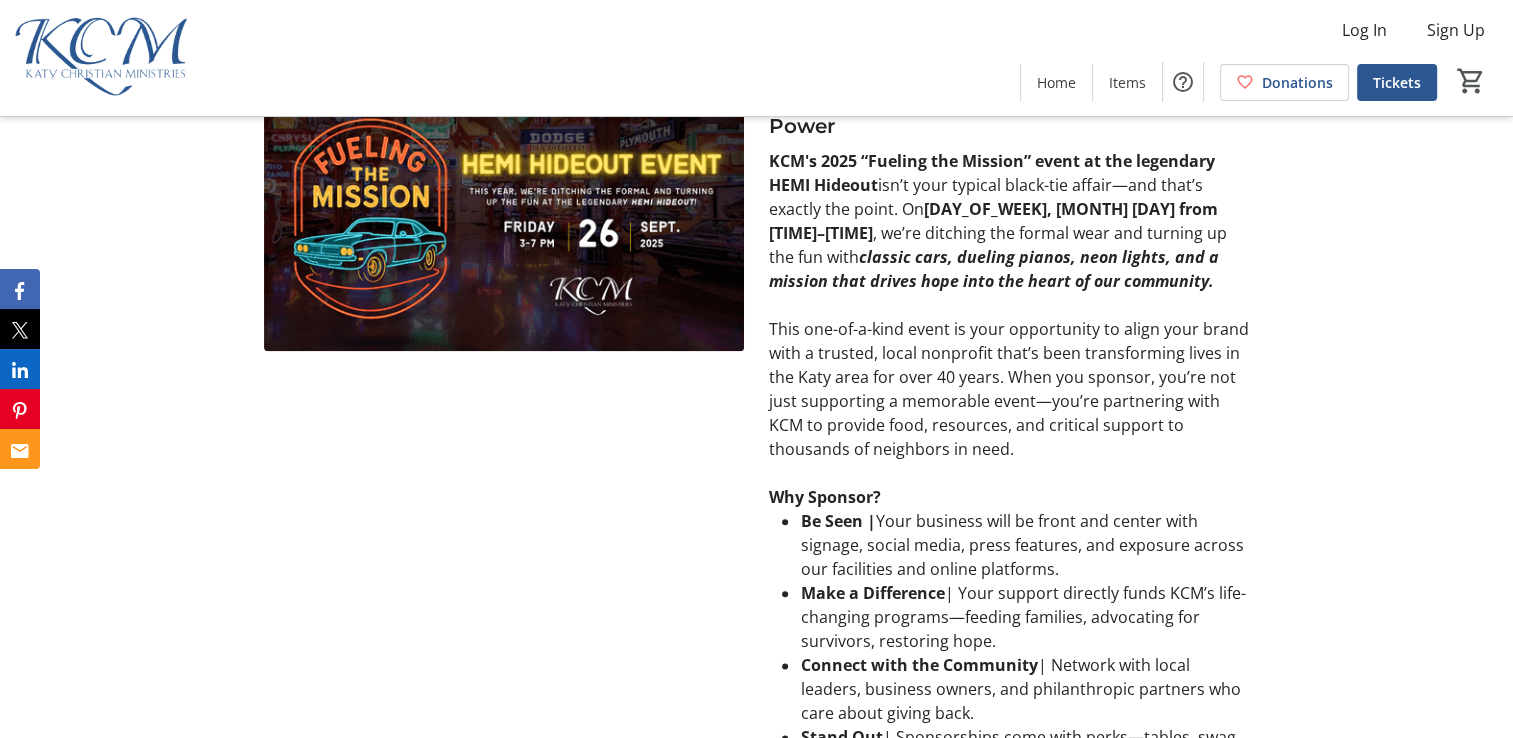 scroll, scrollTop: 2200, scrollLeft: 0, axis: vertical 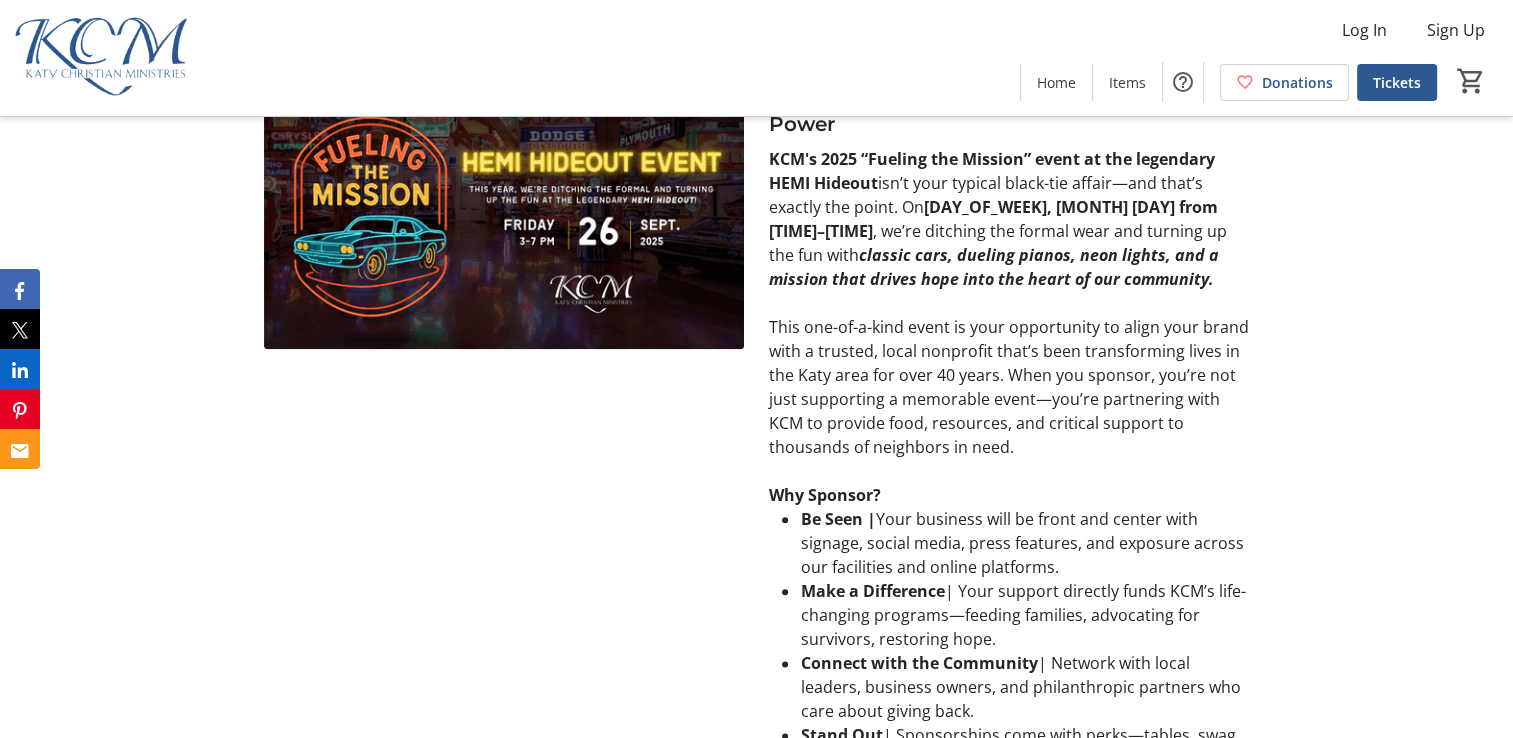 click at bounding box center [504, 214] 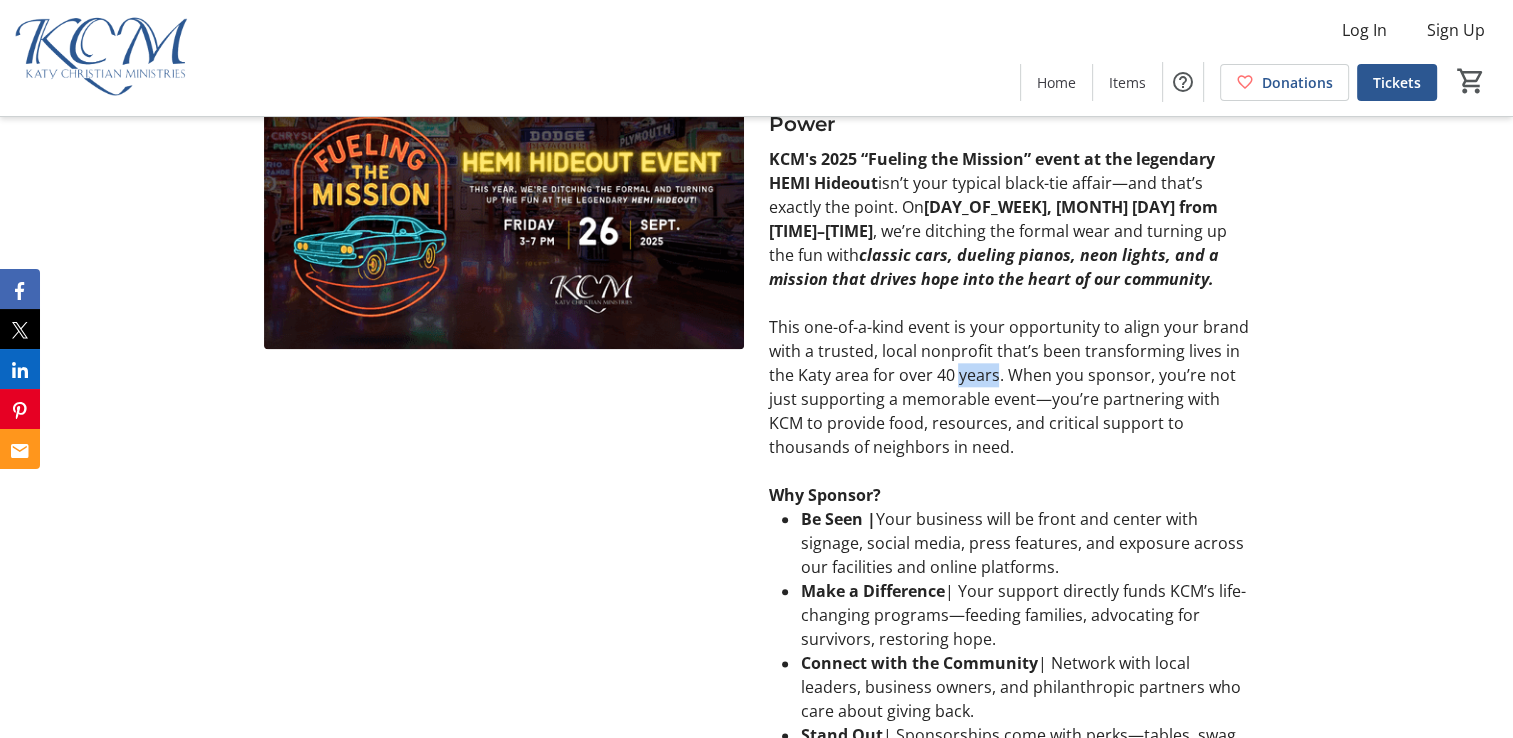 click on "This one-of-a-kind event is your opportunity to align your brand with a trusted, local nonprofit that’s been transforming lives in the Katy area for over 40 years. When you sponsor, you’re not just supporting a memorable event—you’re partnering with KCM to provide food, resources, and critical support to thousands of neighbors in need." at bounding box center [1008, 387] 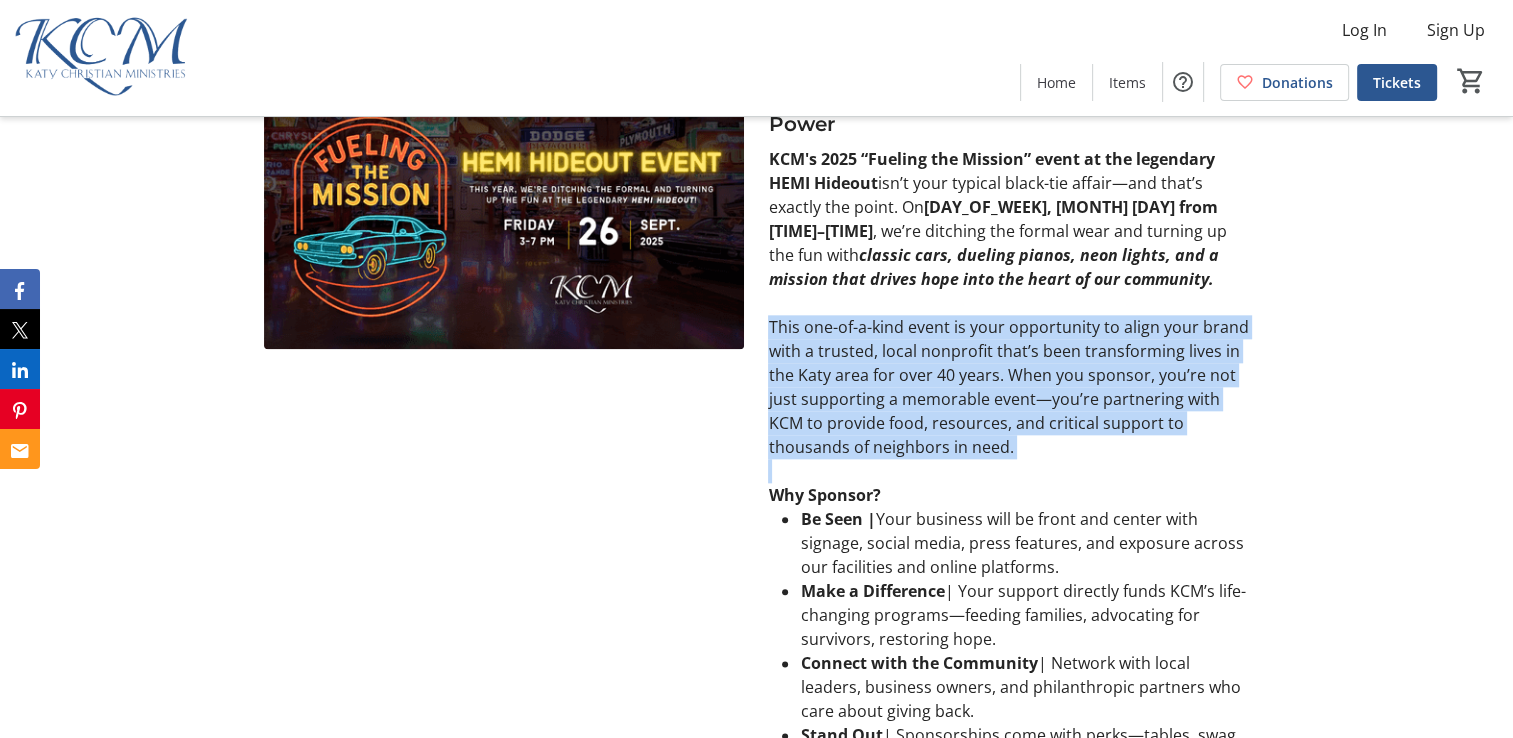 click on "This one-of-a-kind event is your opportunity to align your brand with a trusted, local nonprofit that’s been transforming lives in the Katy area for over 40 years. When you sponsor, you’re not just supporting a memorable event—you’re partnering with KCM to provide food, resources, and critical support to thousands of neighbors in need." at bounding box center [1008, 387] 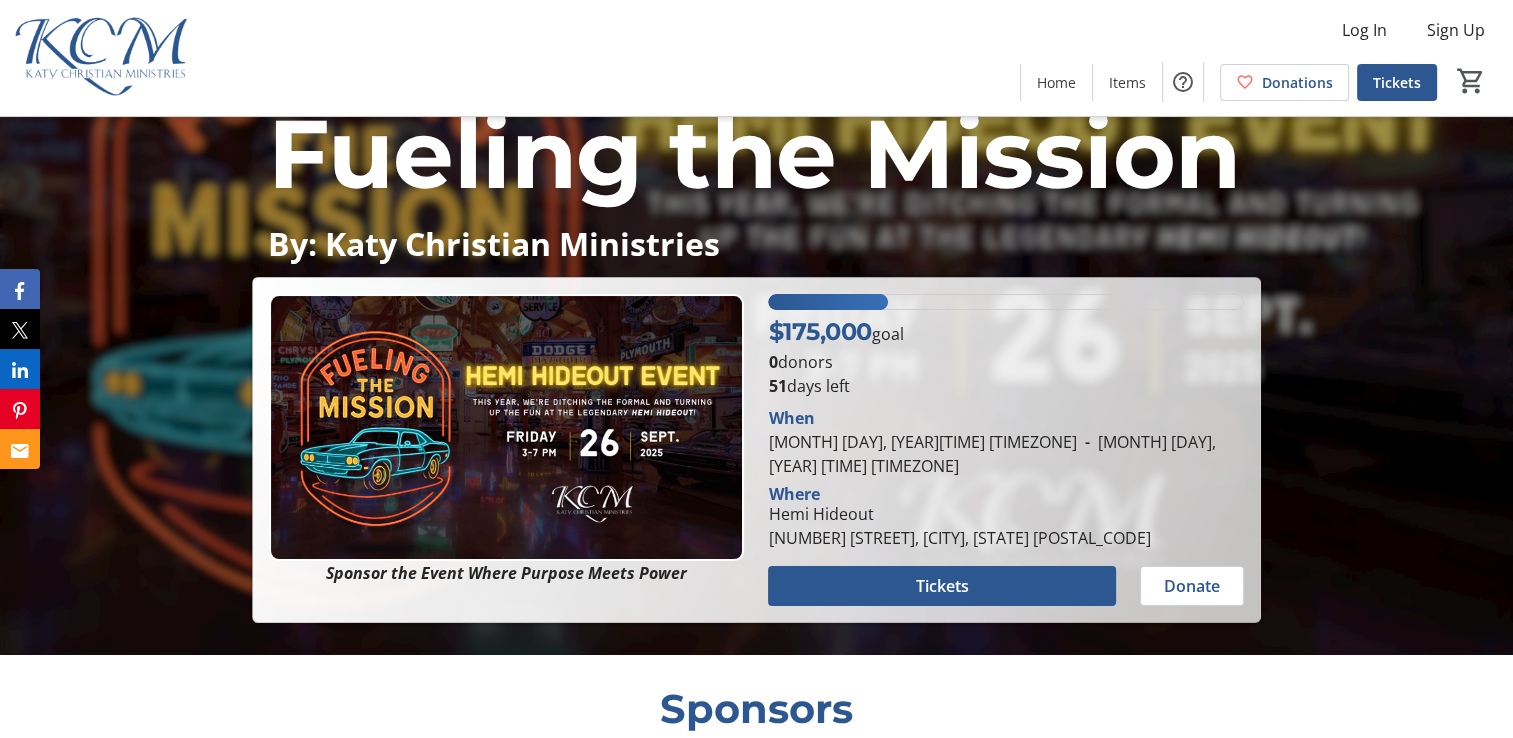 scroll, scrollTop: 0, scrollLeft: 0, axis: both 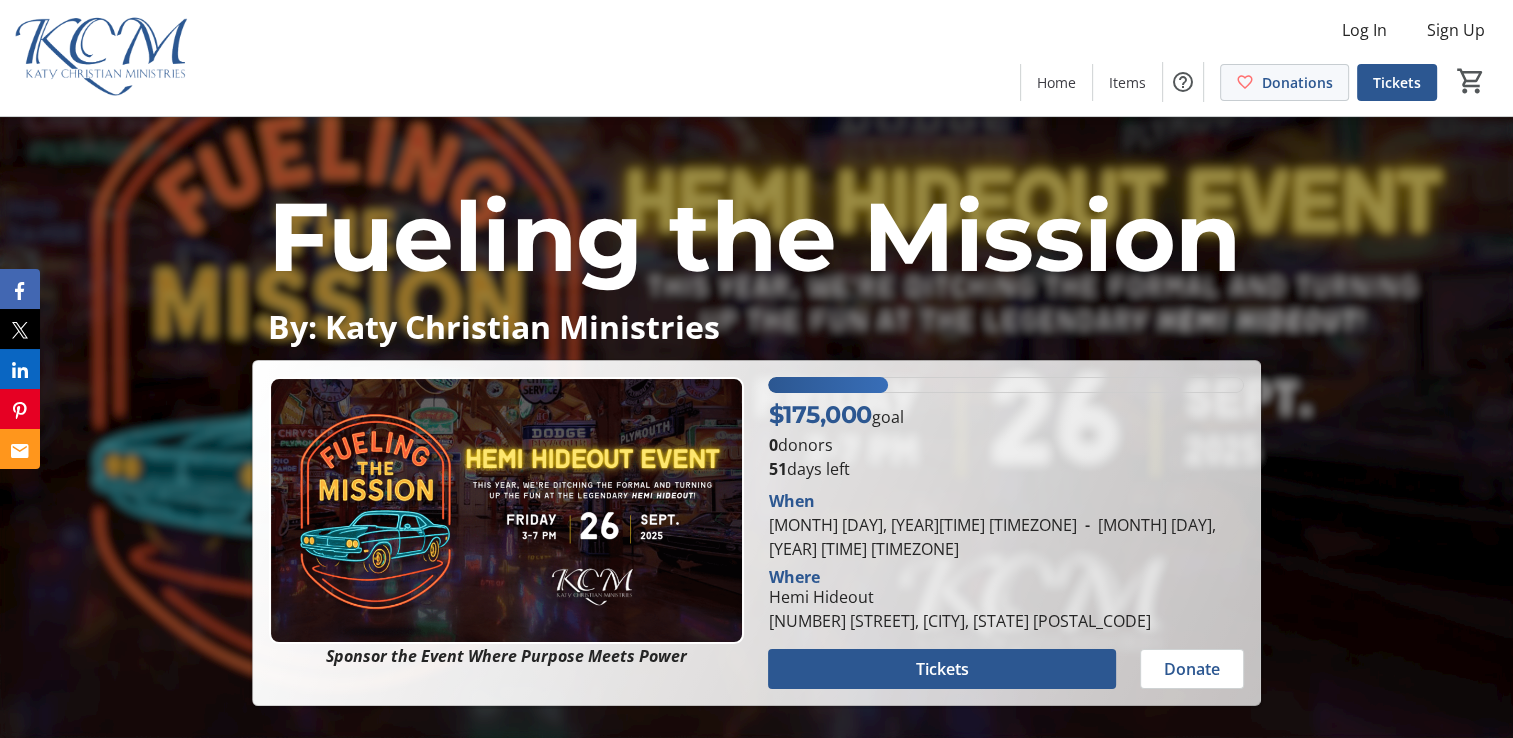 click 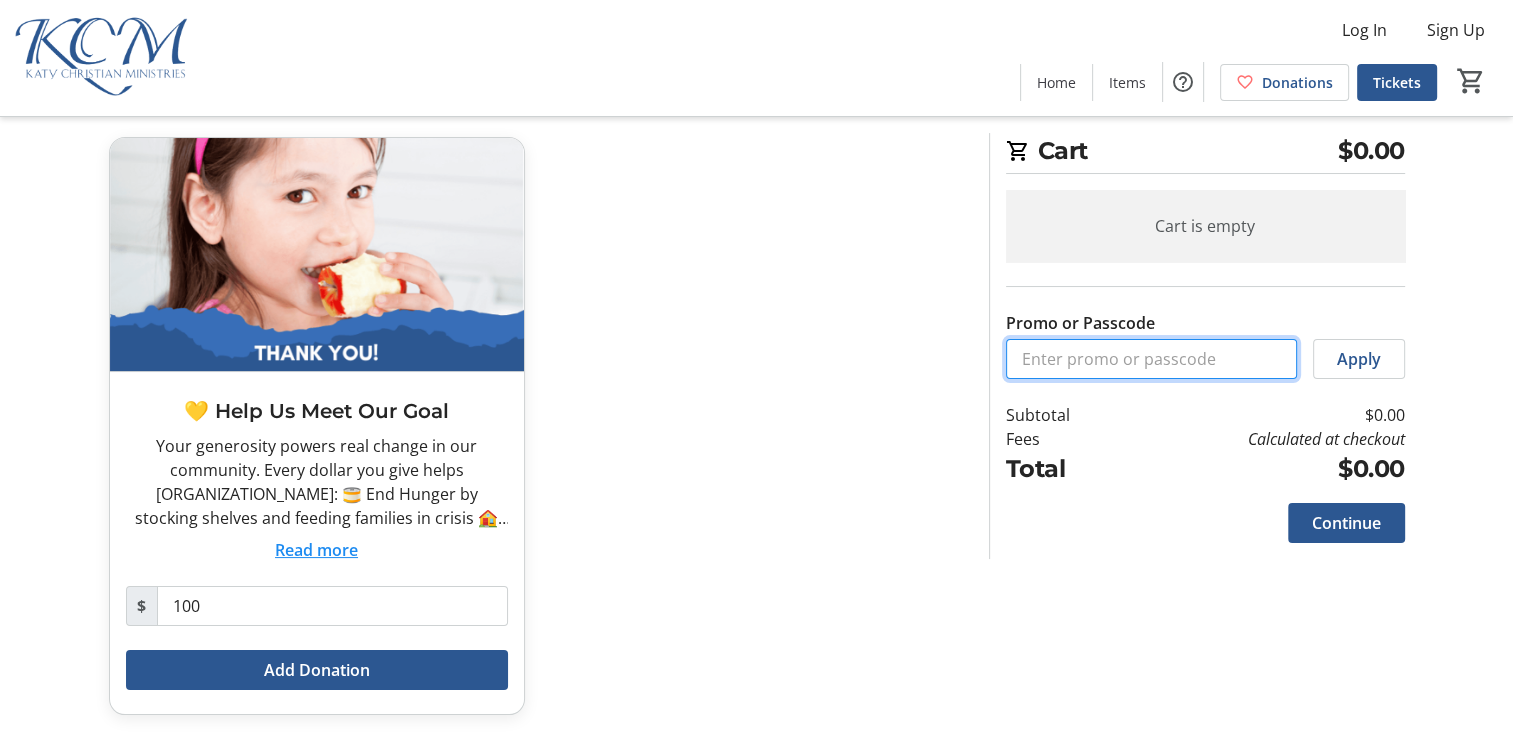 scroll, scrollTop: 0, scrollLeft: 0, axis: both 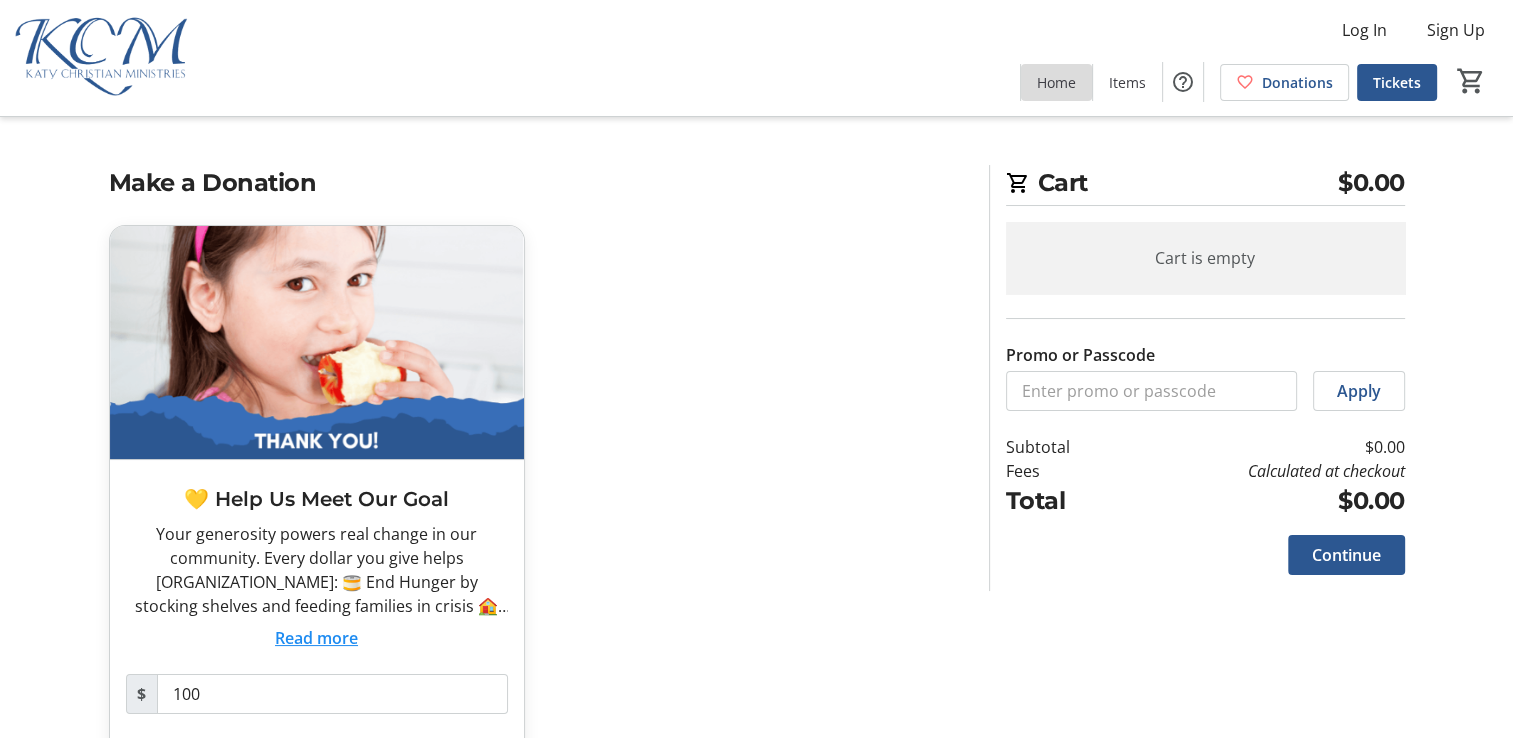 click on "Home" 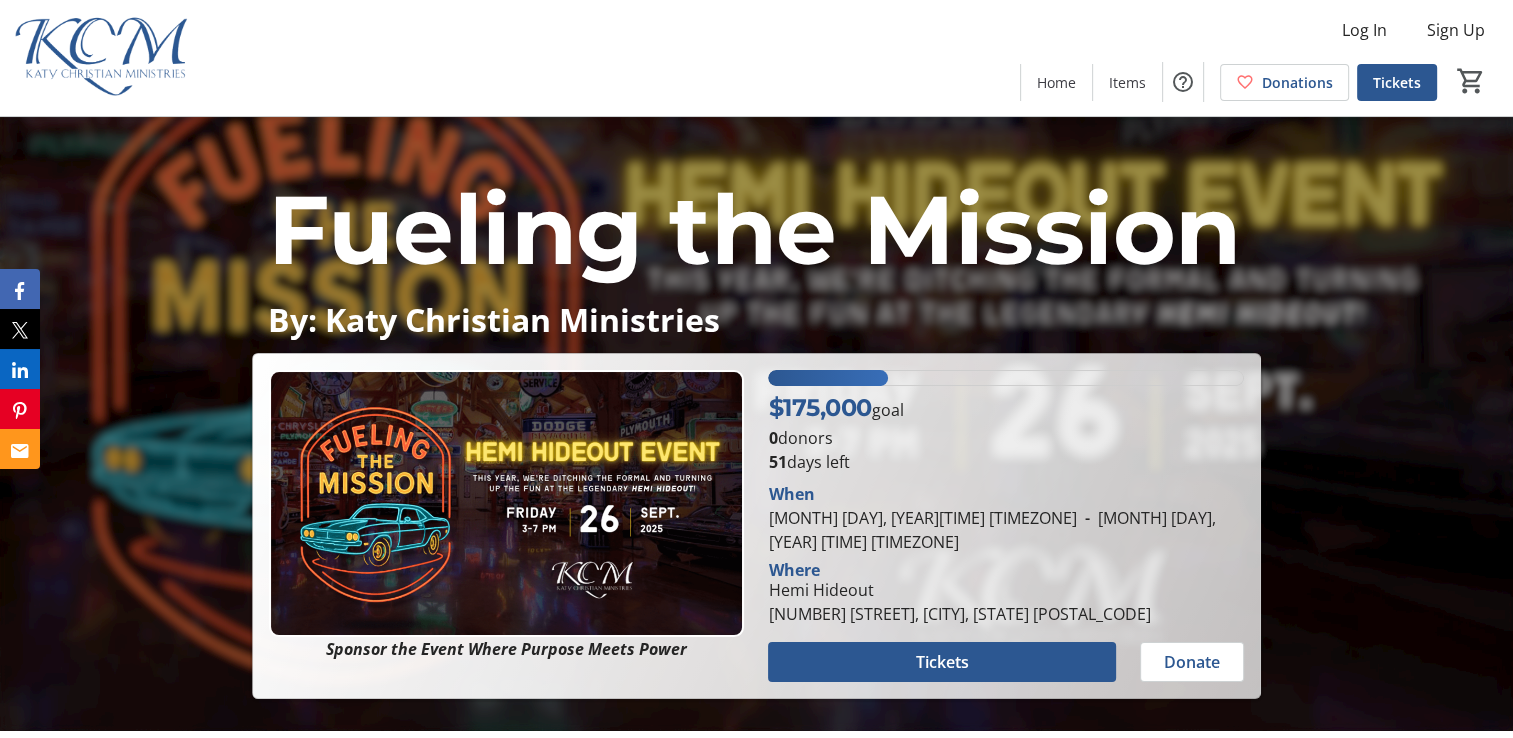 scroll, scrollTop: 0, scrollLeft: 0, axis: both 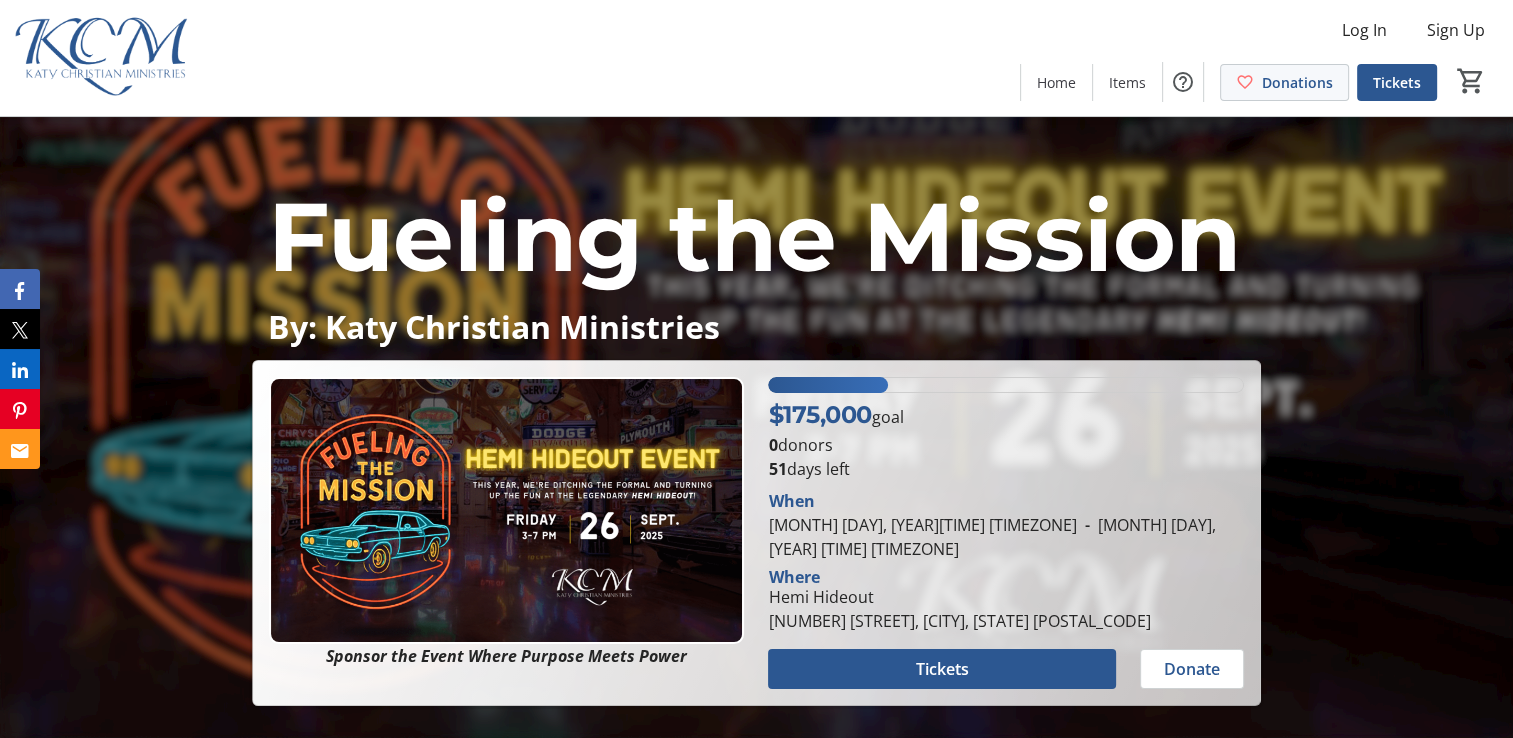 click on "Donations" 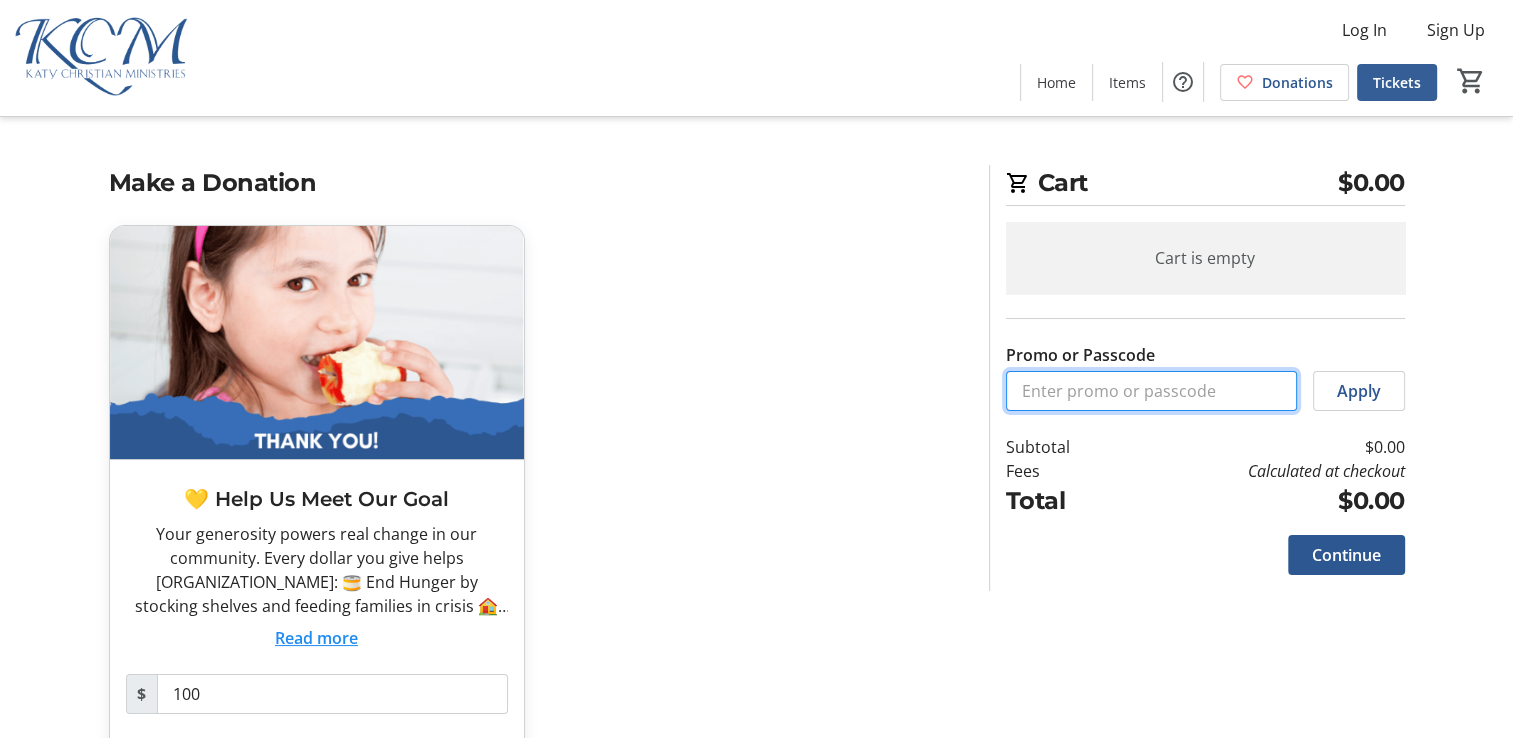 scroll, scrollTop: 3, scrollLeft: 0, axis: vertical 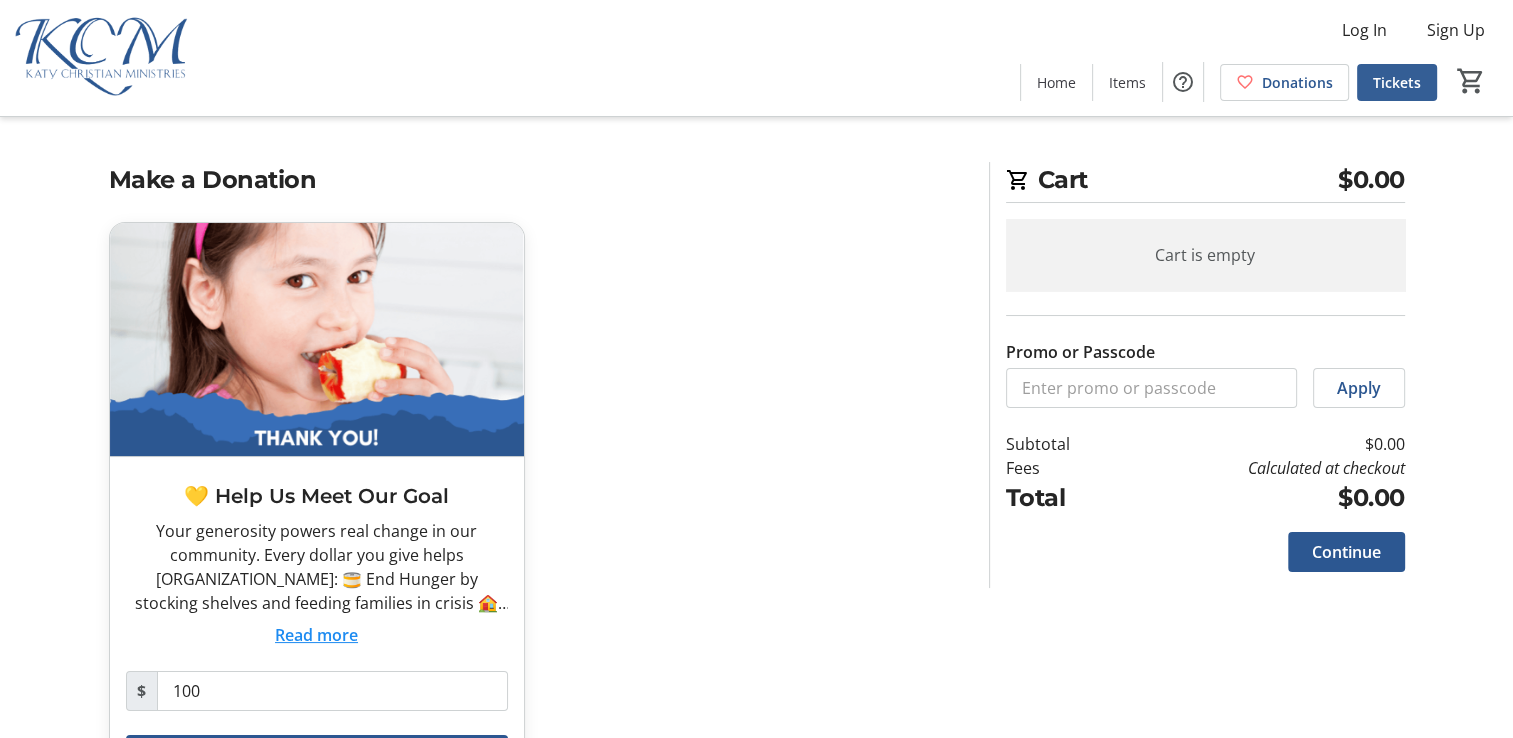 click on "Tickets" 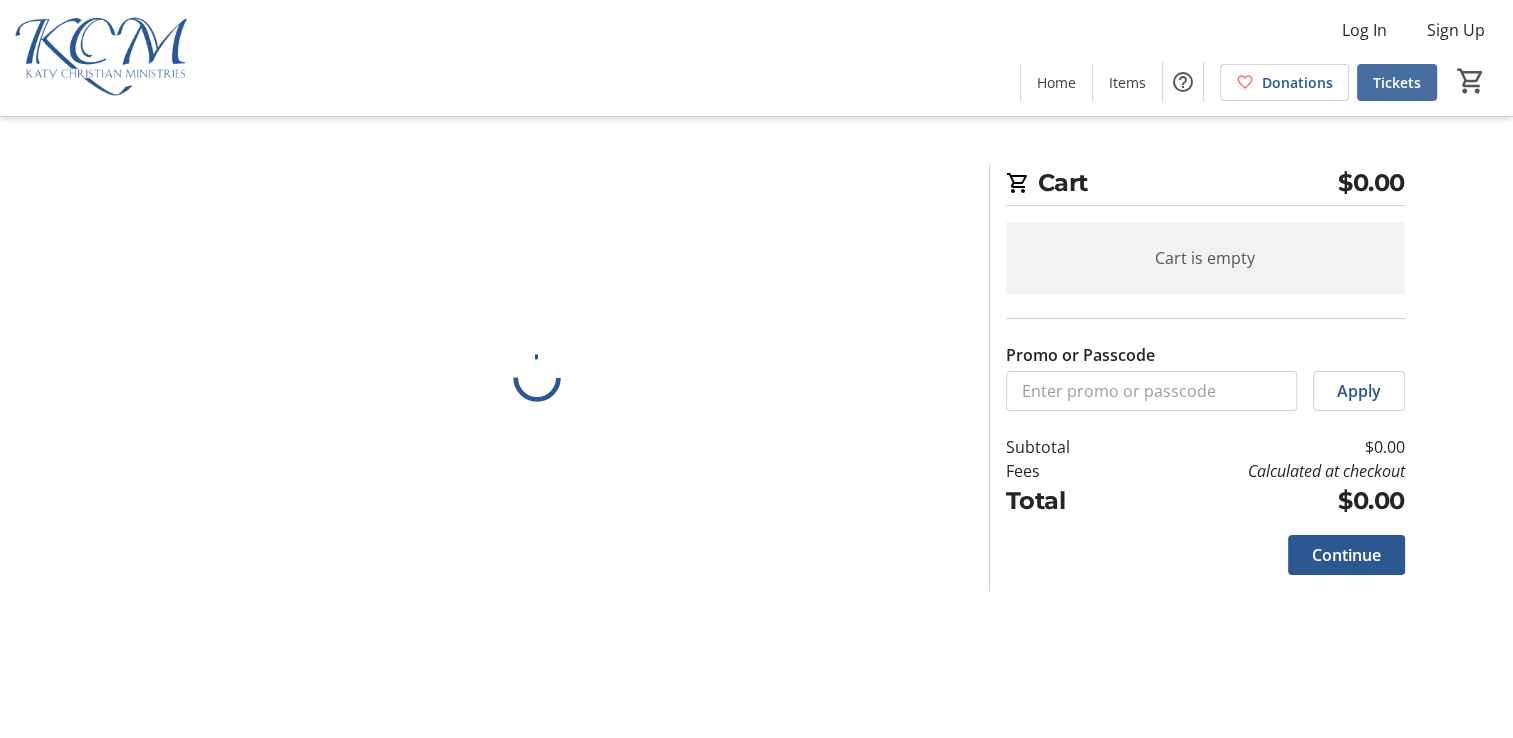 scroll, scrollTop: 0, scrollLeft: 0, axis: both 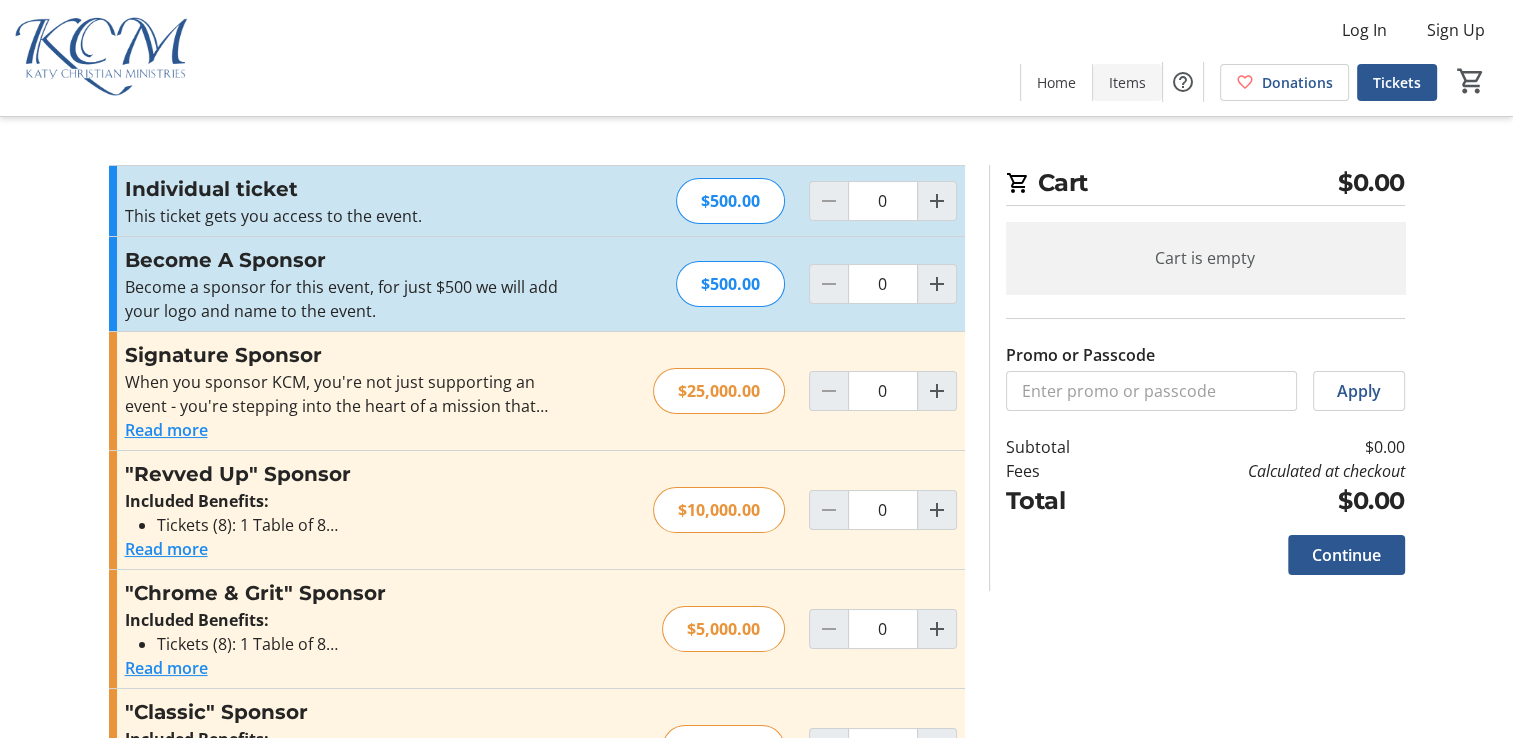 click on "Items" 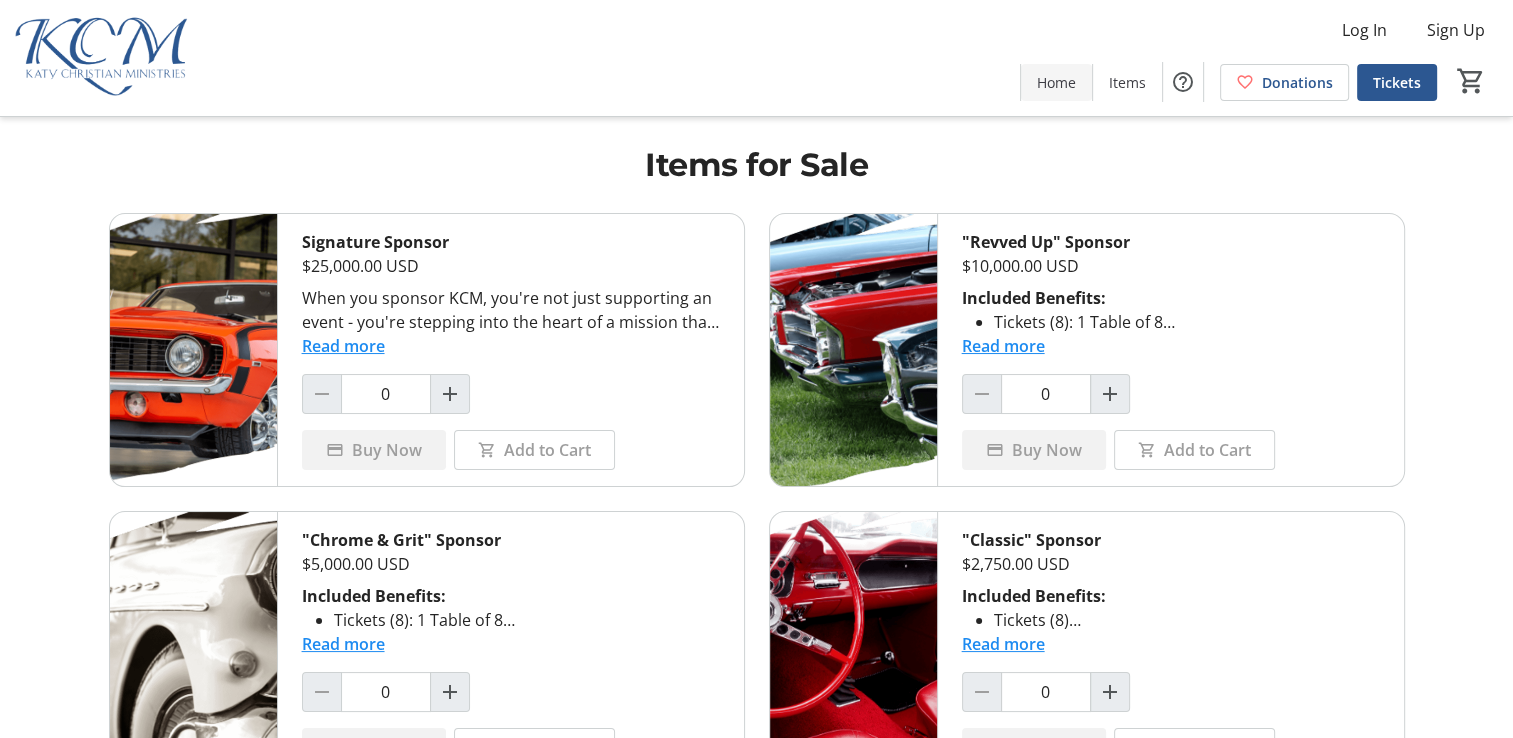 click on "Home" 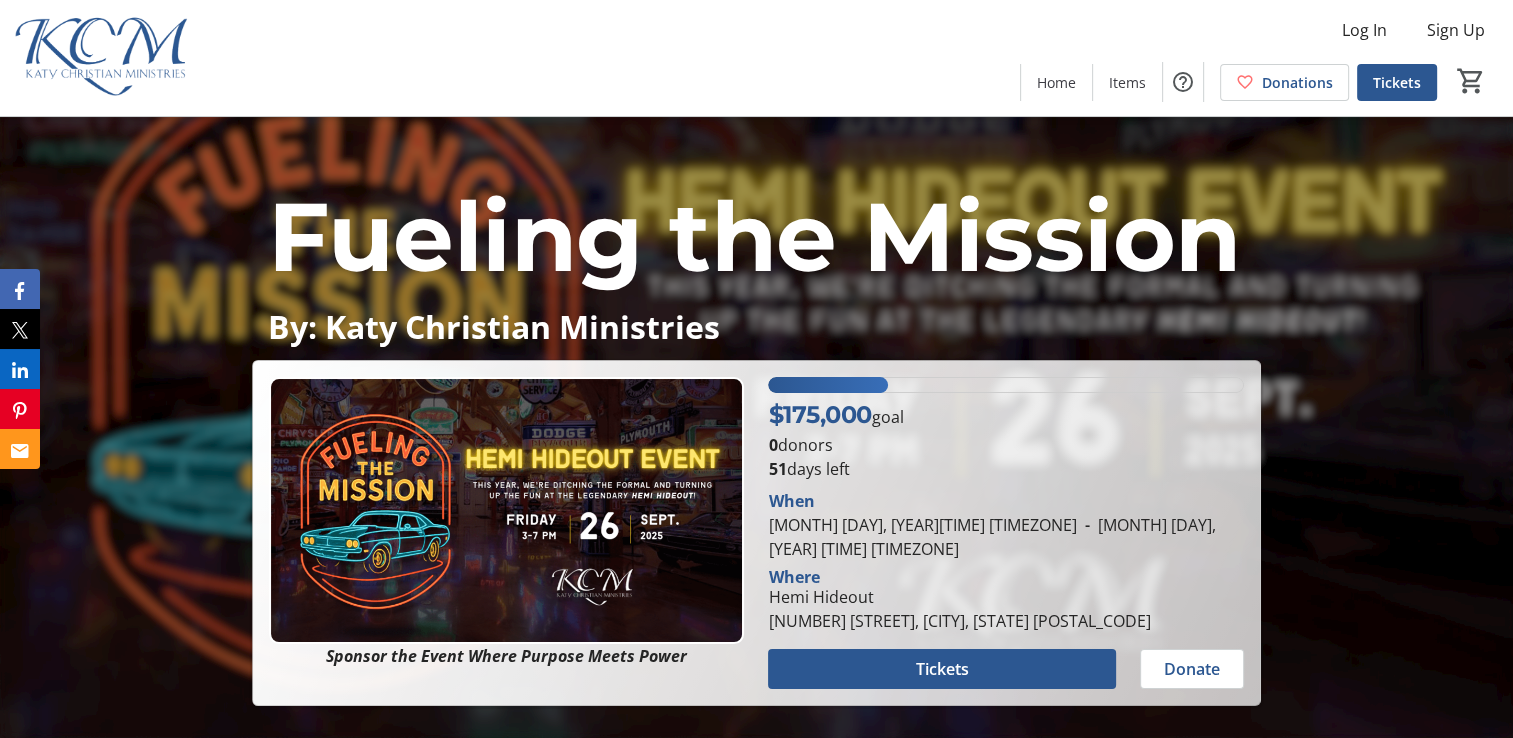 click on "Fueling the Mission" at bounding box center (754, 236) 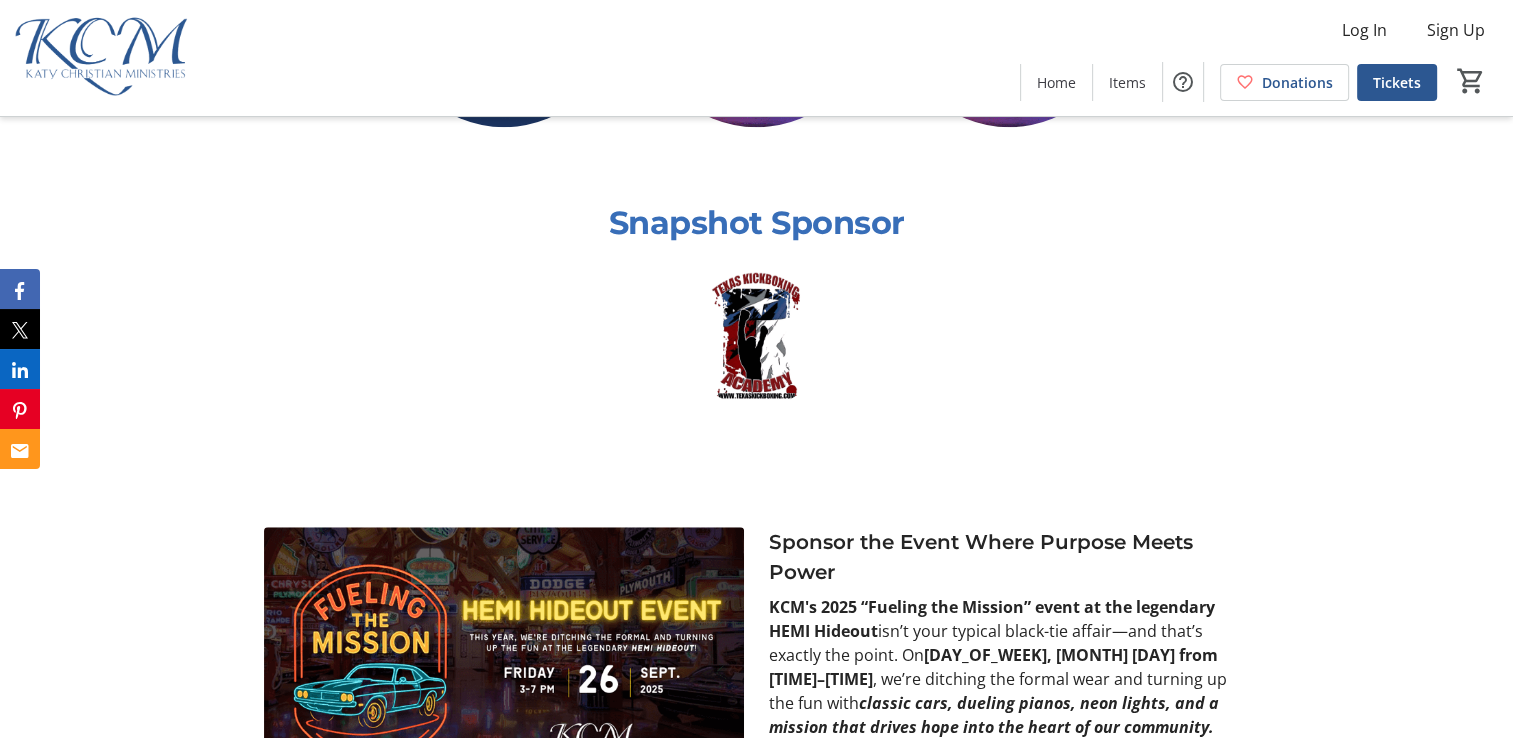 scroll, scrollTop: 1719, scrollLeft: 0, axis: vertical 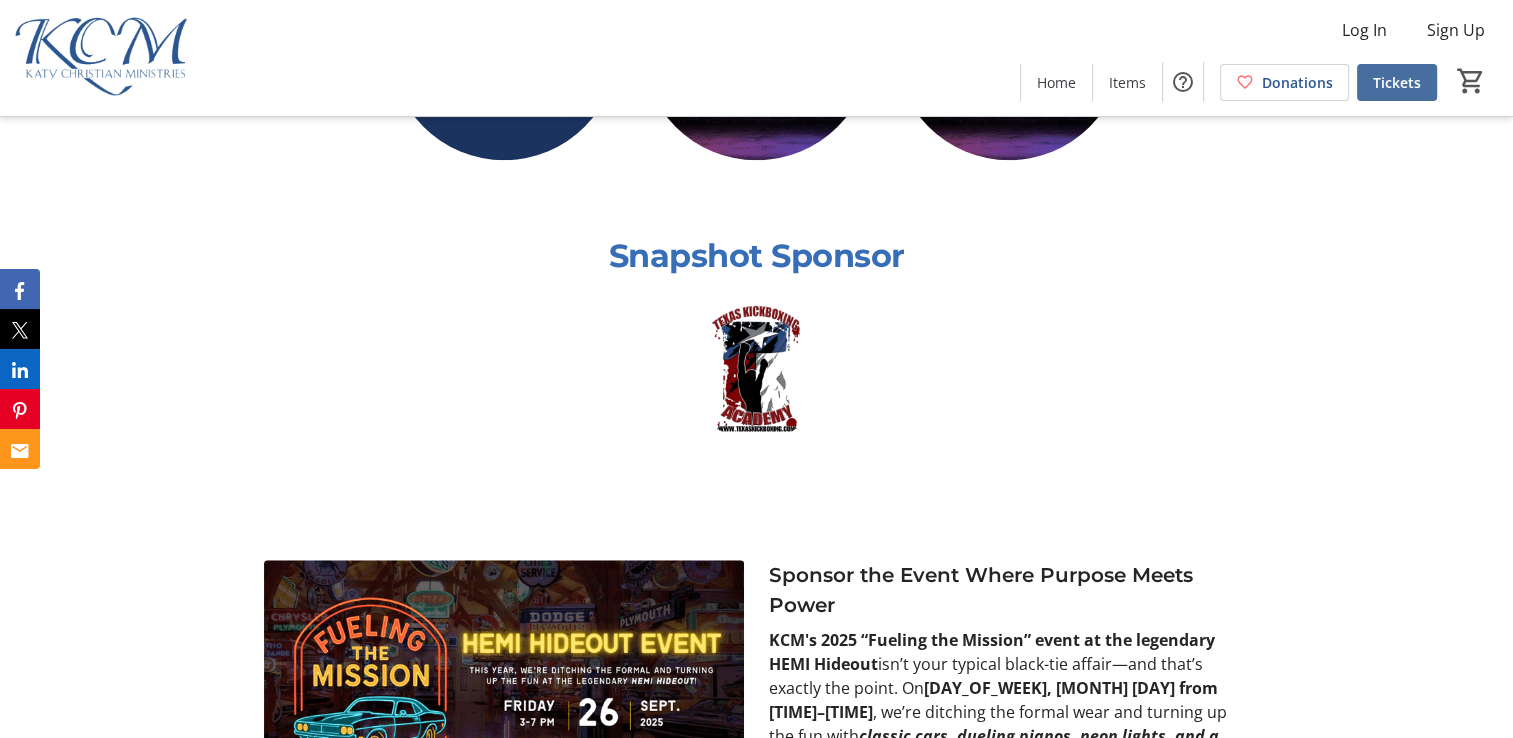 click on "Tickets" 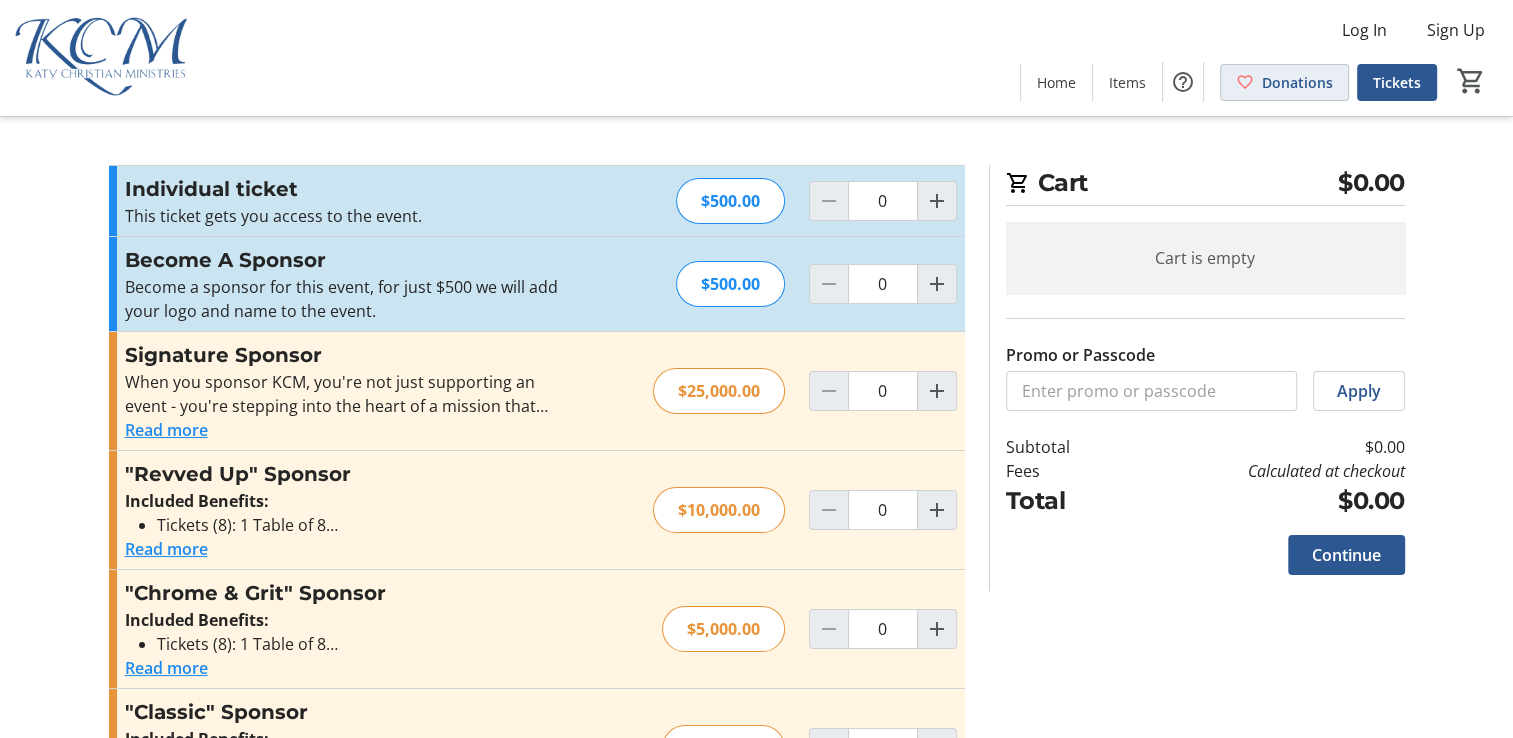 click on "Donations" 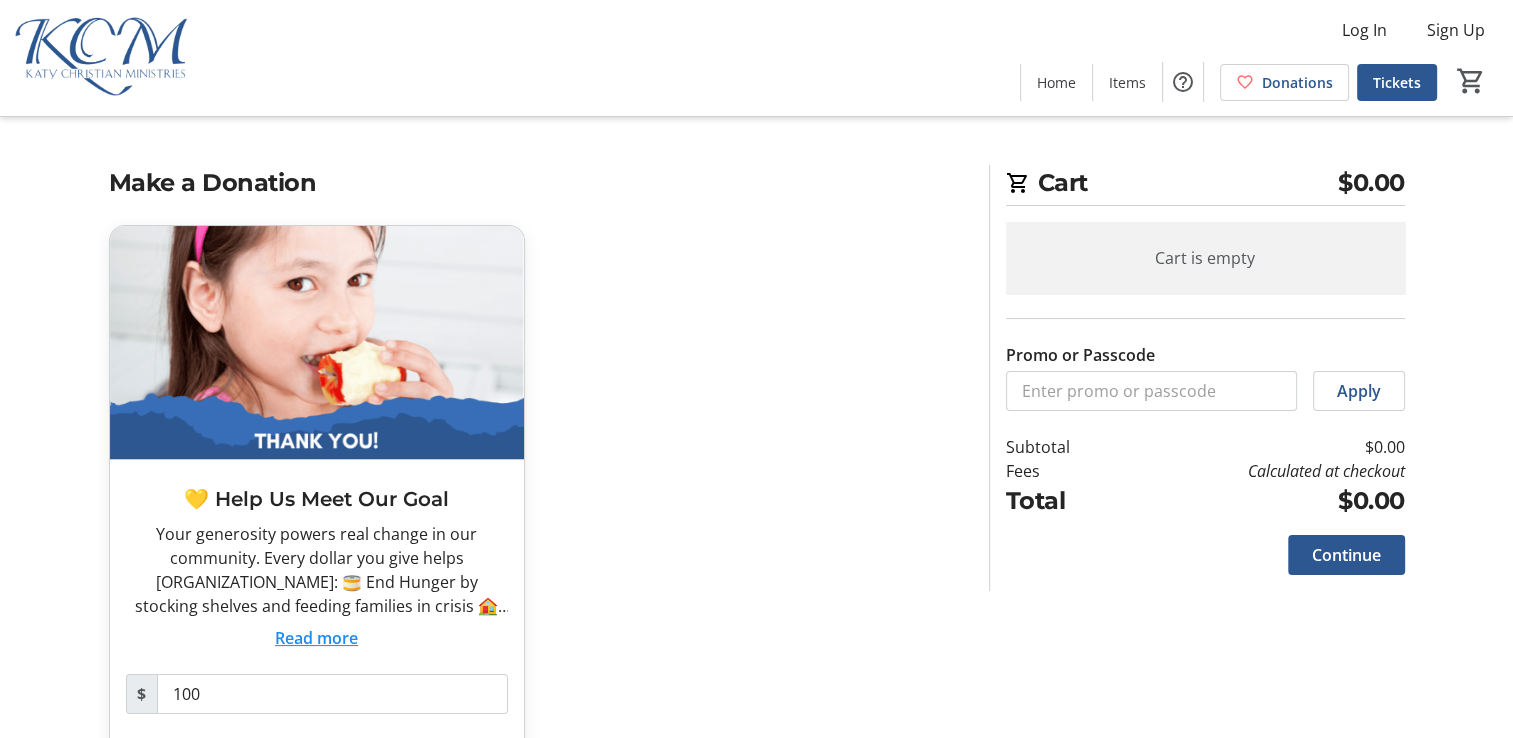 click 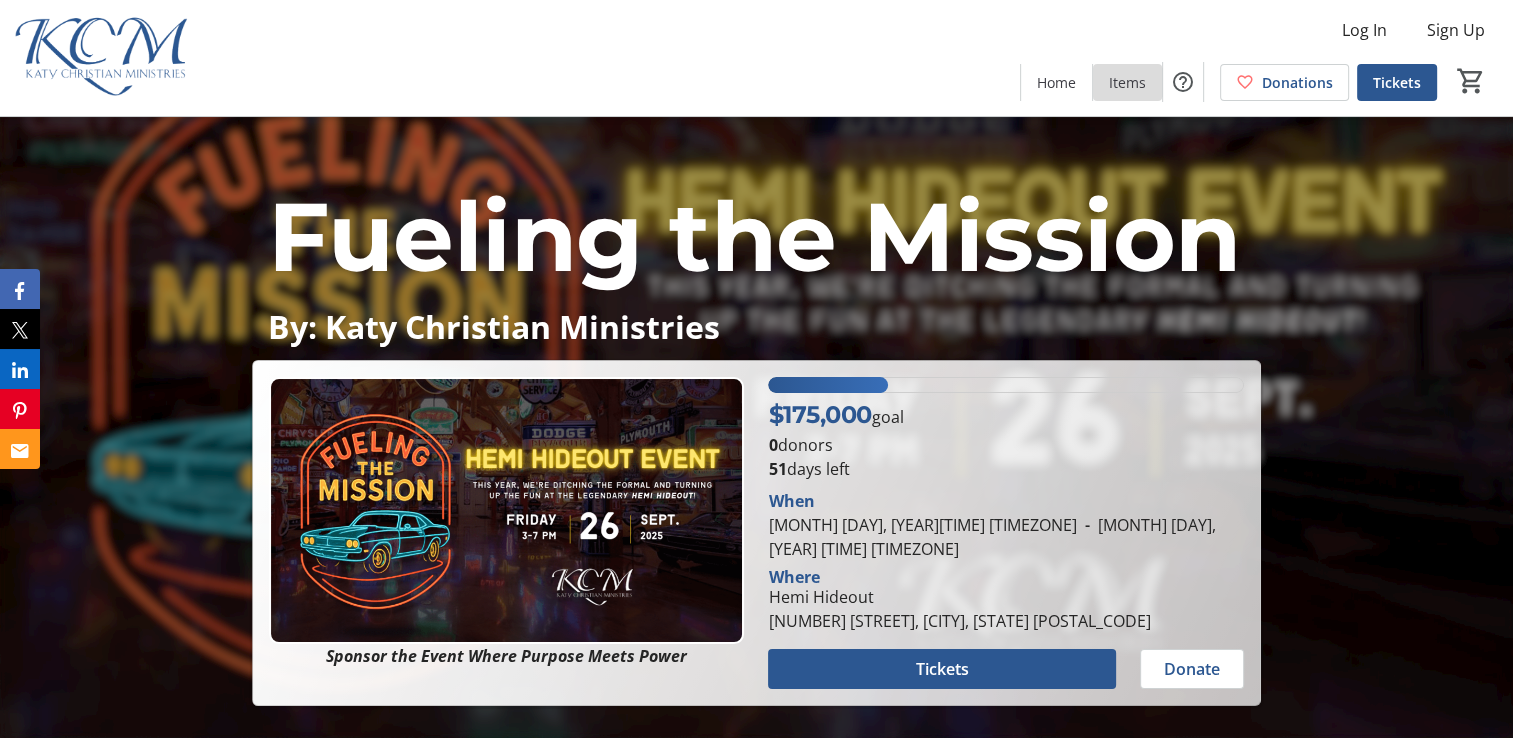 click 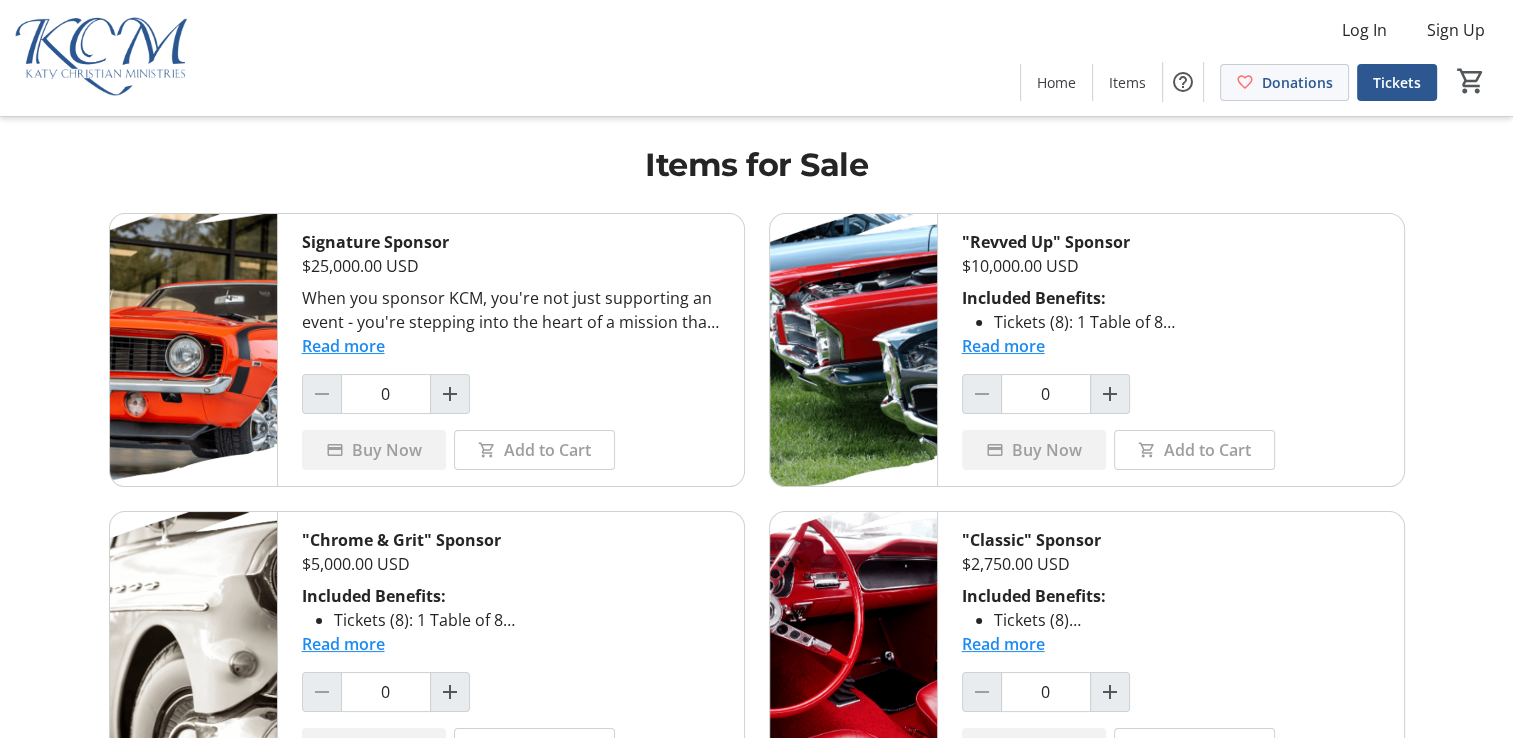 click on "Donations" 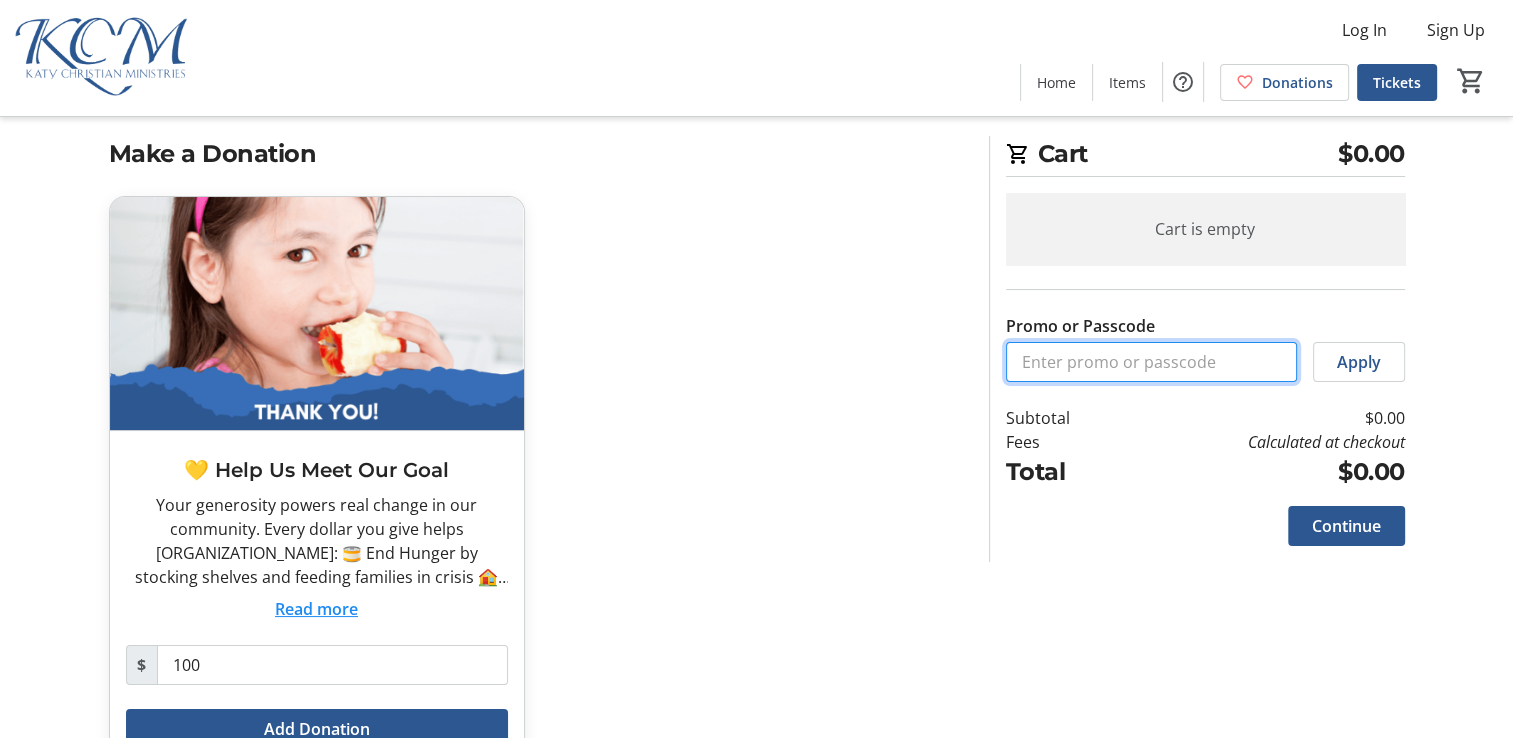 scroll, scrollTop: 0, scrollLeft: 0, axis: both 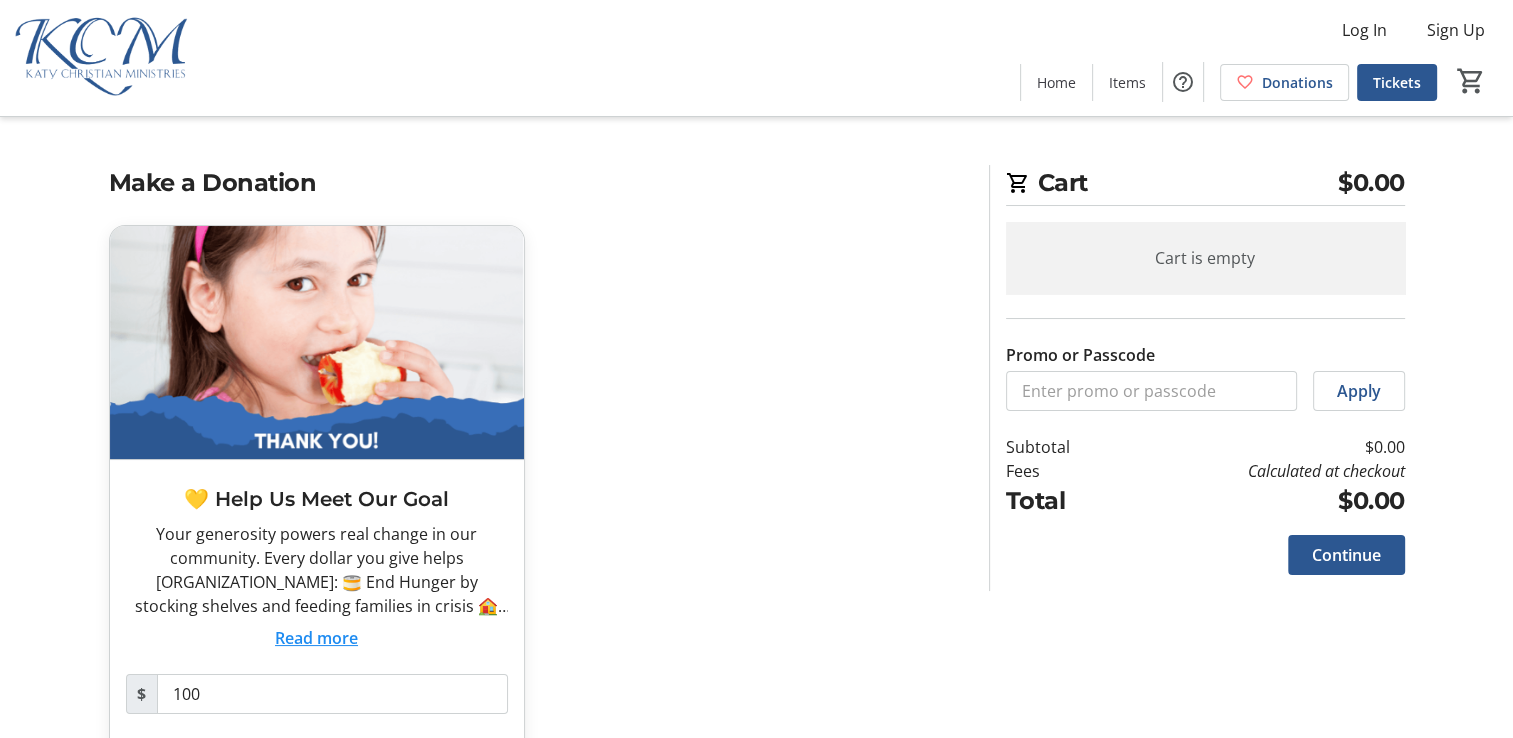 click 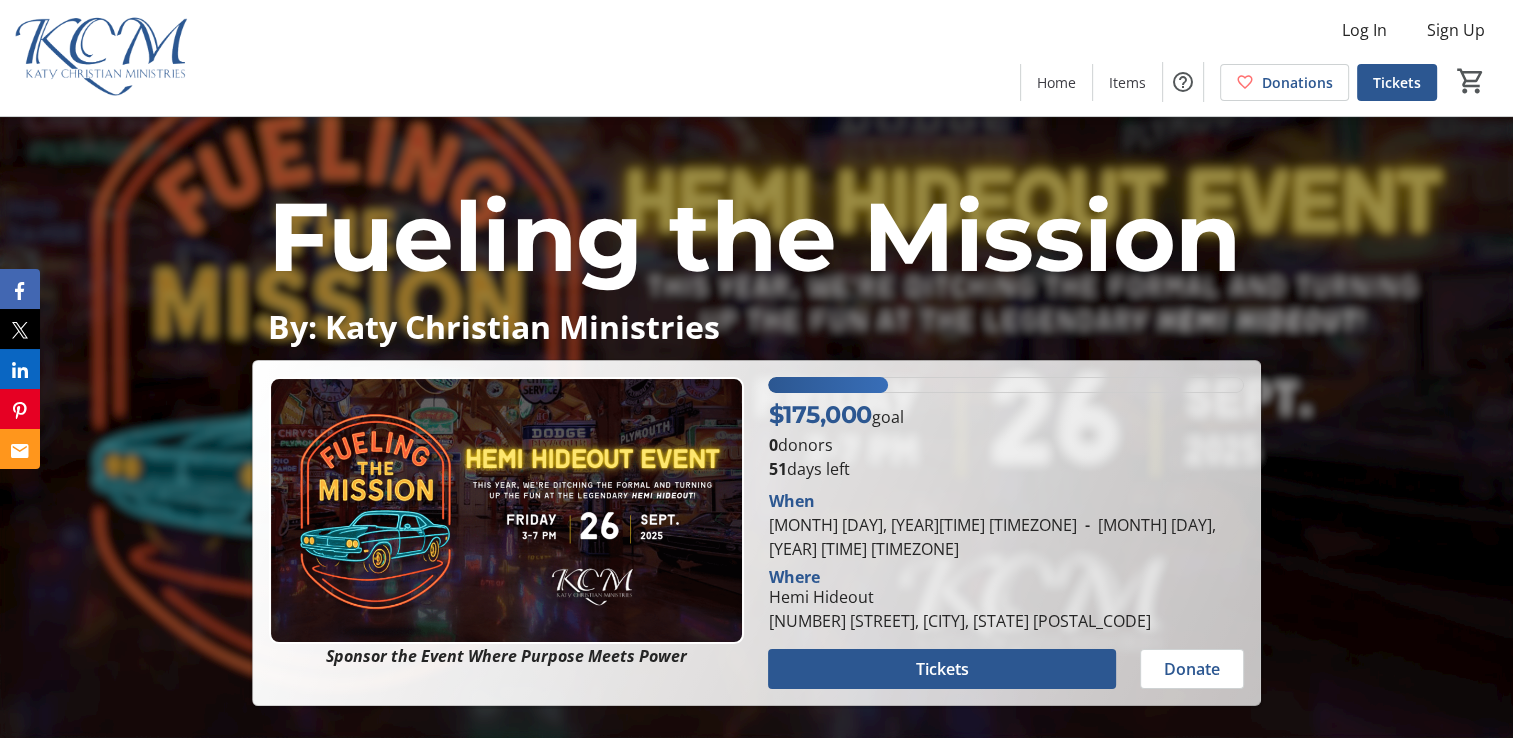 click on "Fueling the Mission" at bounding box center (754, 236) 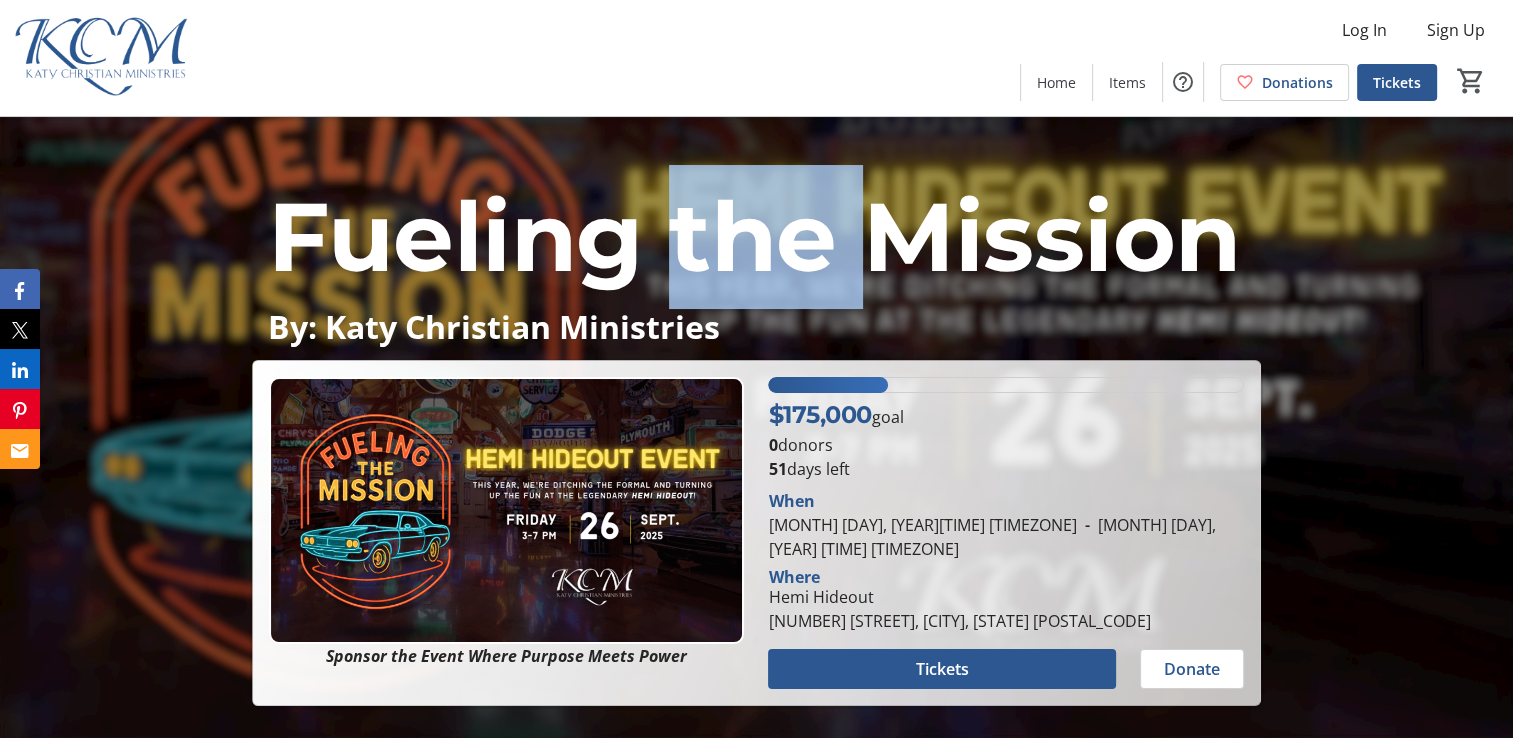 click on "Fueling the Mission" at bounding box center (754, 236) 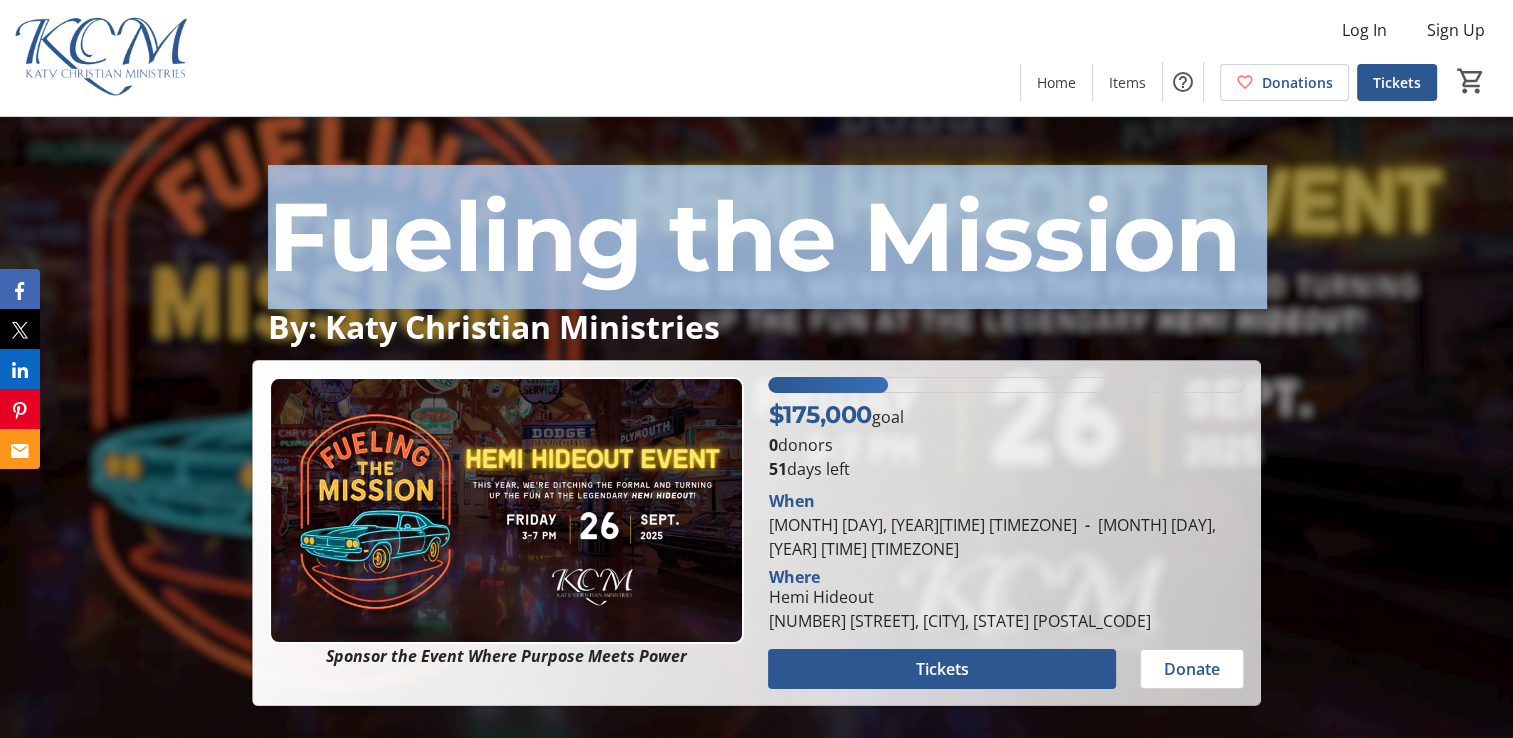 click on "Fueling the Mission" at bounding box center (754, 236) 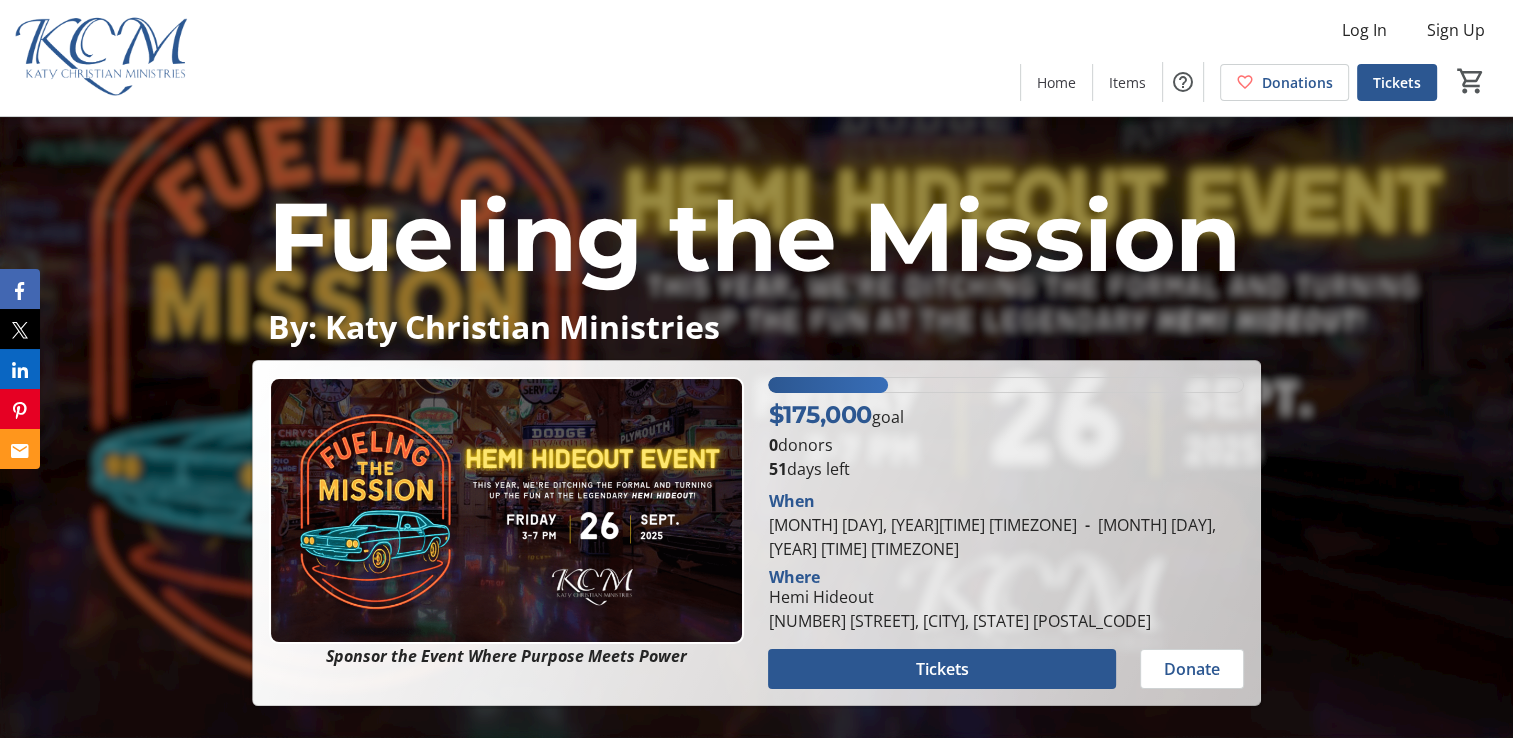click on "Fueling the Mission" at bounding box center (754, 236) 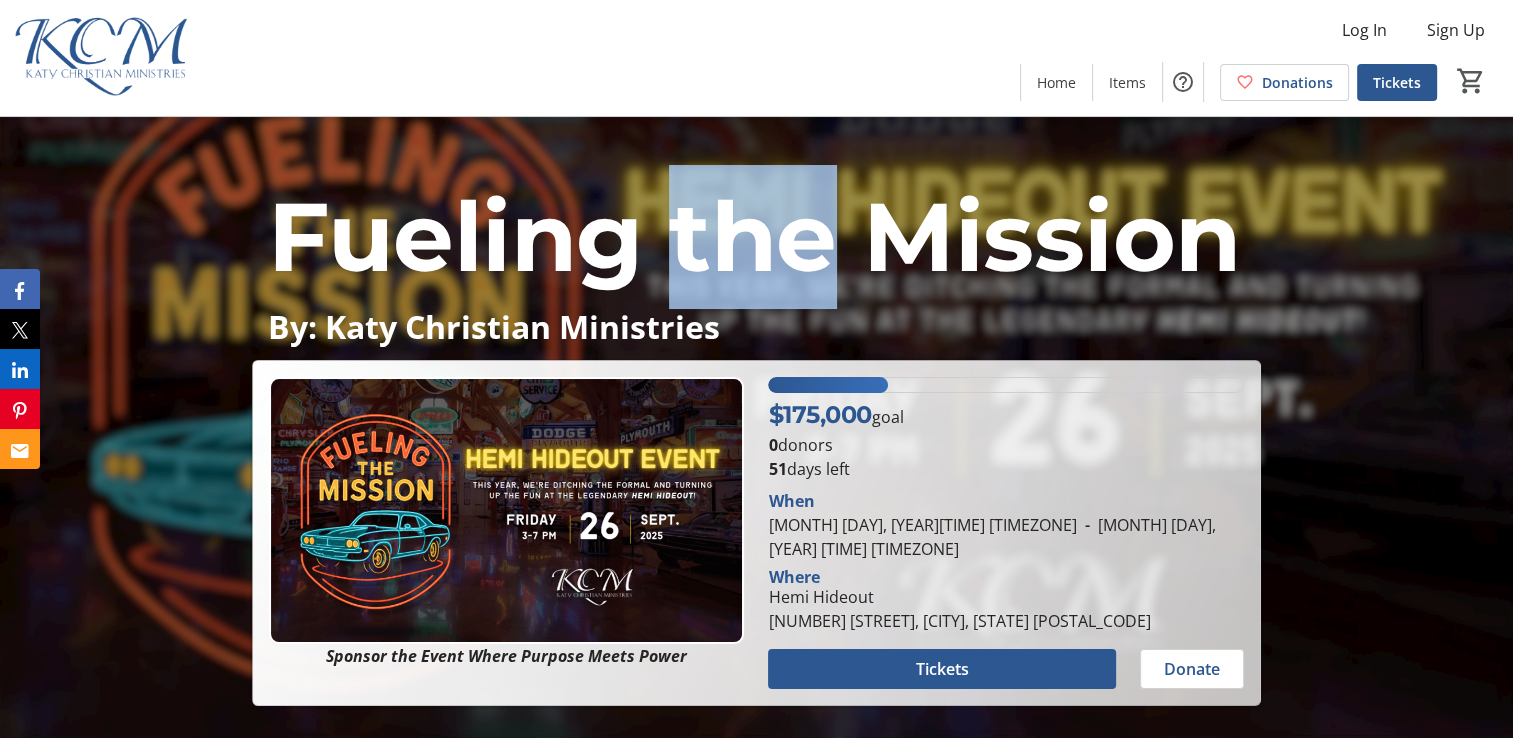 drag, startPoint x: 682, startPoint y: 246, endPoint x: 812, endPoint y: 229, distance: 131.10683 